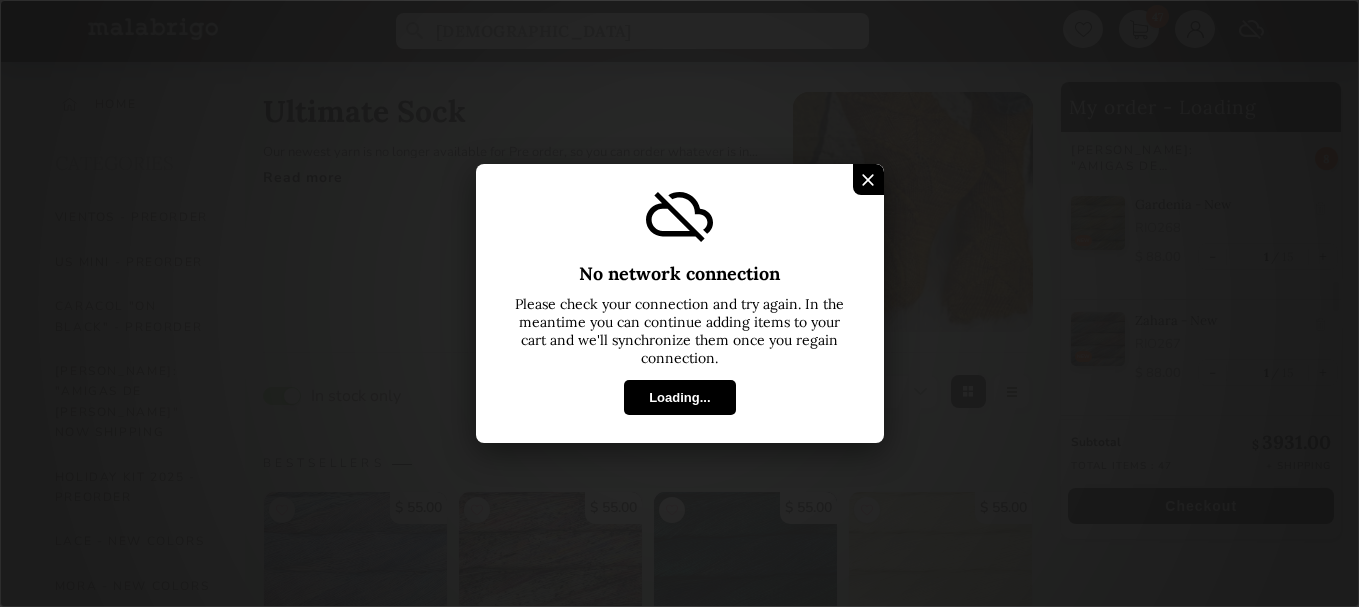 select on "SKU" 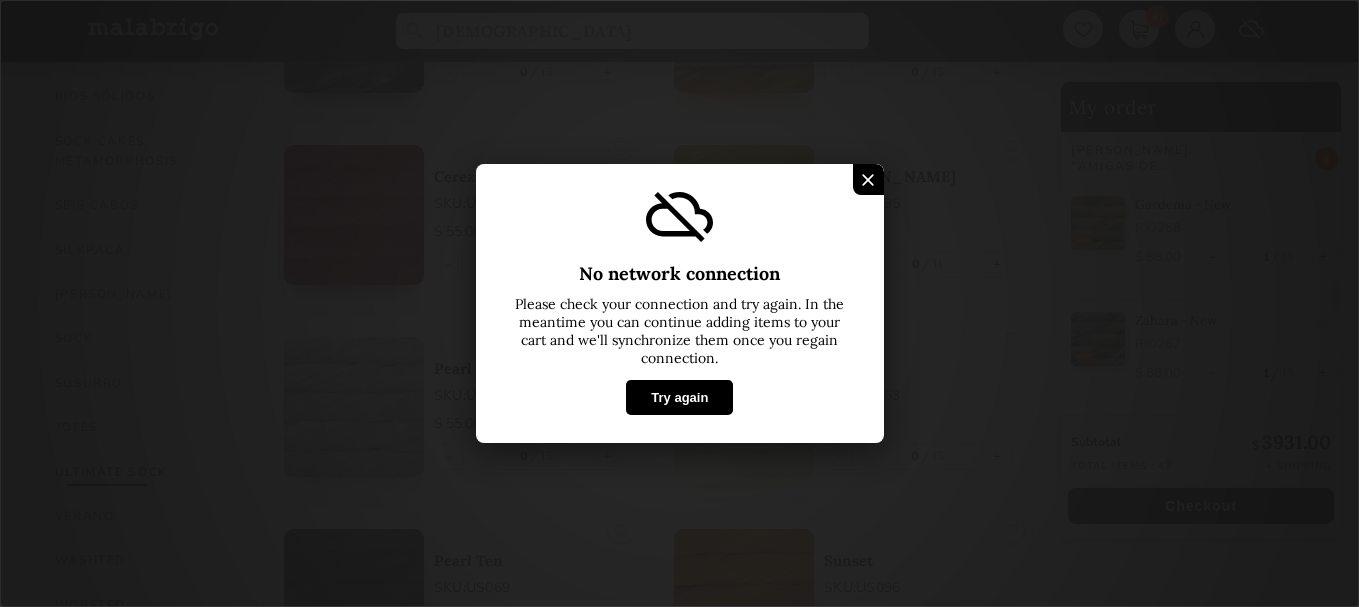 scroll, scrollTop: 1333, scrollLeft: 0, axis: vertical 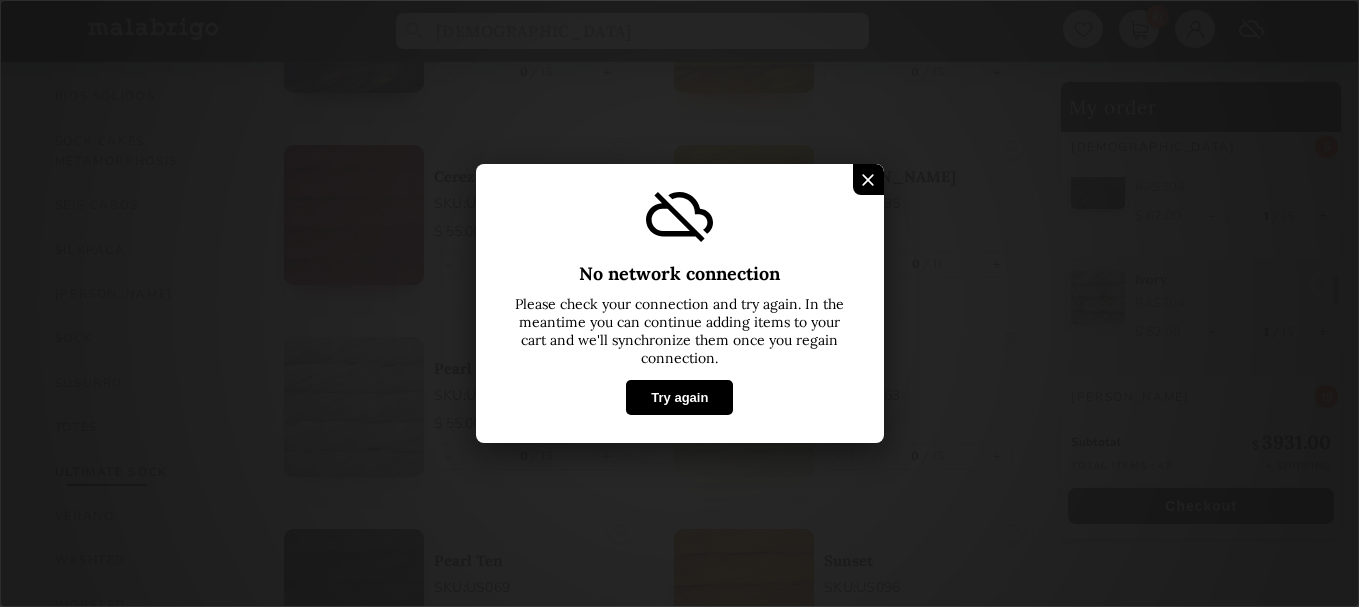 click on "Try again" at bounding box center (679, 397) 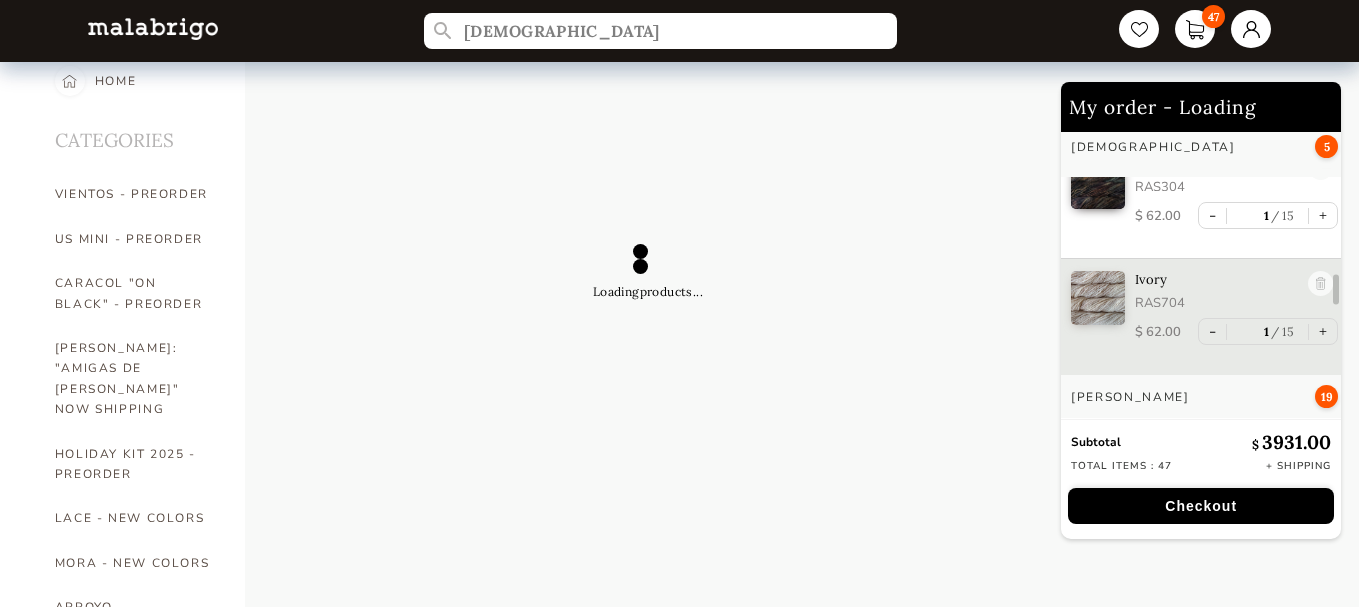 scroll, scrollTop: 0, scrollLeft: 0, axis: both 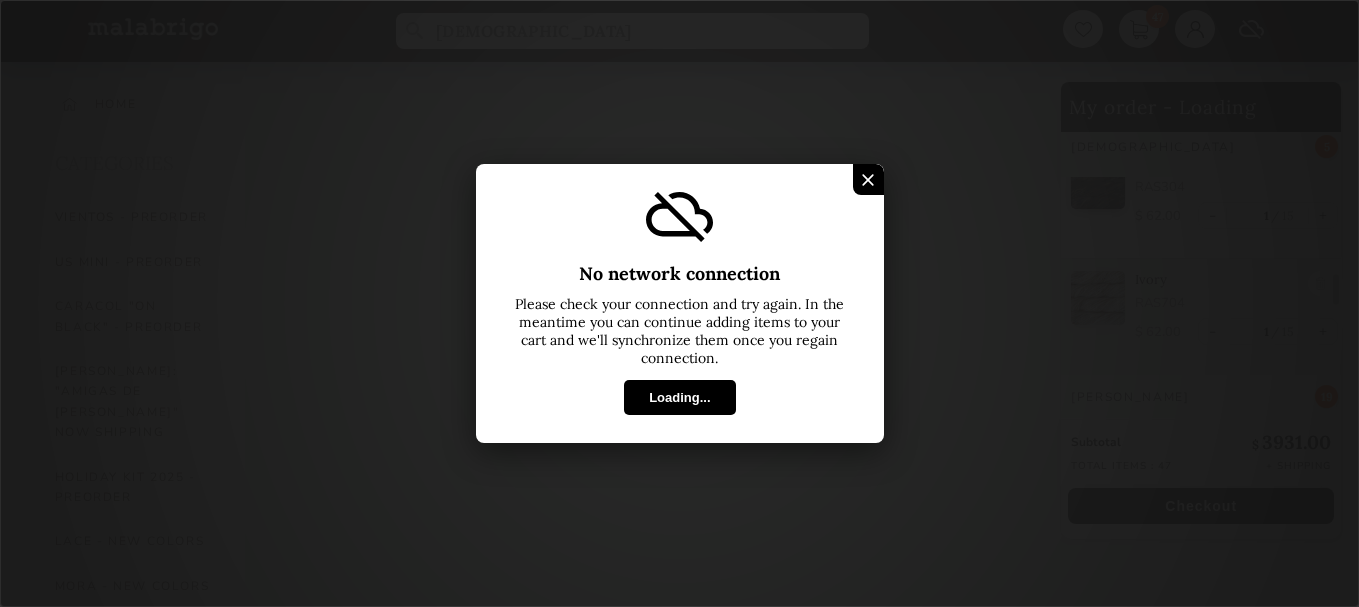 select on "SKU" 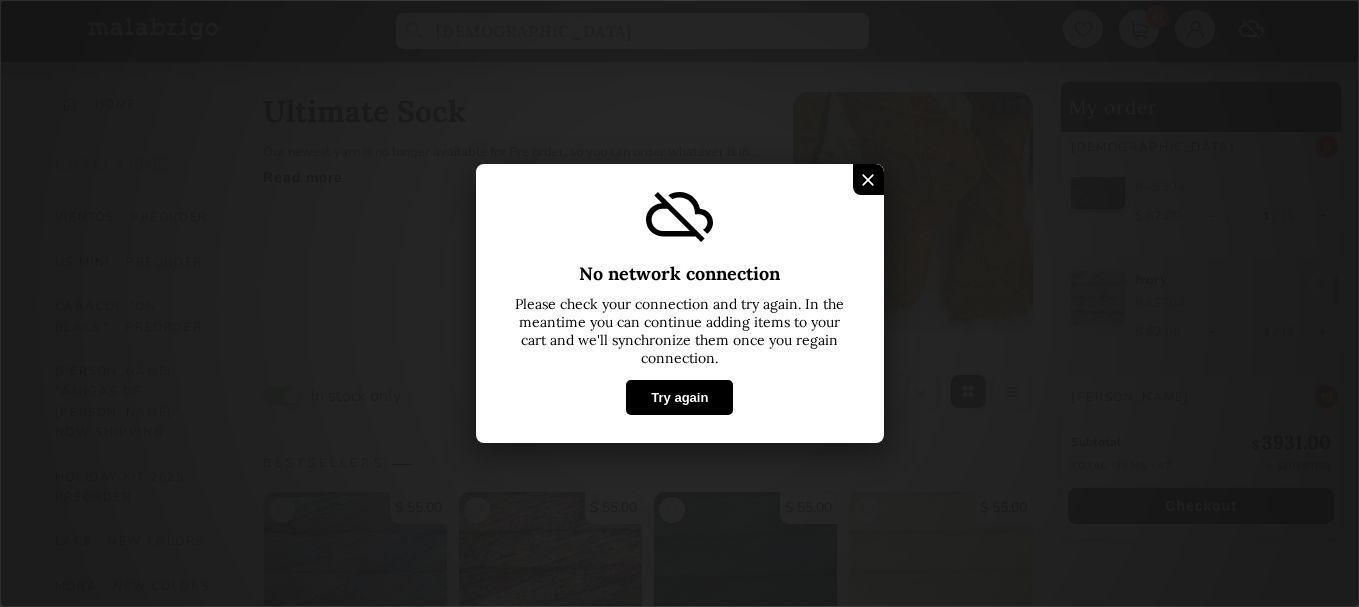 click on "Try again" at bounding box center [679, 397] 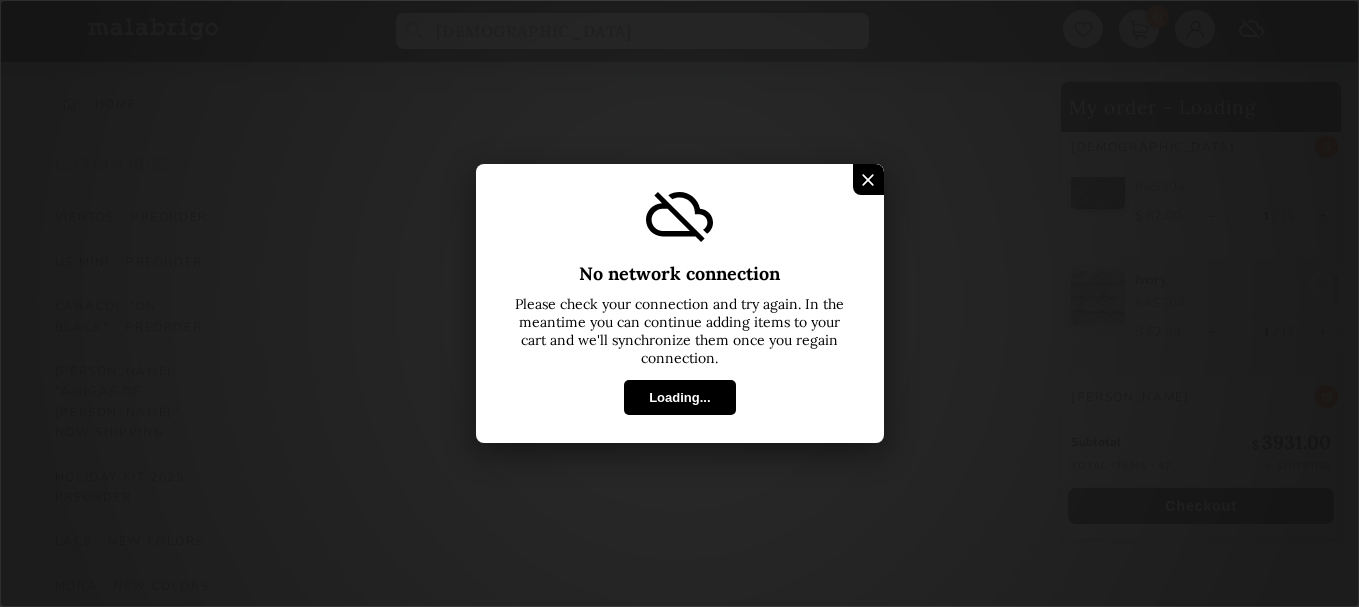 select on "SKU" 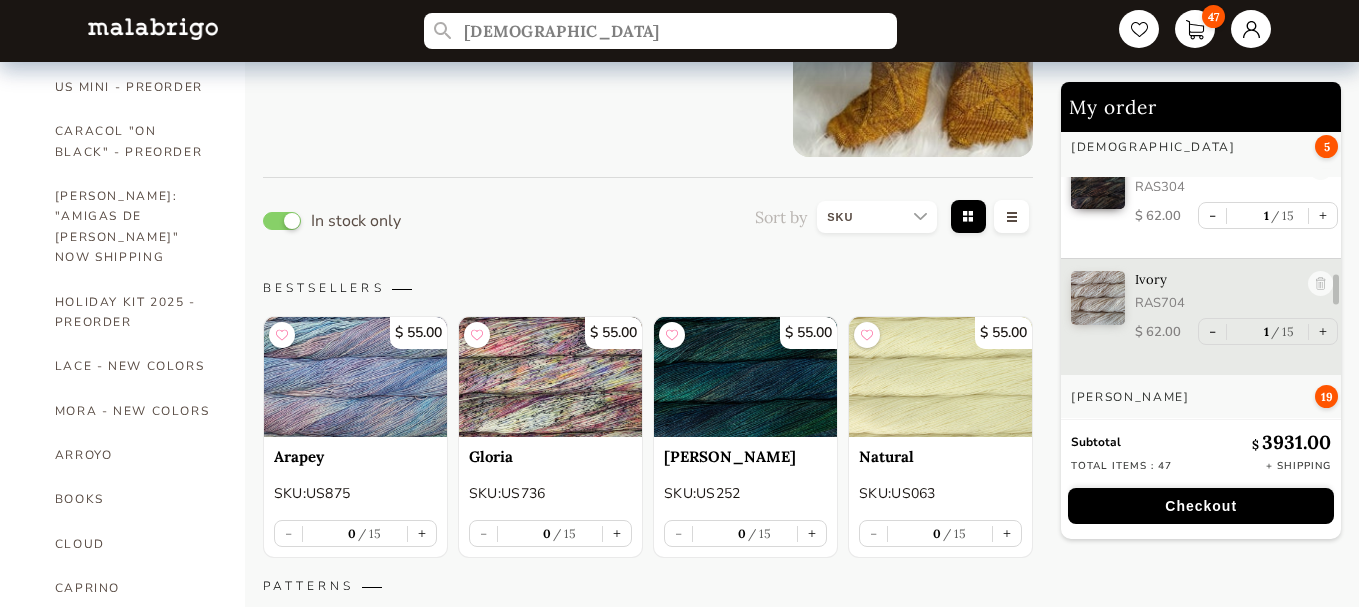scroll, scrollTop: 0, scrollLeft: 0, axis: both 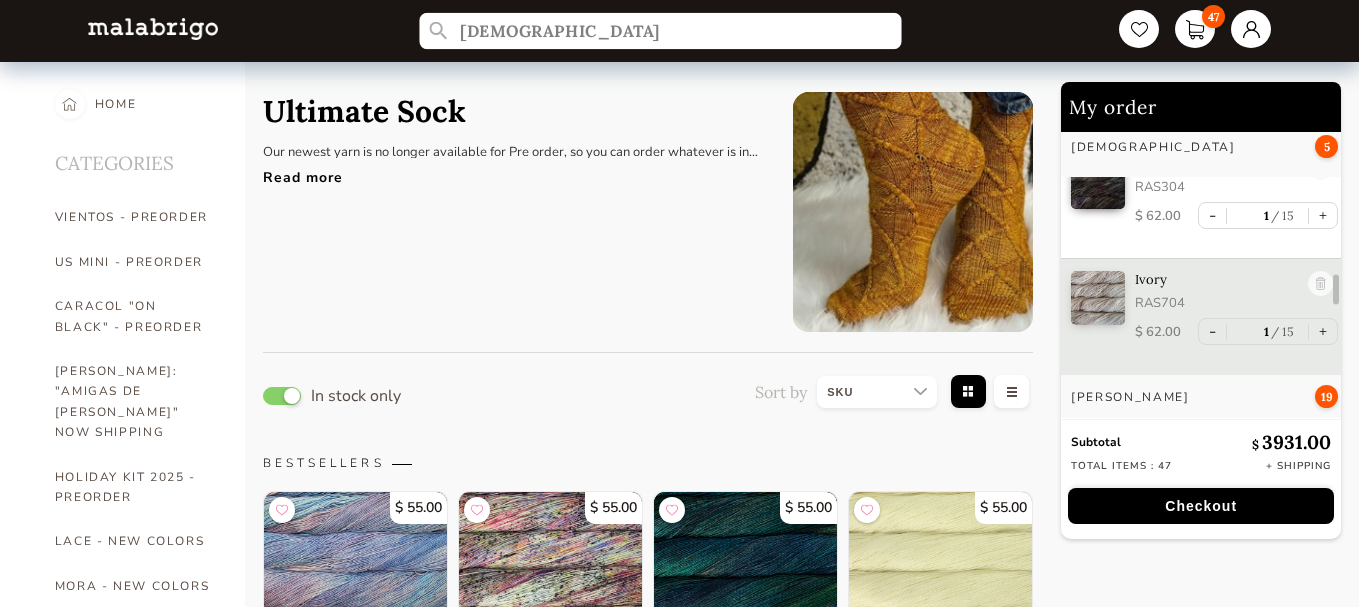 click on "rasta" at bounding box center (660, 31) 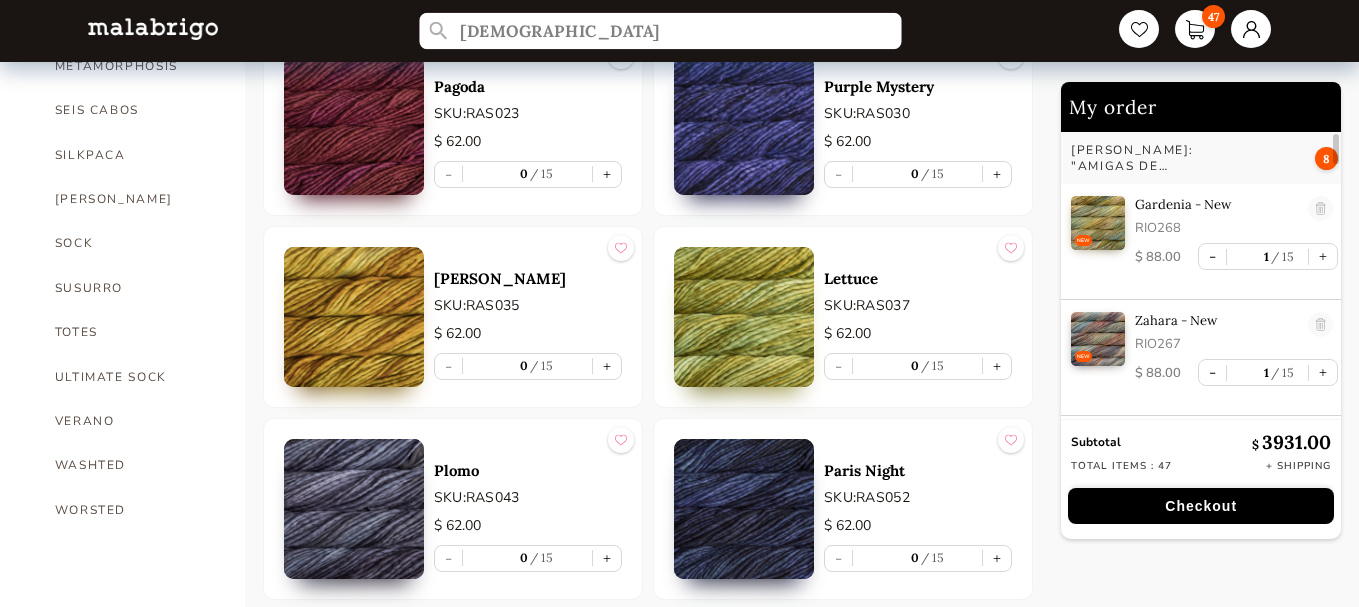 scroll, scrollTop: 1500, scrollLeft: 0, axis: vertical 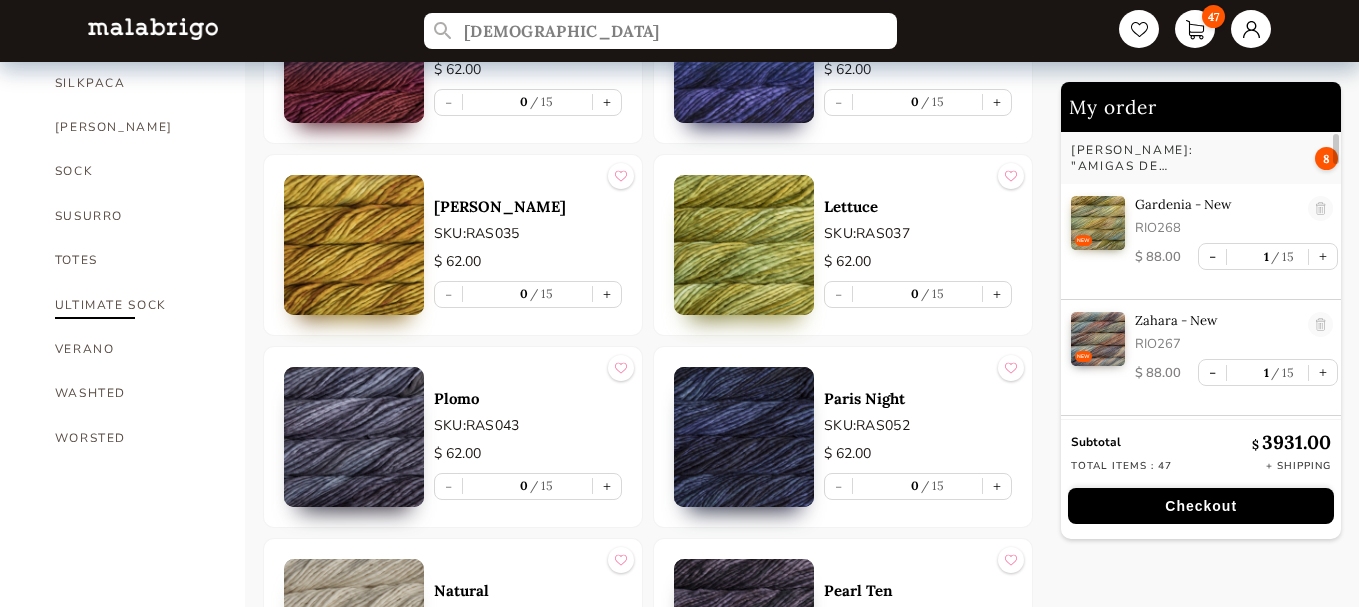 click on "ULTIMATE SOCK" at bounding box center (135, 305) 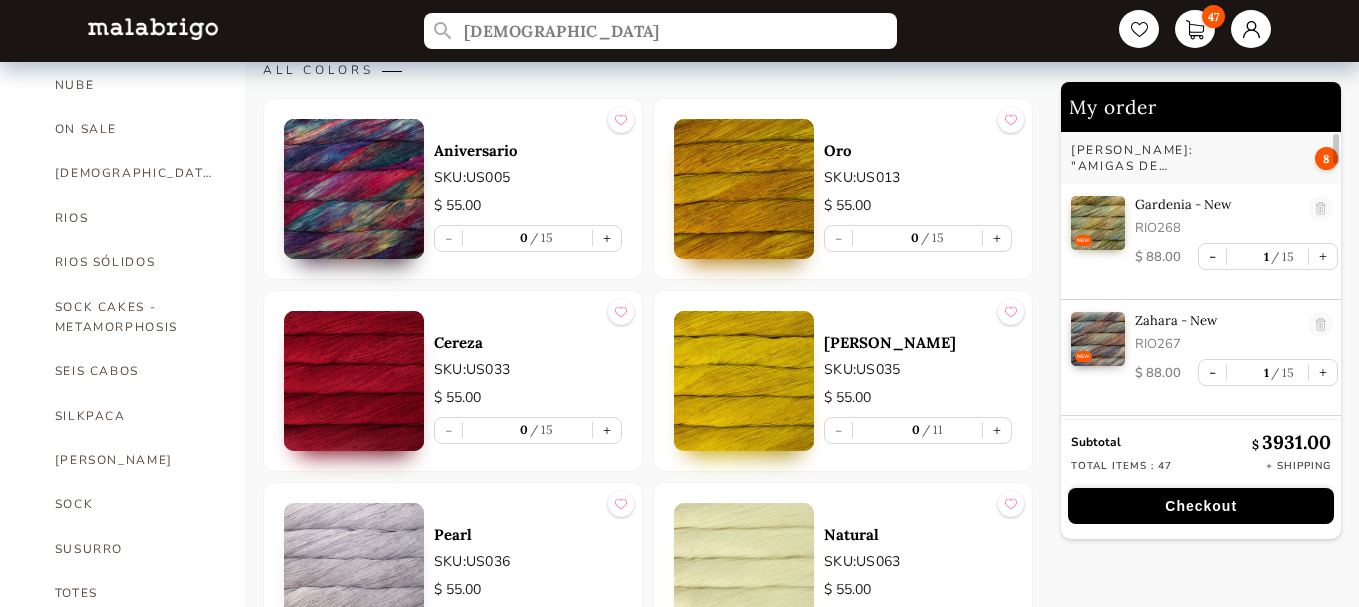 scroll, scrollTop: 1100, scrollLeft: 0, axis: vertical 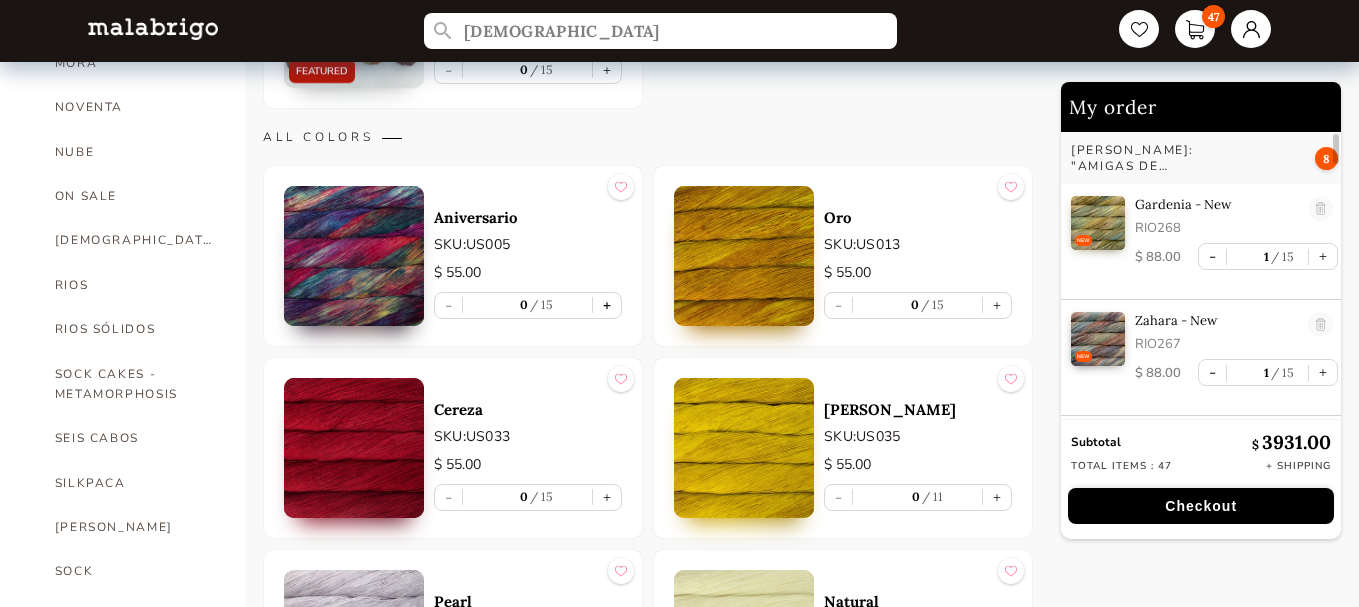 click on "+" at bounding box center [607, 305] 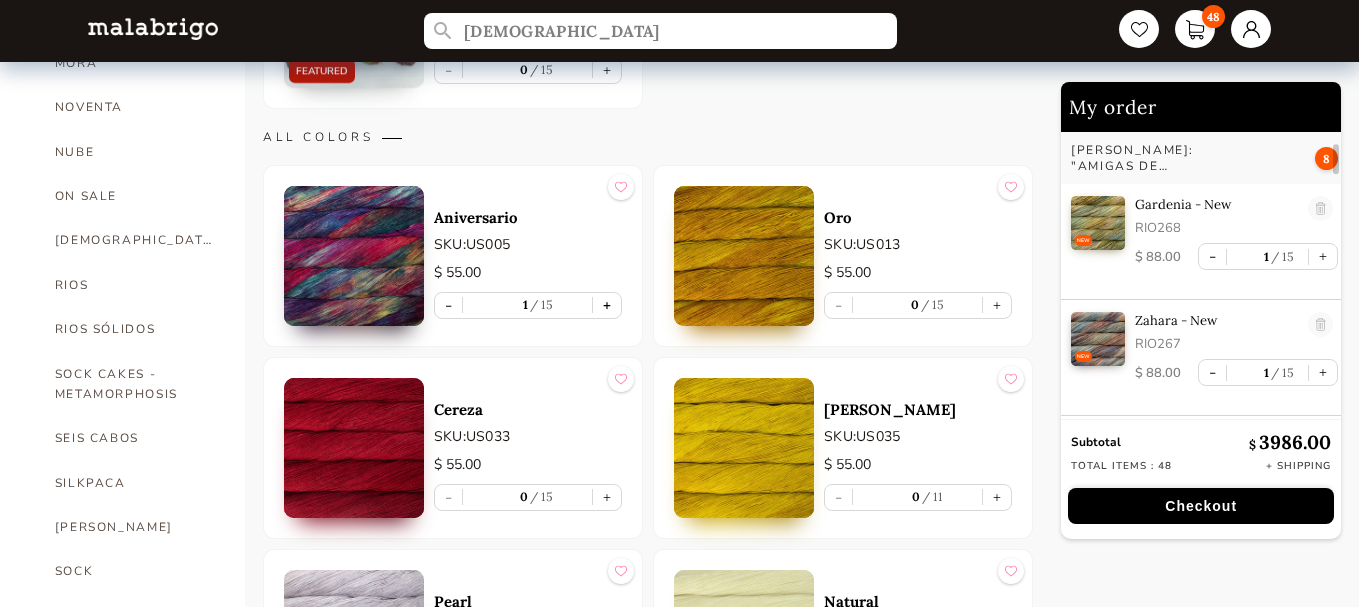 scroll, scrollTop: 7, scrollLeft: 0, axis: vertical 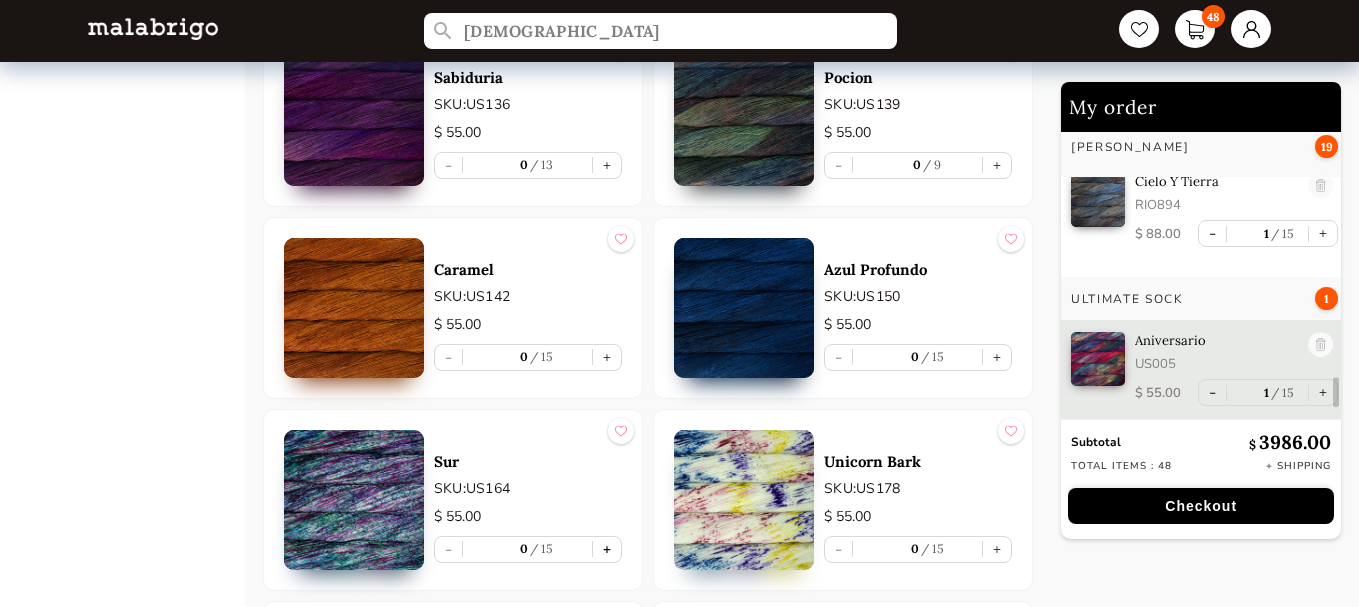 click on "+" at bounding box center (607, 549) 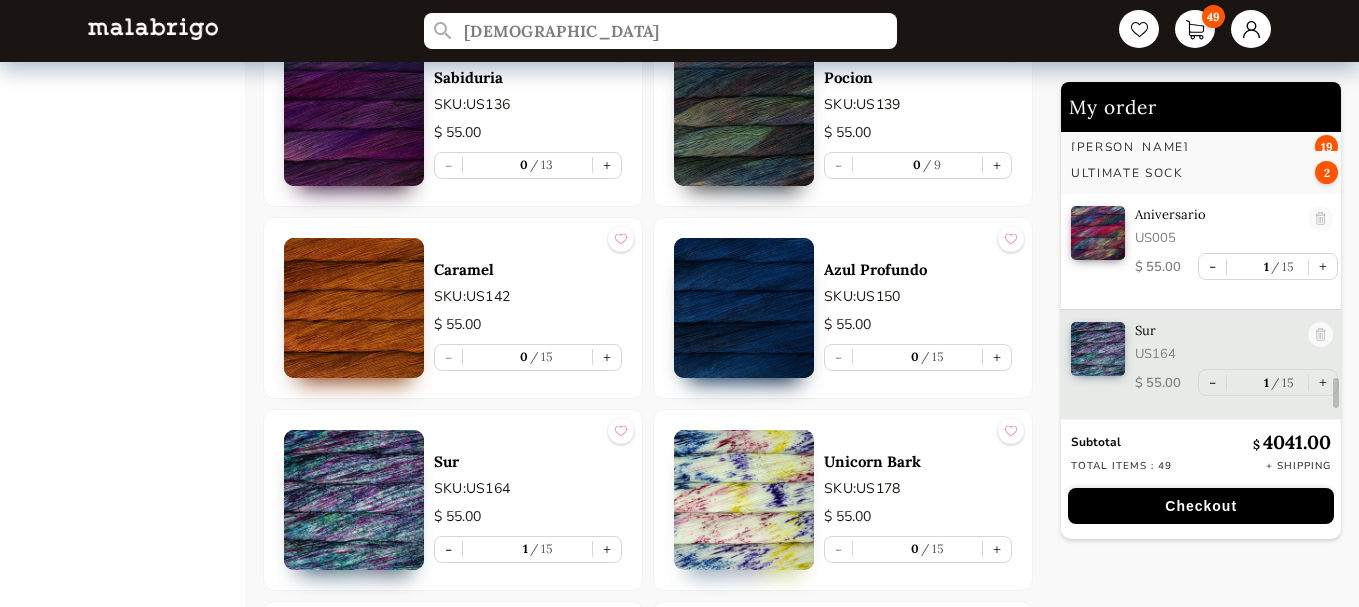 scroll, scrollTop: 5611, scrollLeft: 0, axis: vertical 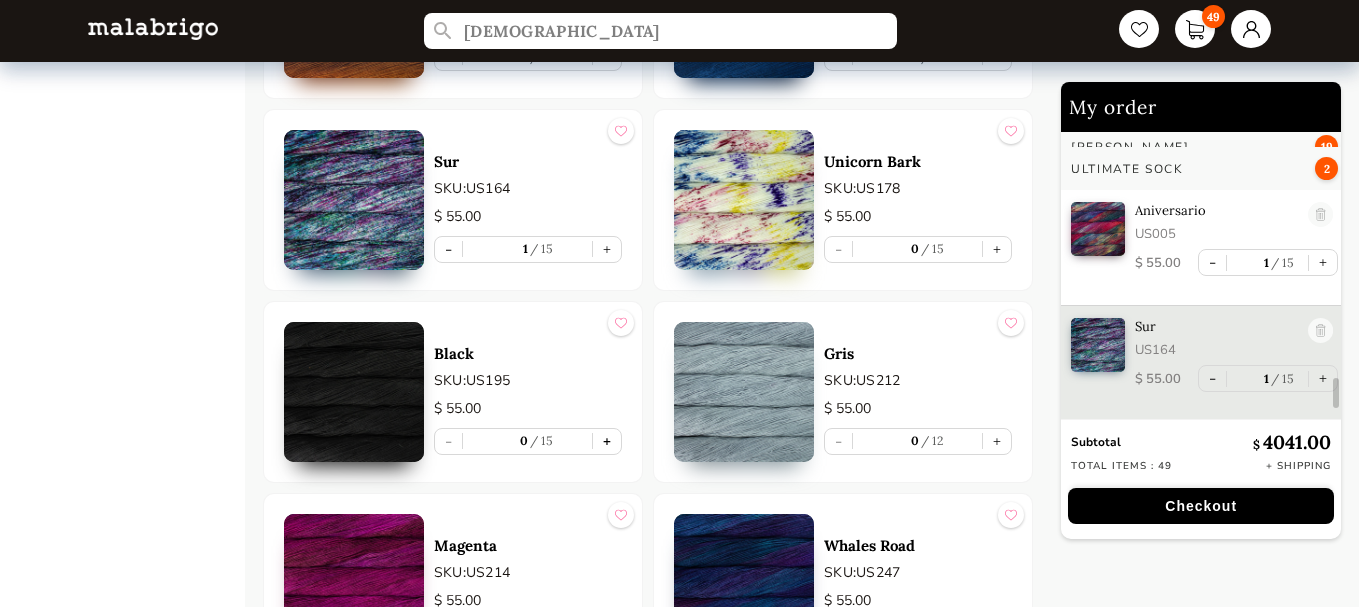 click on "+" at bounding box center (607, 441) 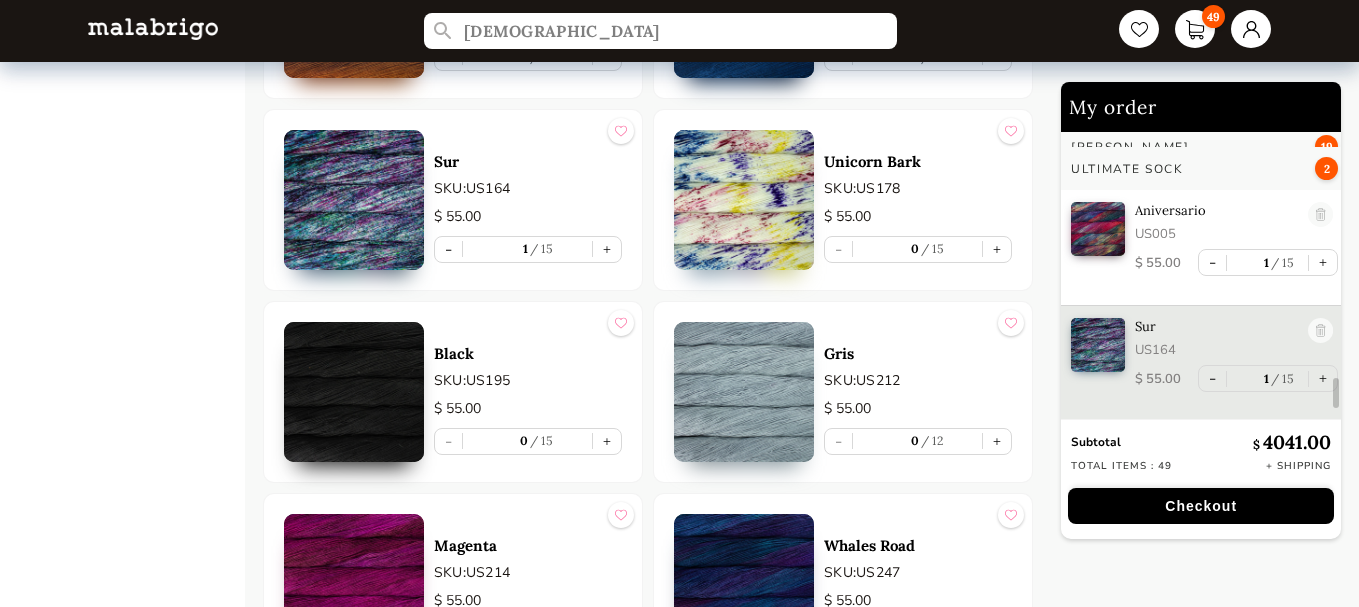type on "1" 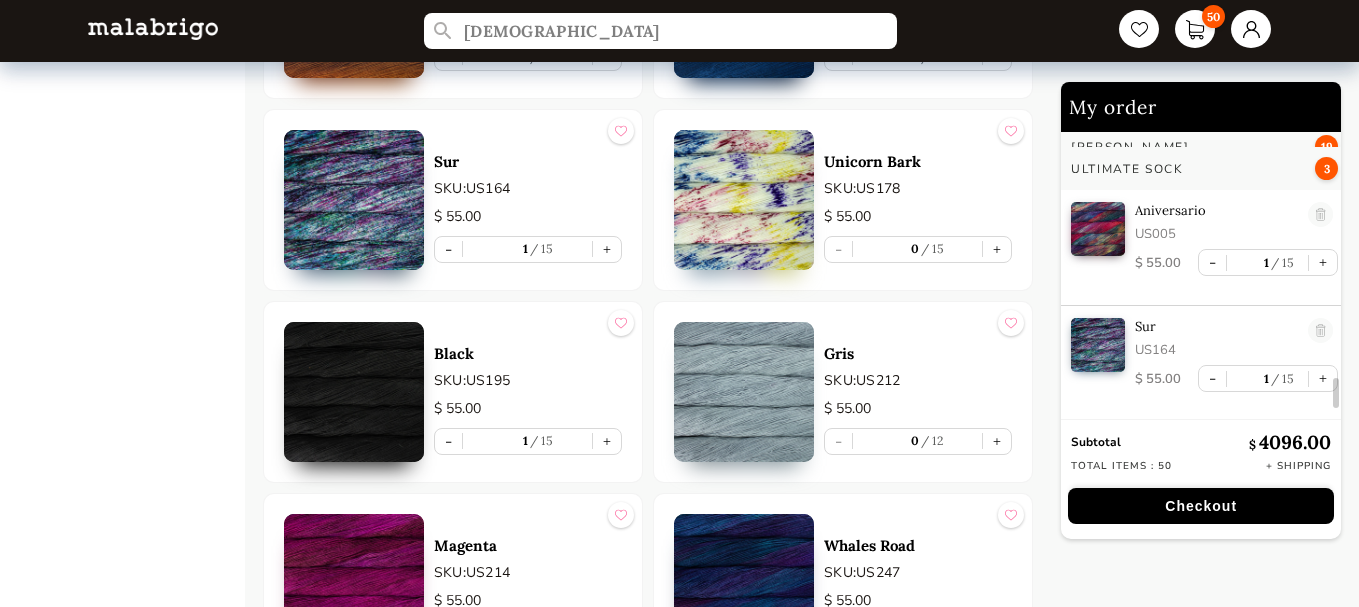 scroll, scrollTop: 5727, scrollLeft: 0, axis: vertical 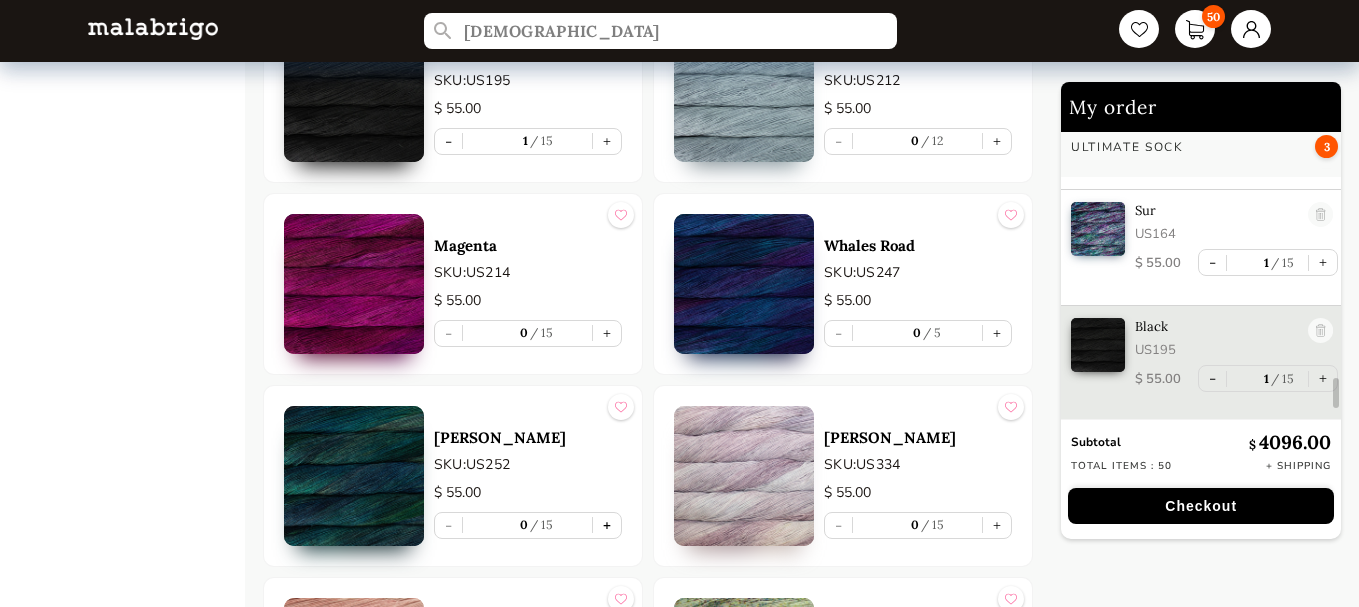click on "+" at bounding box center [607, 525] 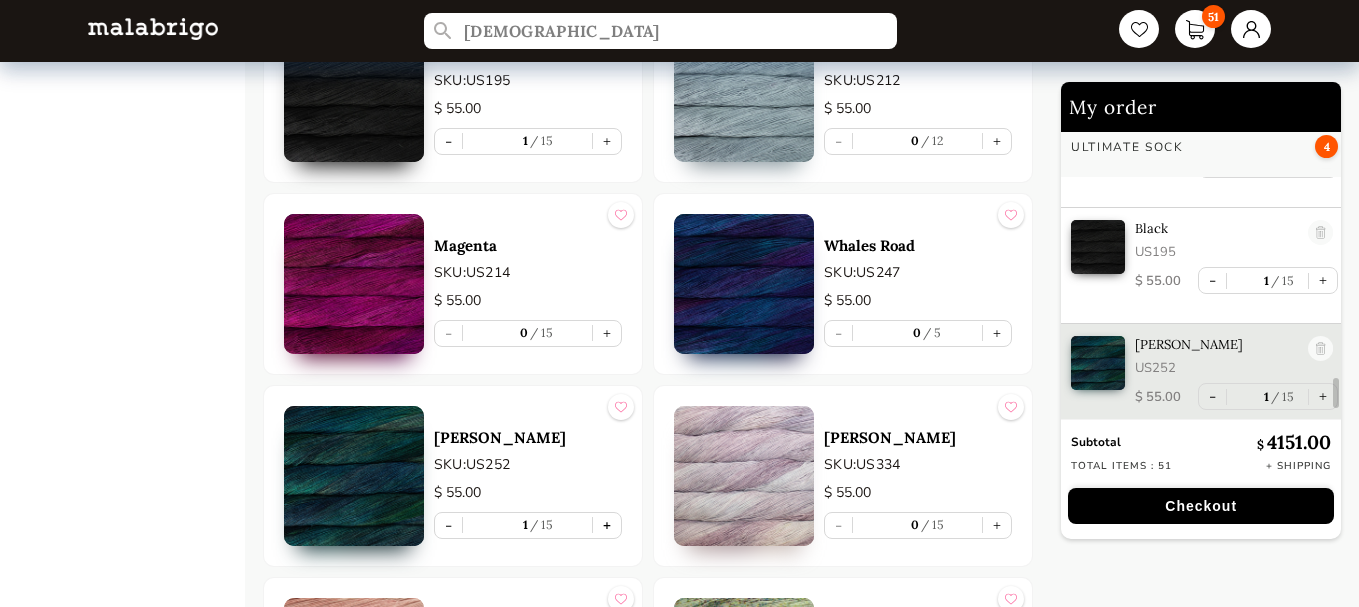 scroll, scrollTop: 5842, scrollLeft: 0, axis: vertical 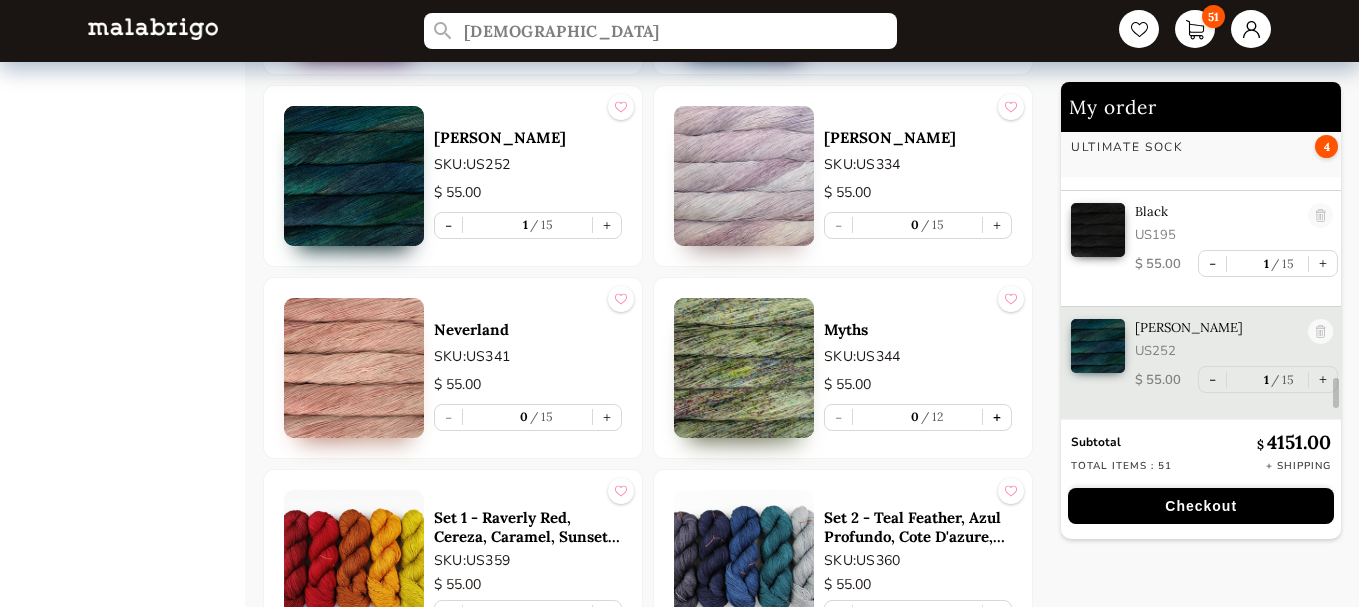 click on "+" at bounding box center (997, 417) 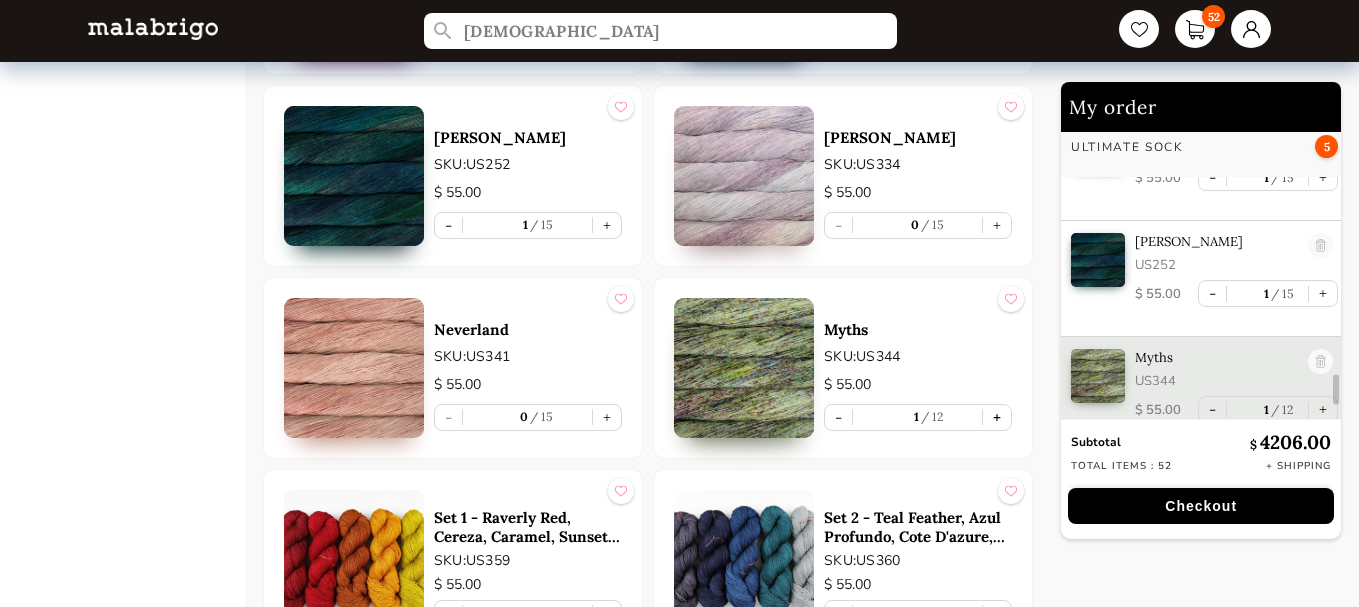 scroll, scrollTop: 5958, scrollLeft: 0, axis: vertical 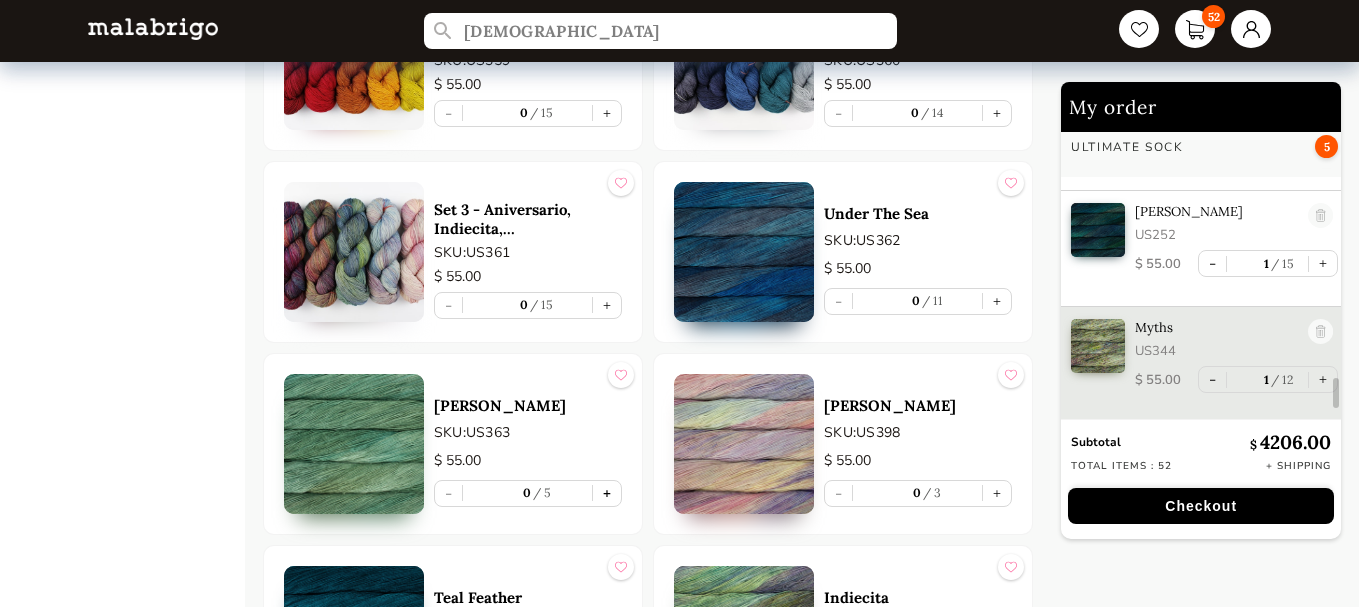 click on "+" at bounding box center [607, 493] 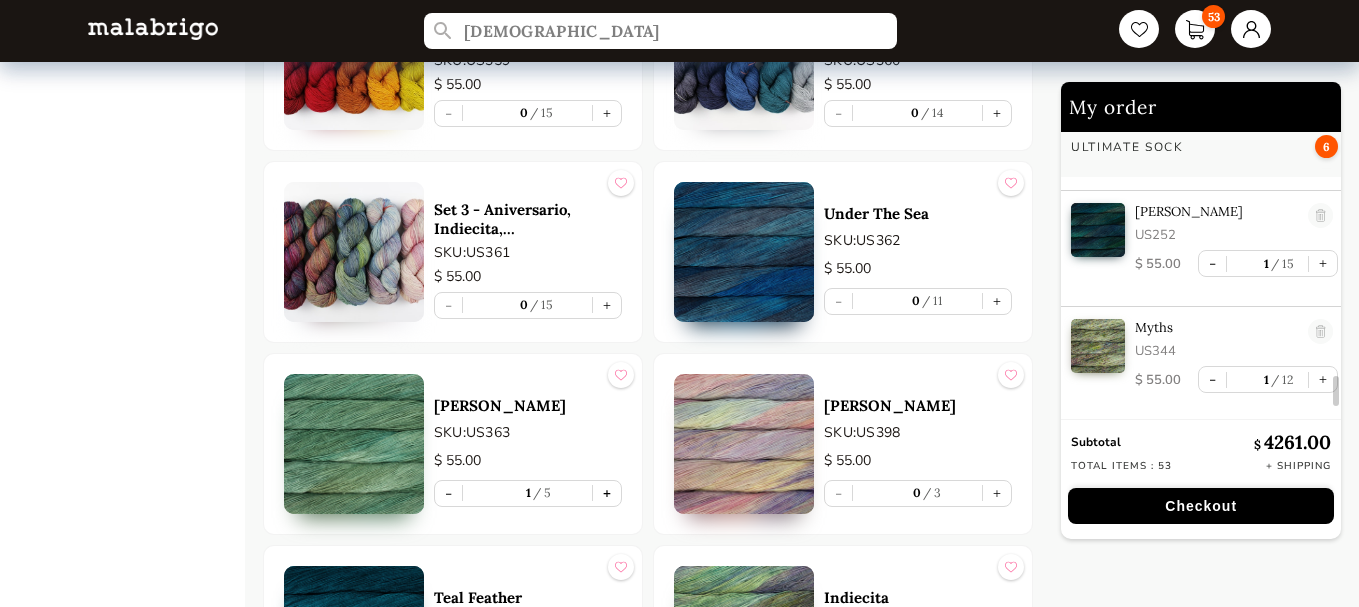 scroll, scrollTop: 6075, scrollLeft: 0, axis: vertical 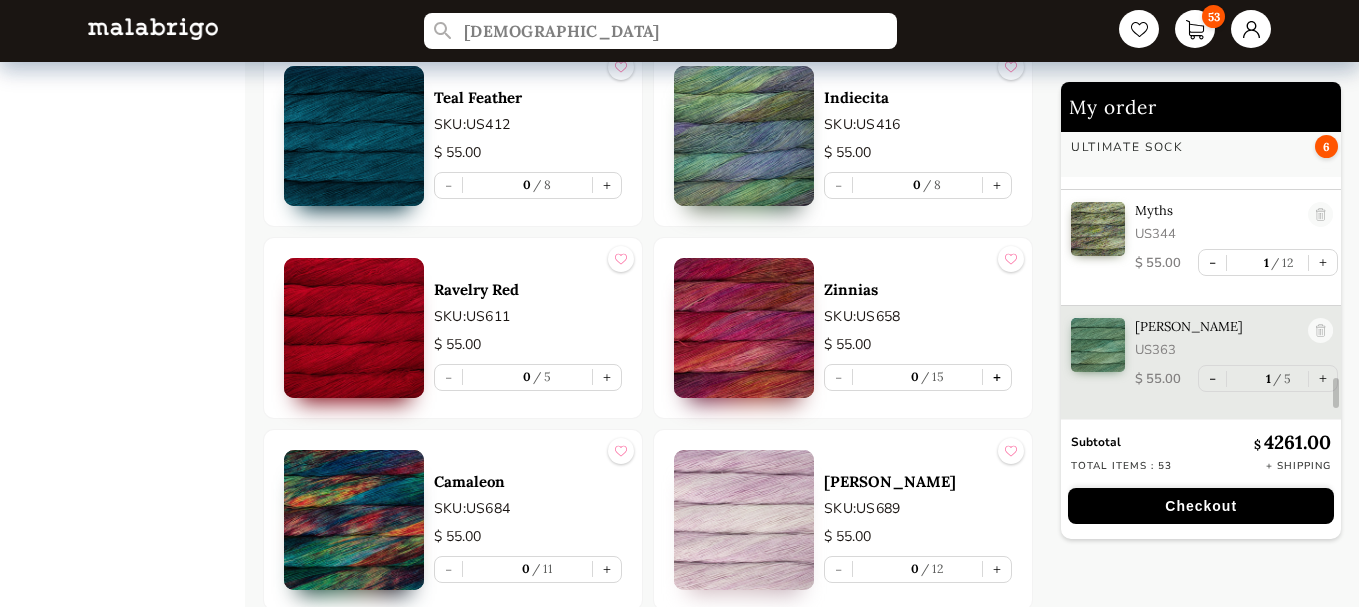 click on "+" at bounding box center (997, 377) 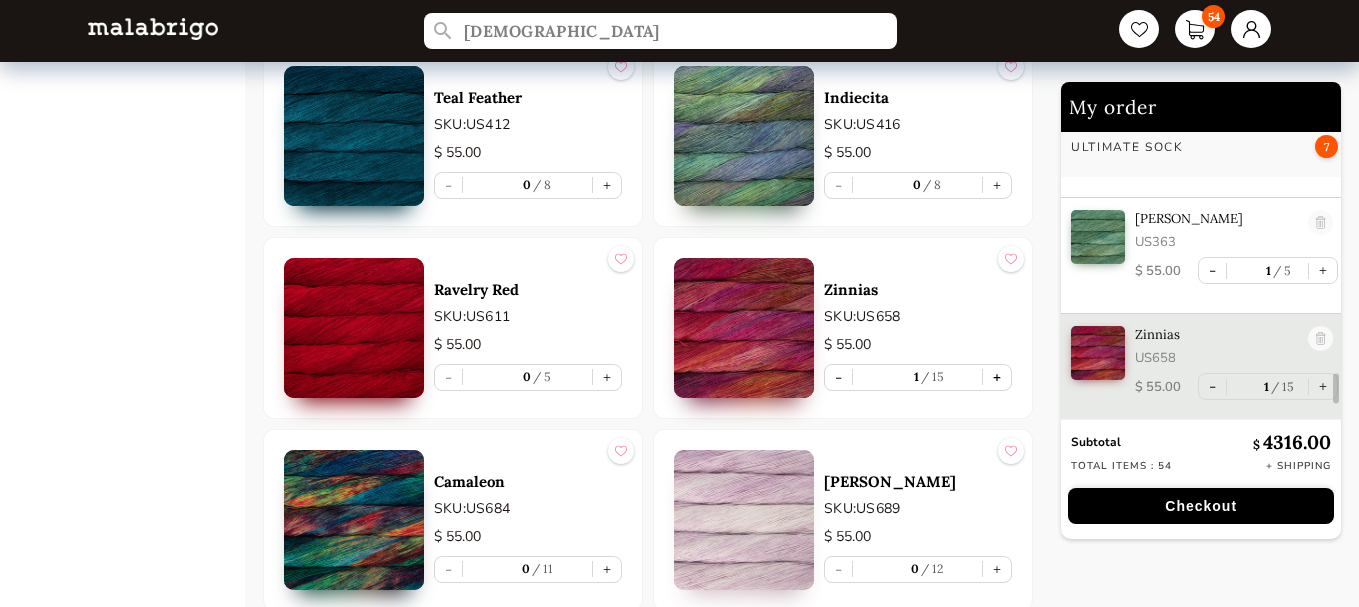 scroll, scrollTop: 6189, scrollLeft: 0, axis: vertical 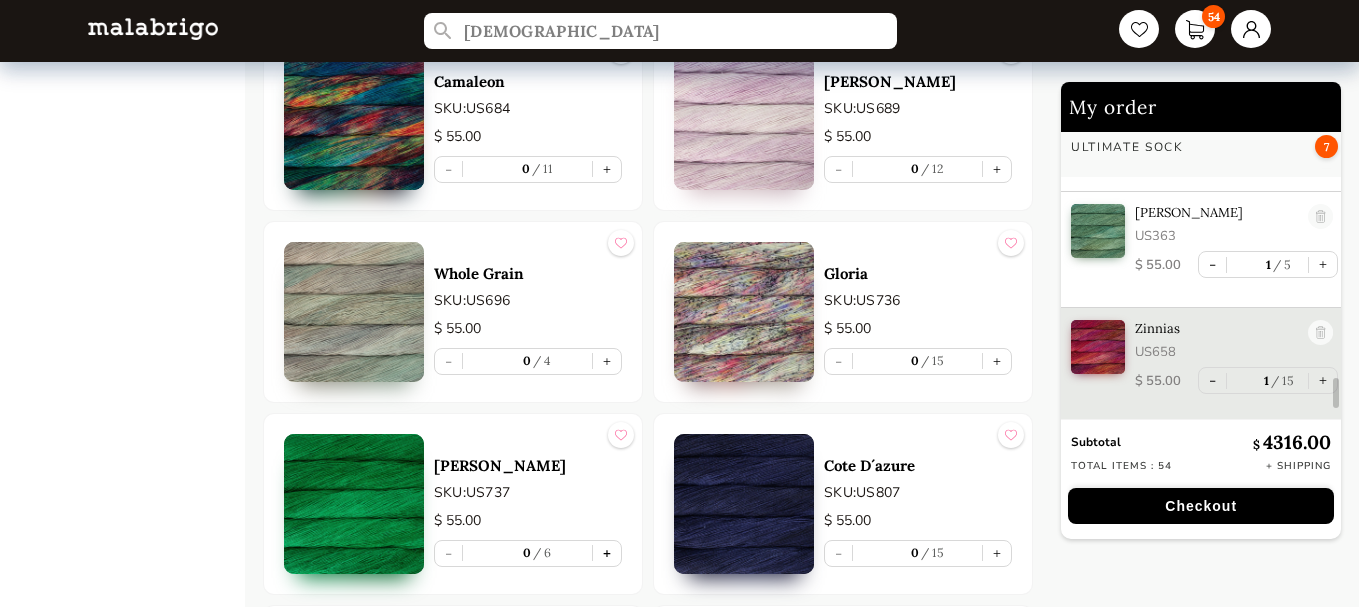click on "+" at bounding box center [607, 553] 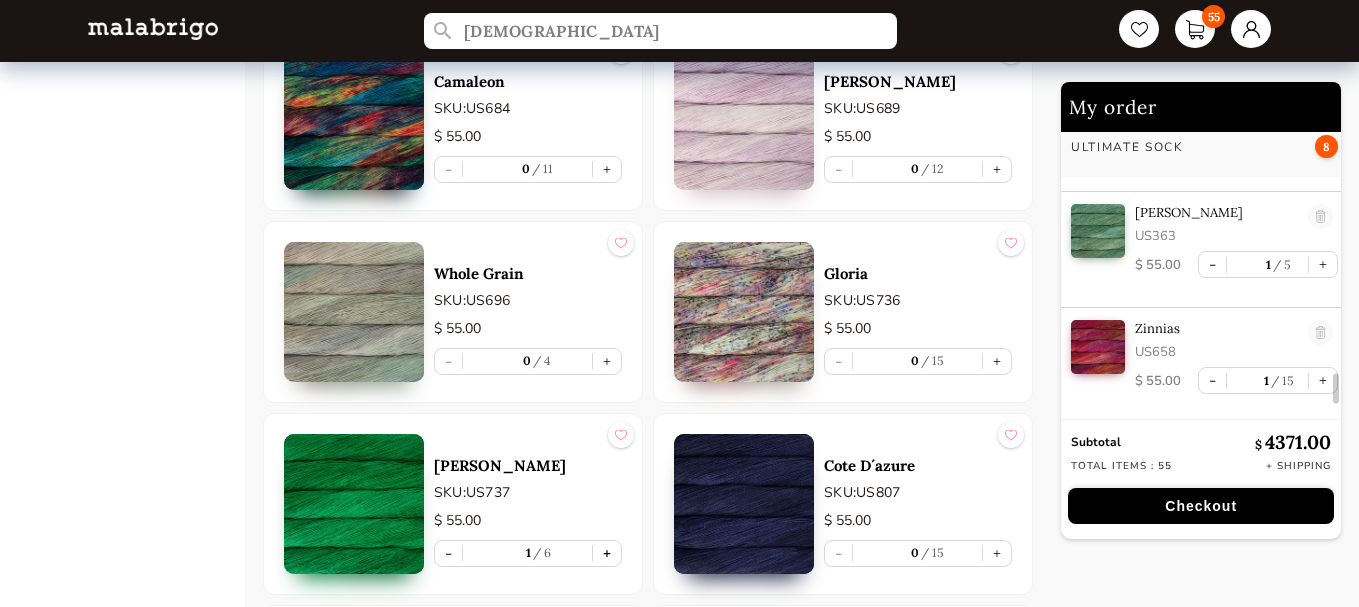 type on "1" 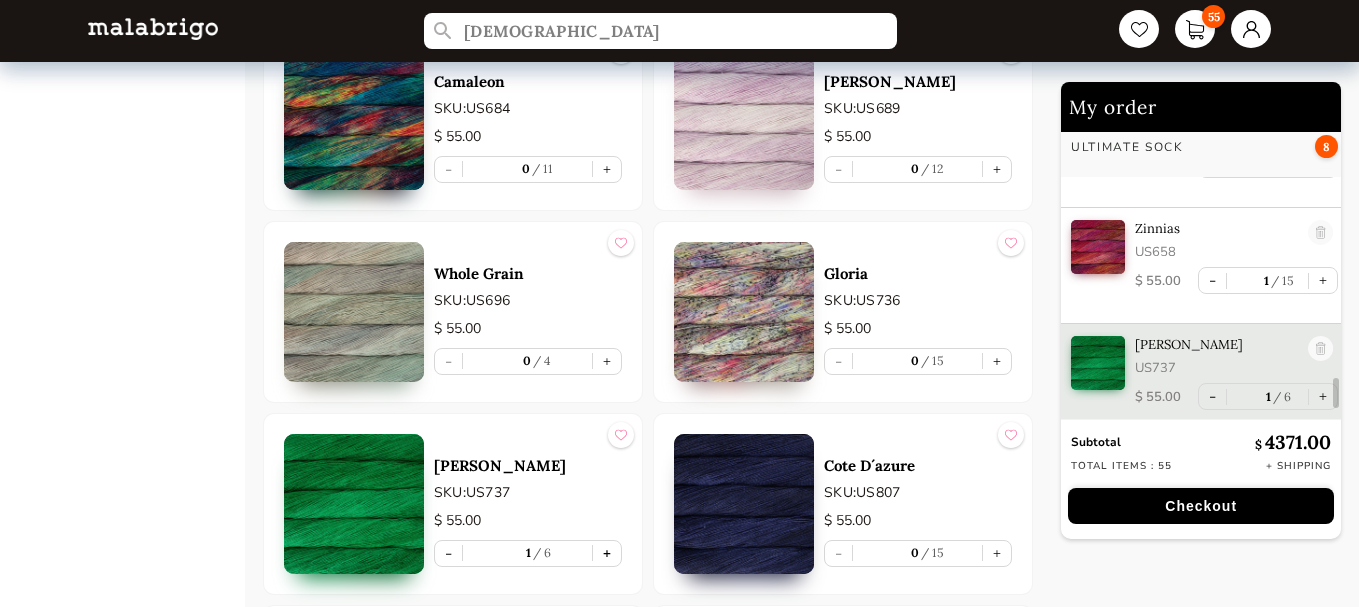 scroll, scrollTop: 6306, scrollLeft: 0, axis: vertical 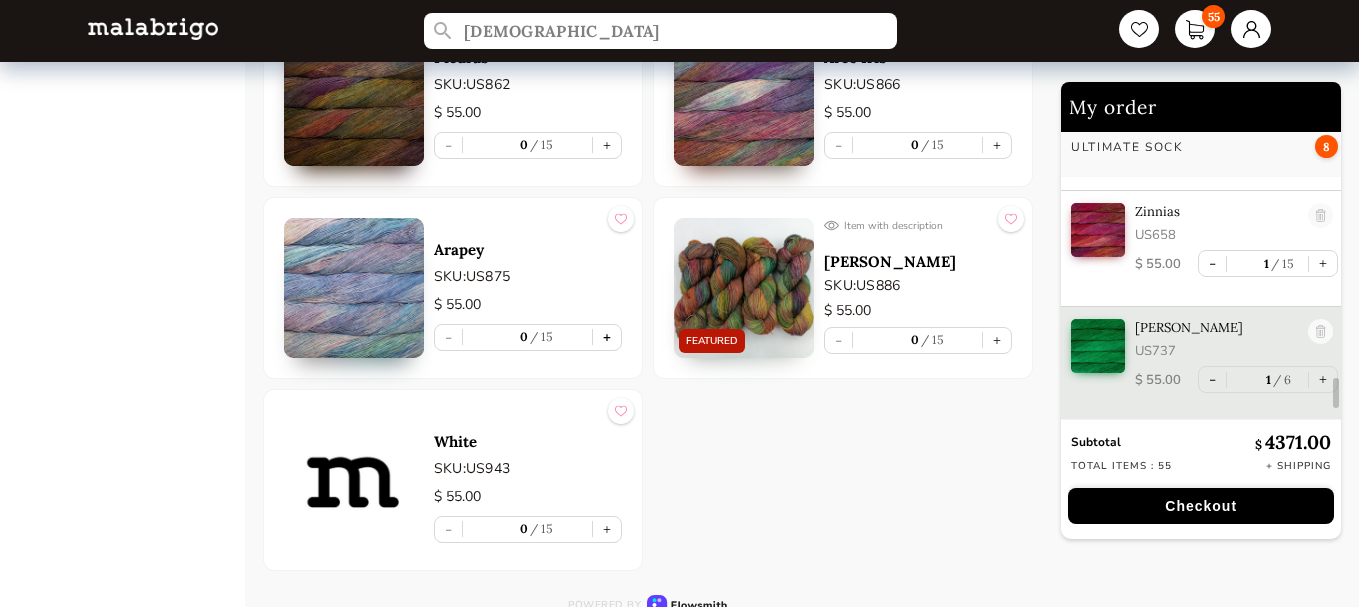 click on "+" at bounding box center (607, 337) 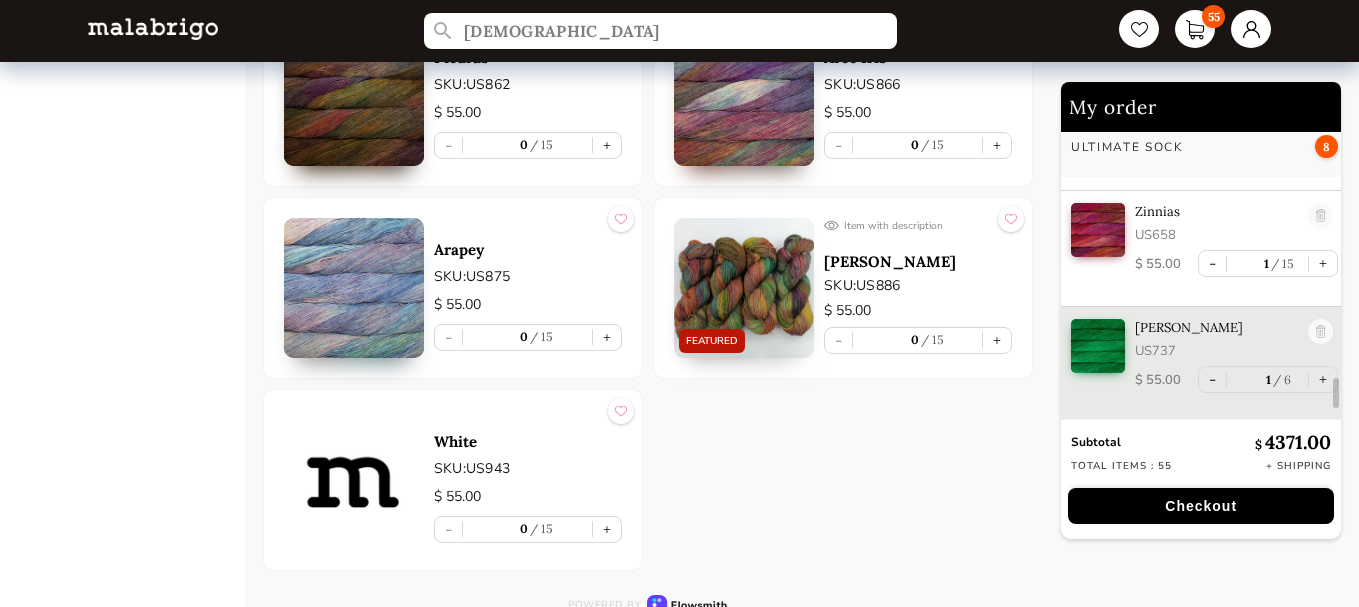 type on "1" 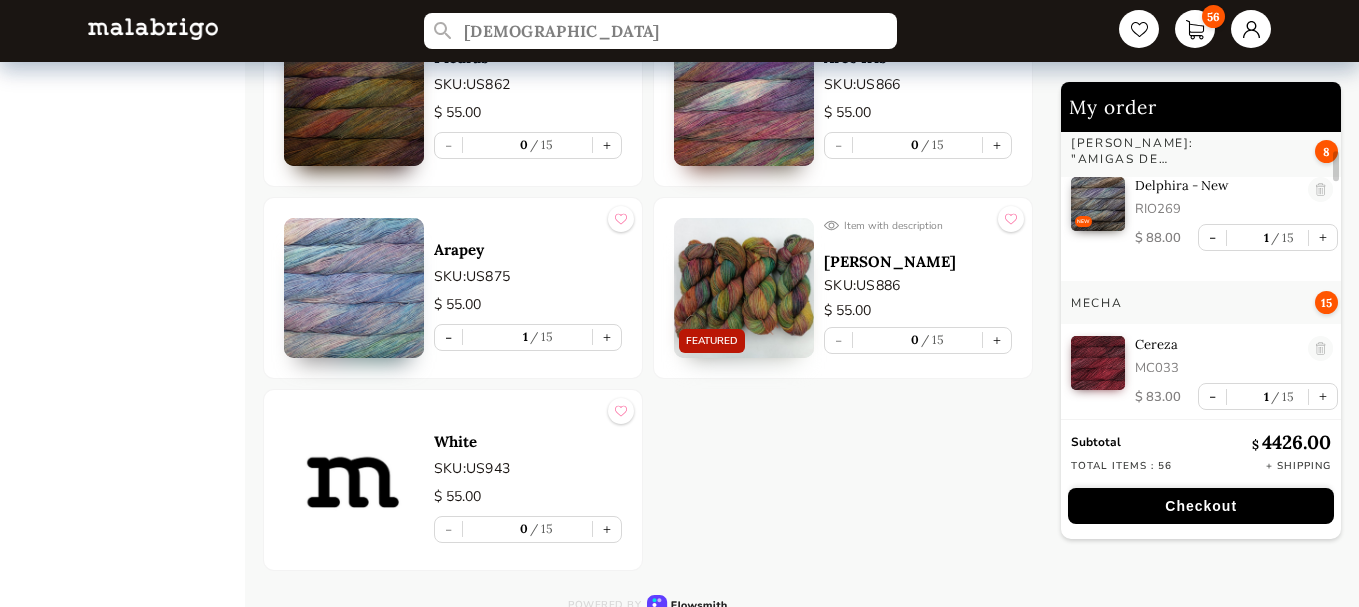 scroll, scrollTop: 0, scrollLeft: 0, axis: both 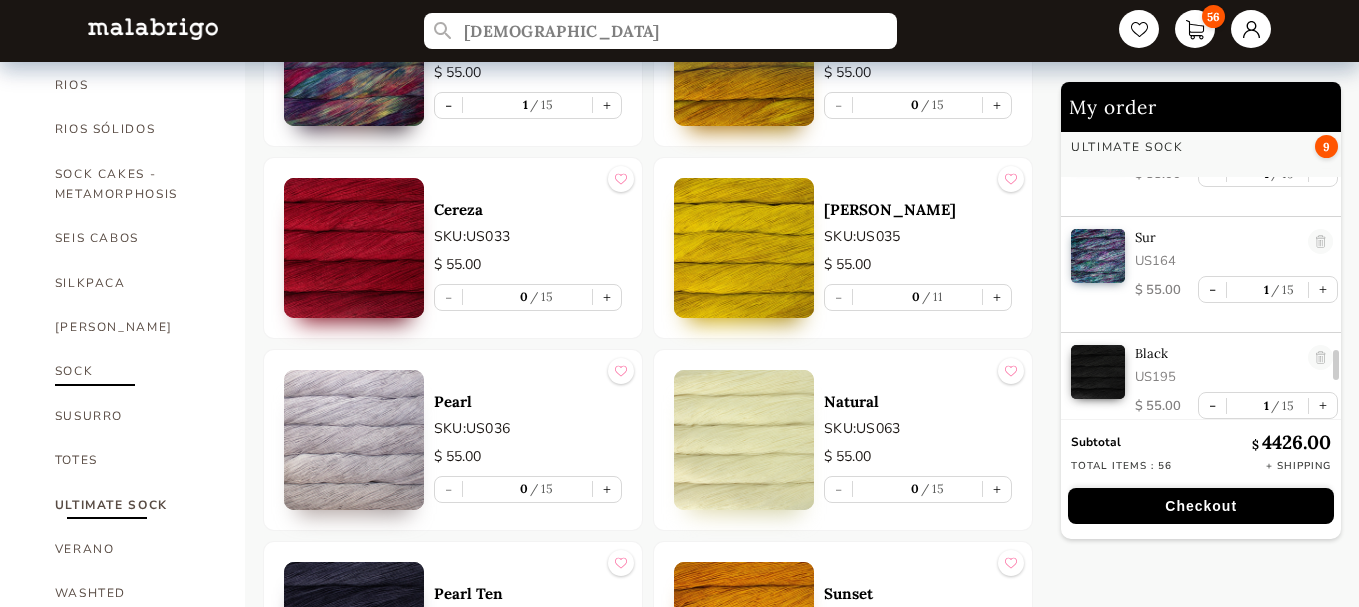 click on "SOCK" at bounding box center [135, 371] 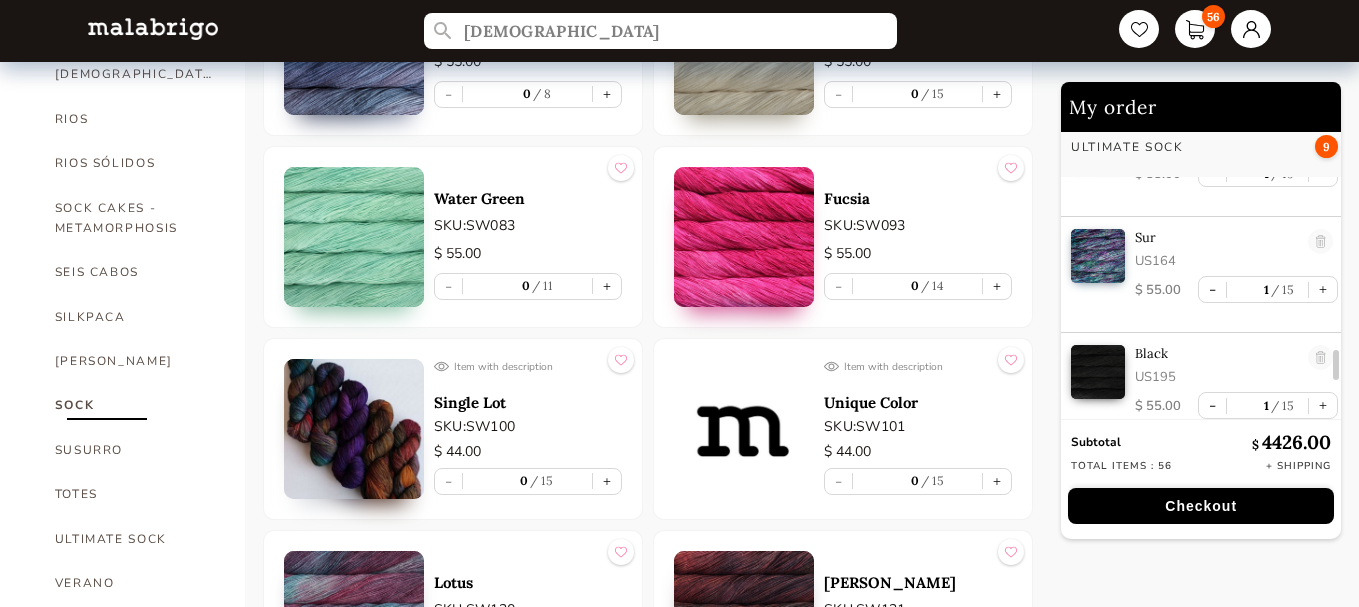 scroll, scrollTop: 1000, scrollLeft: 0, axis: vertical 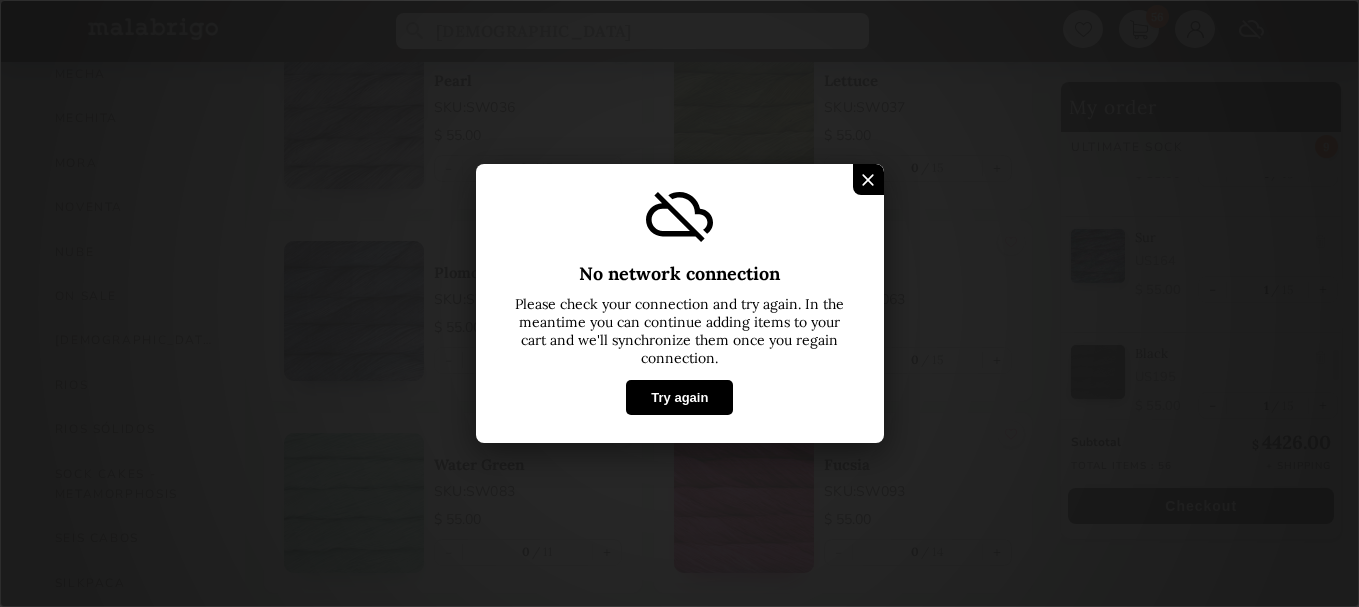 click on "Try again" at bounding box center (679, 397) 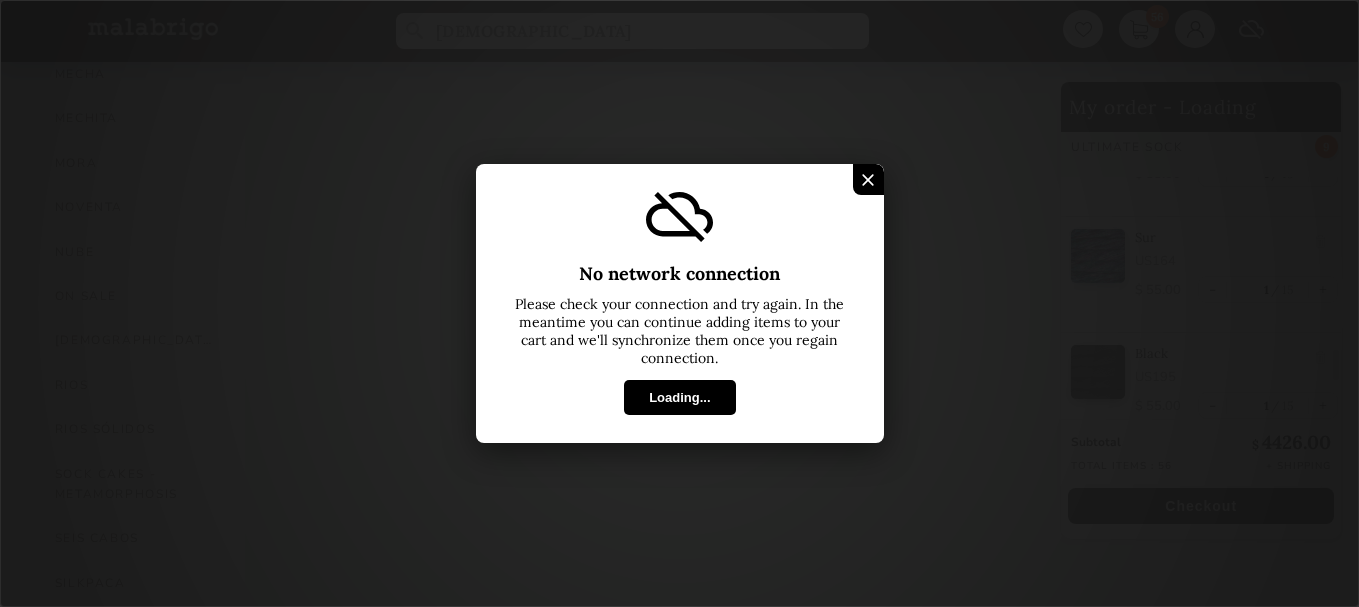 click on "No network connection Please check your connection and try again. In the meantime you can continue adding items to your cart and we'll synchronize them once you regain connection. Loading..." at bounding box center [679, 303] 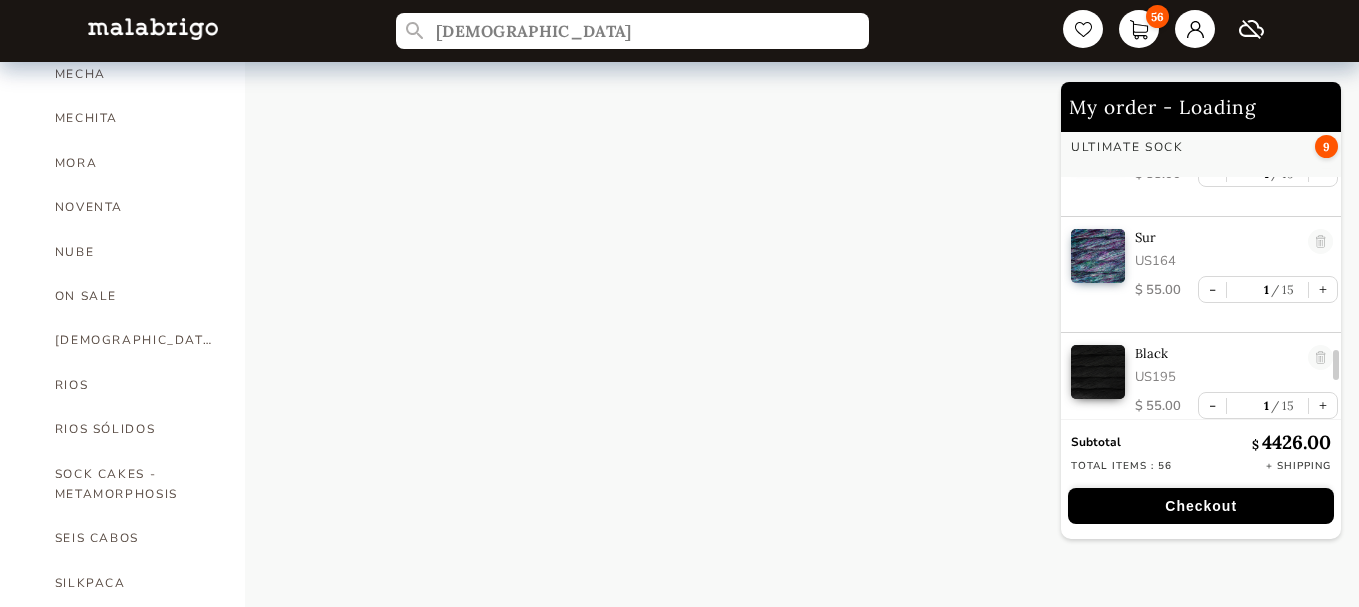 scroll, scrollTop: 1333, scrollLeft: 0, axis: vertical 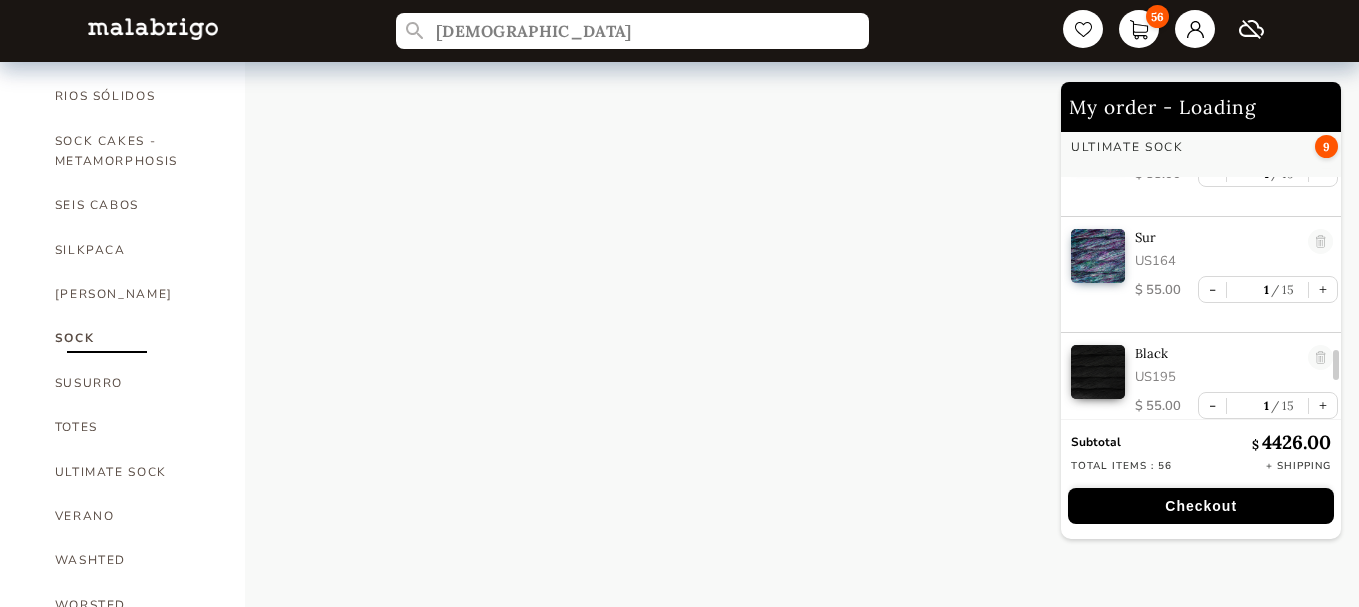 click on "HOME CATEGORIES VIENTOS - PREORDER US MINI - PREORDER CARACOL "ON BLACK" - PREORDER RIOS: "AMIGAS DE ROSALINDA"  NOW SHIPPING HOLIDAY KIT 2025 - PREORDER LACE - NEW COLORS MORA - NEW COLORS ARROYO BOOKS CLOUD CAPRINO CARACOL CHUNKY DOS TIERRAS FINITO LACE MOHAIR MECHA MECHITA MORA NOVENTA NUBE ON SALE RASTA RIOS RIOS SÓLIDOS SOCK CAKES - METAMORPHOSIS SEIS CABOS SILKPACA SILKY MERINO SOCK SUSURRO TOTES ULTIMATE SOCK VERANO WASHTED WORSTED Loading  products ... My order - Loading RIOS: "AMIGAS DE ROSALINDA"  NOW SHIPPING 8 NEW Gardenia - New RIO268 $   88.00 - 1 15 + NEW Zahara - New RIO267 $   88.00 - 1 15 + NEW Daphne - New RIO265 $   88.00 - 1 15 + NEW Melissa - New RIO266 $   88.00 - 1 15 + NEW Celestina - New RIO264 $   88.00 - 1 15 + NEW Magnolia - New RIO263 $   88.00 - 1 15 + NEW Belinda - New RIO262 $   88.00 - 1 15 + NEW Delphira - New RIO269 $   88.00 - 1 15 + Mecha 15 Cereza MC033 $   83.00 - 1 15 + Paris Night MC052 $   83.00 - 1 13 + Natural MC063 $   83.00 - 1 15 + Glaze MC091 $   83.00 - 1 15" at bounding box center (679, -322) 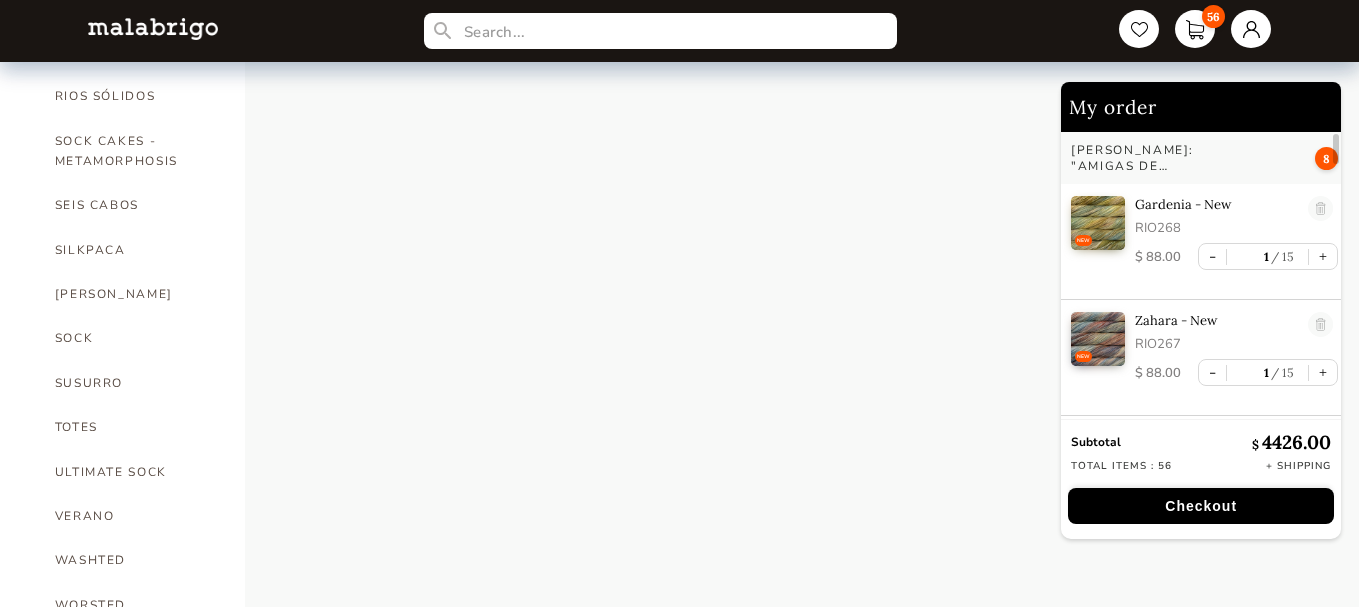 scroll, scrollTop: 1333, scrollLeft: 0, axis: vertical 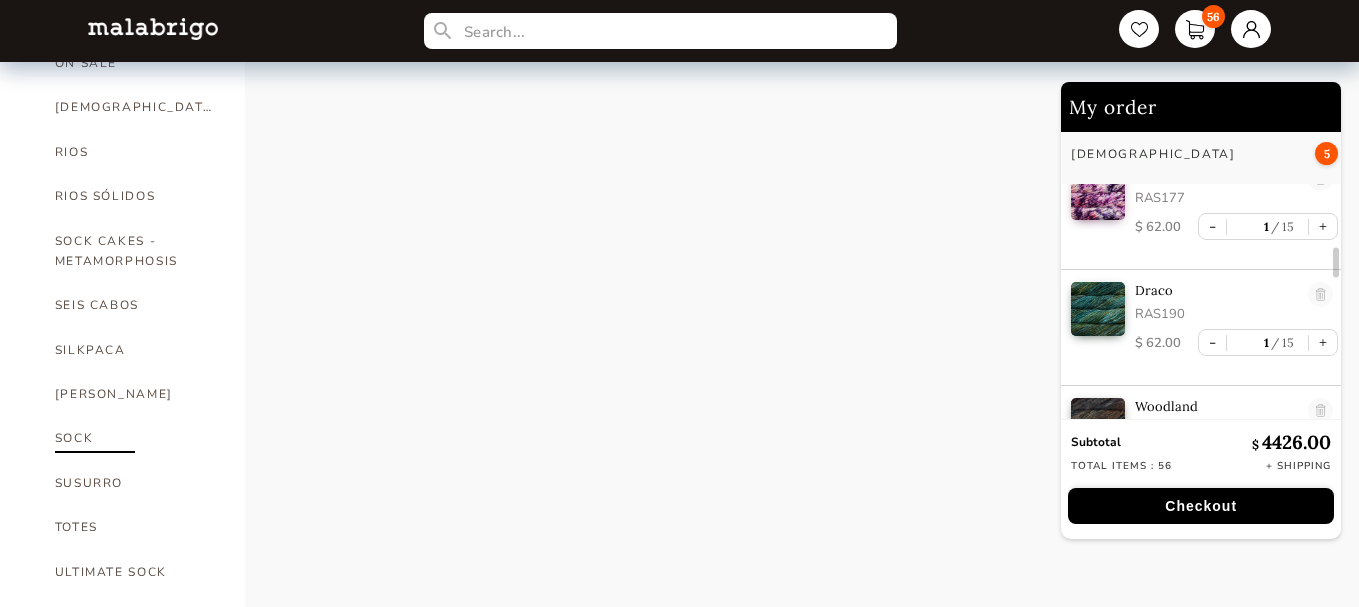 click on "SOCK" at bounding box center (135, 438) 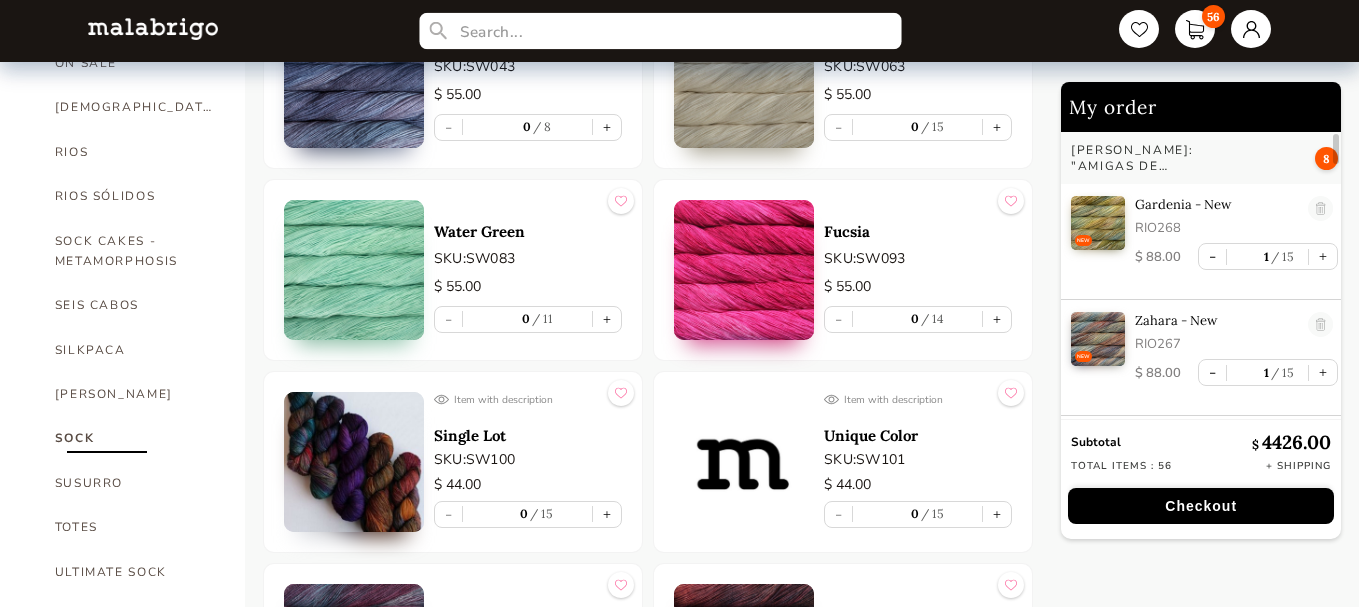 click at bounding box center (660, 31) 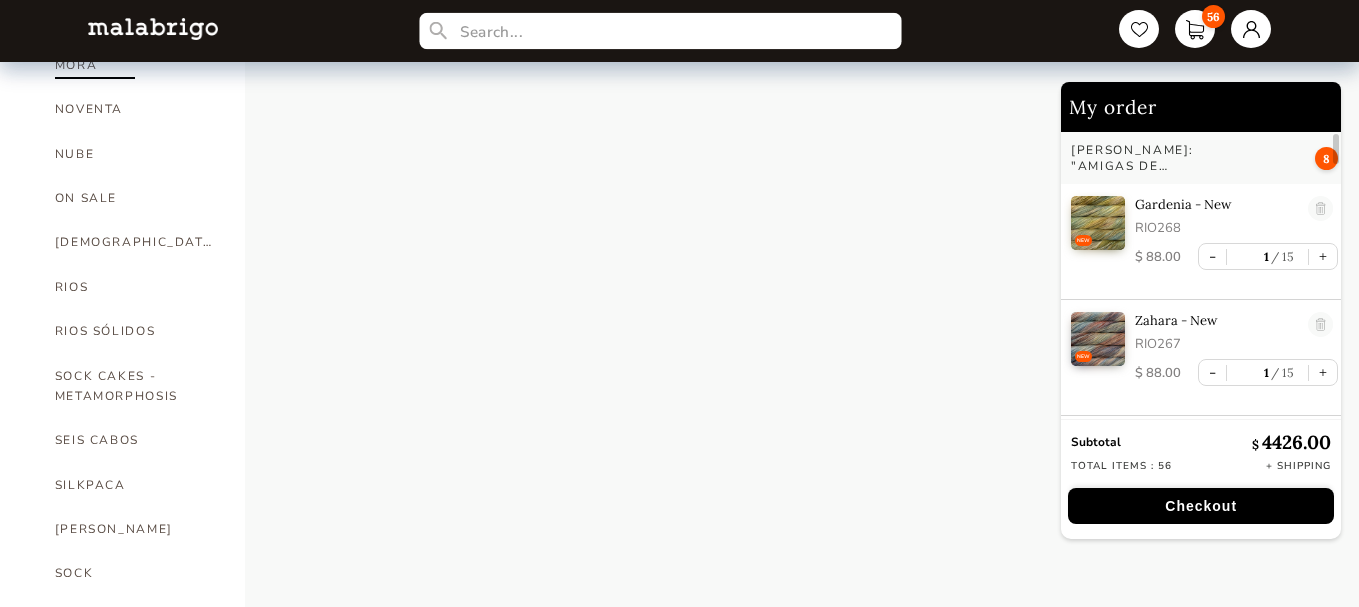 scroll, scrollTop: 1133, scrollLeft: 0, axis: vertical 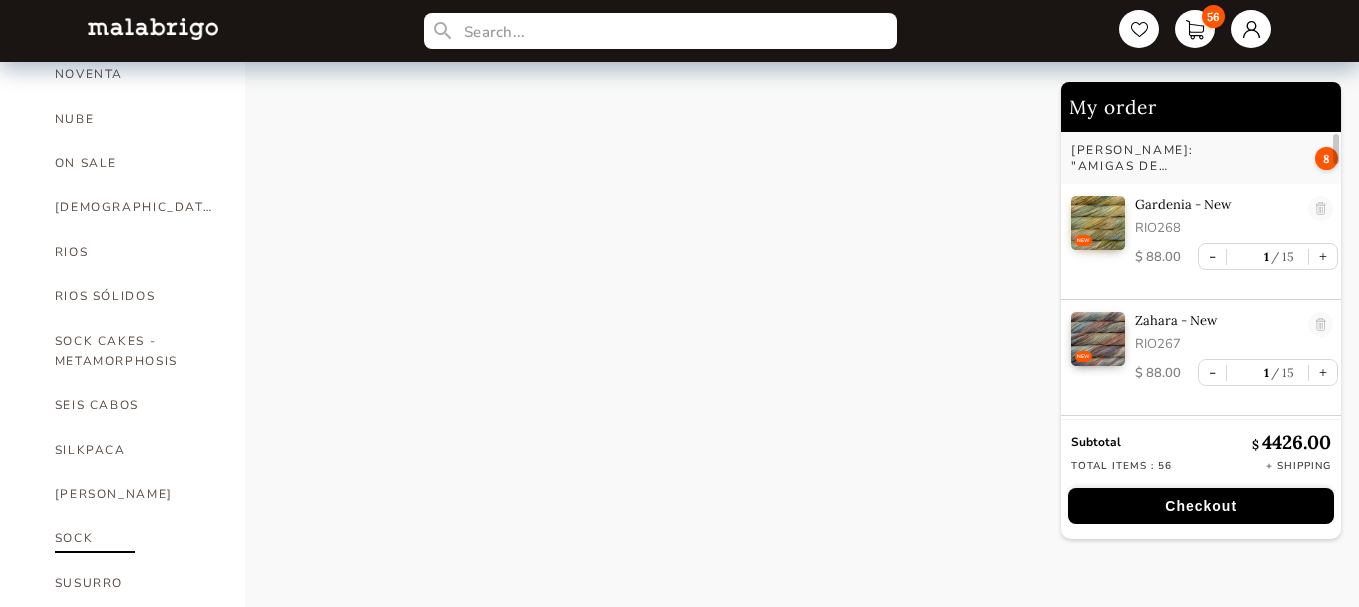 click on "SOCK" at bounding box center (135, 538) 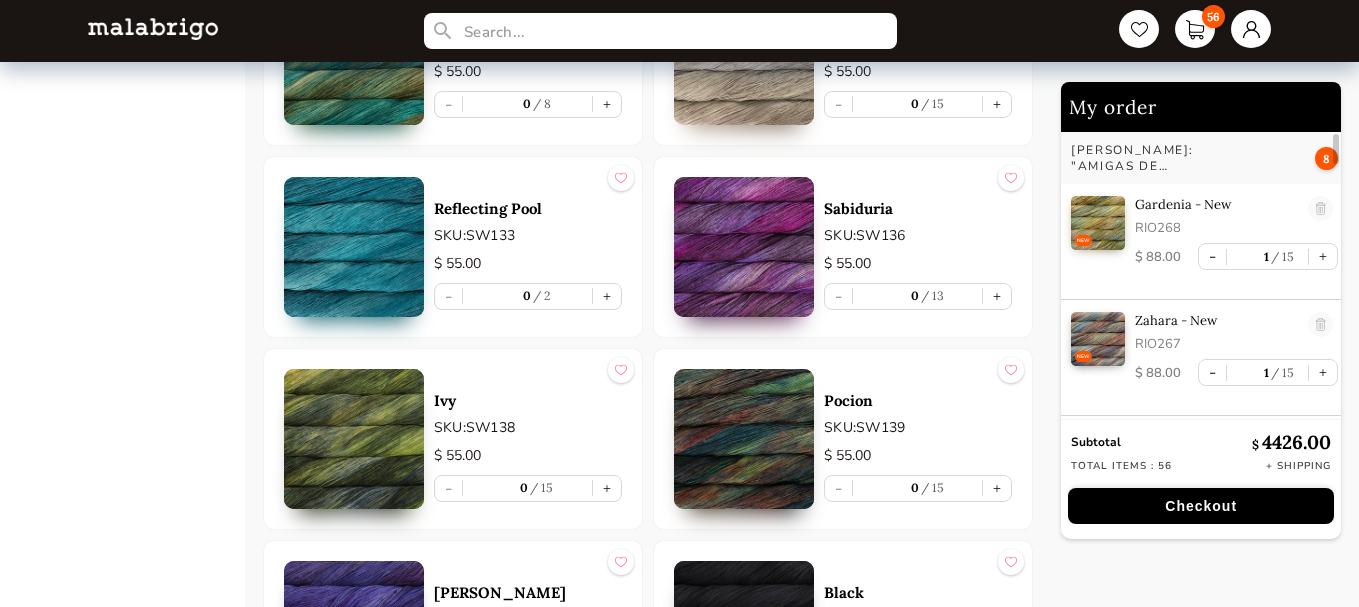 scroll, scrollTop: 2200, scrollLeft: 0, axis: vertical 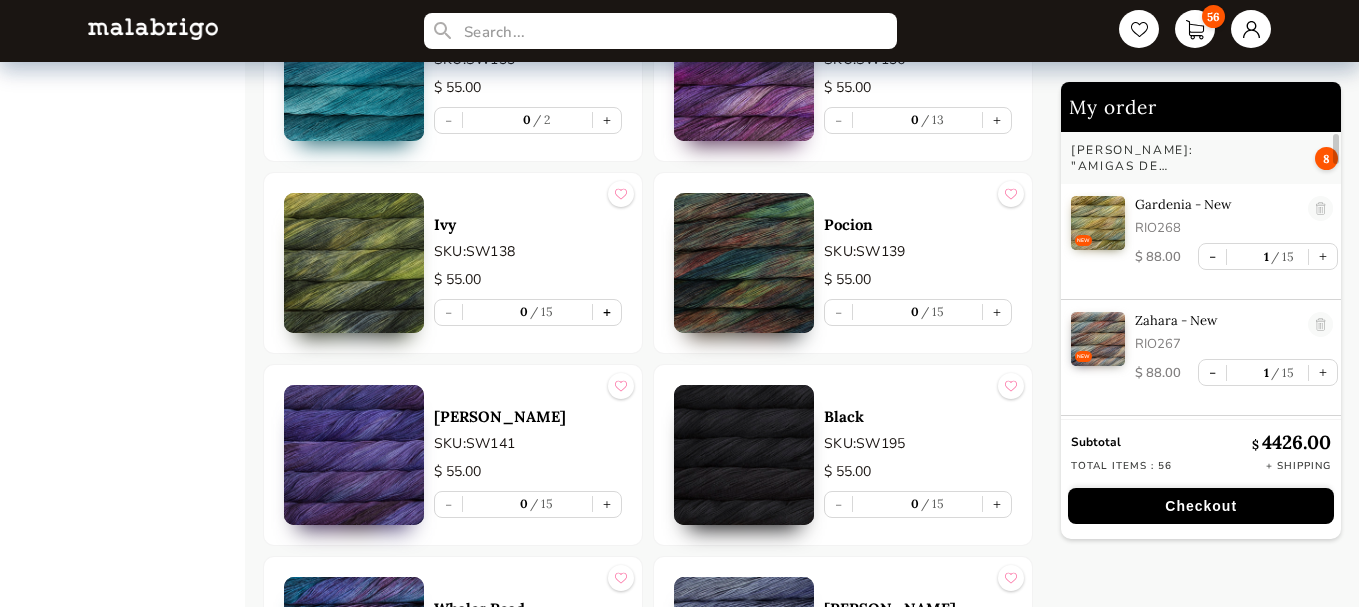 click on "+" at bounding box center (607, 312) 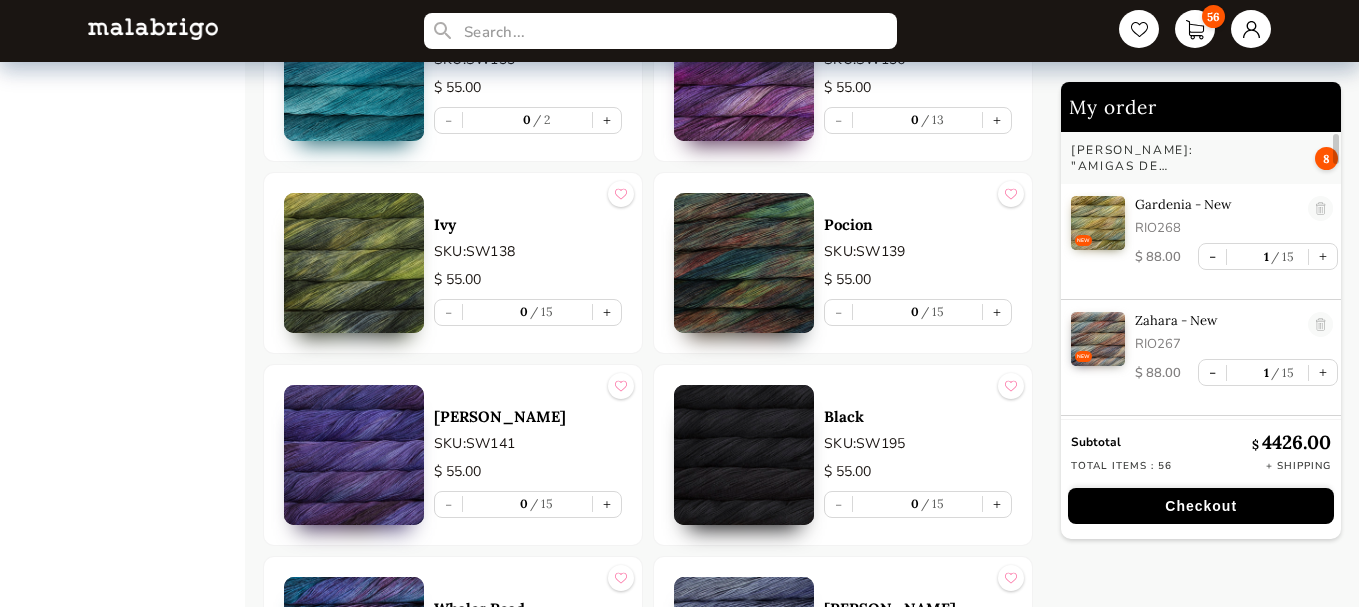 type on "1" 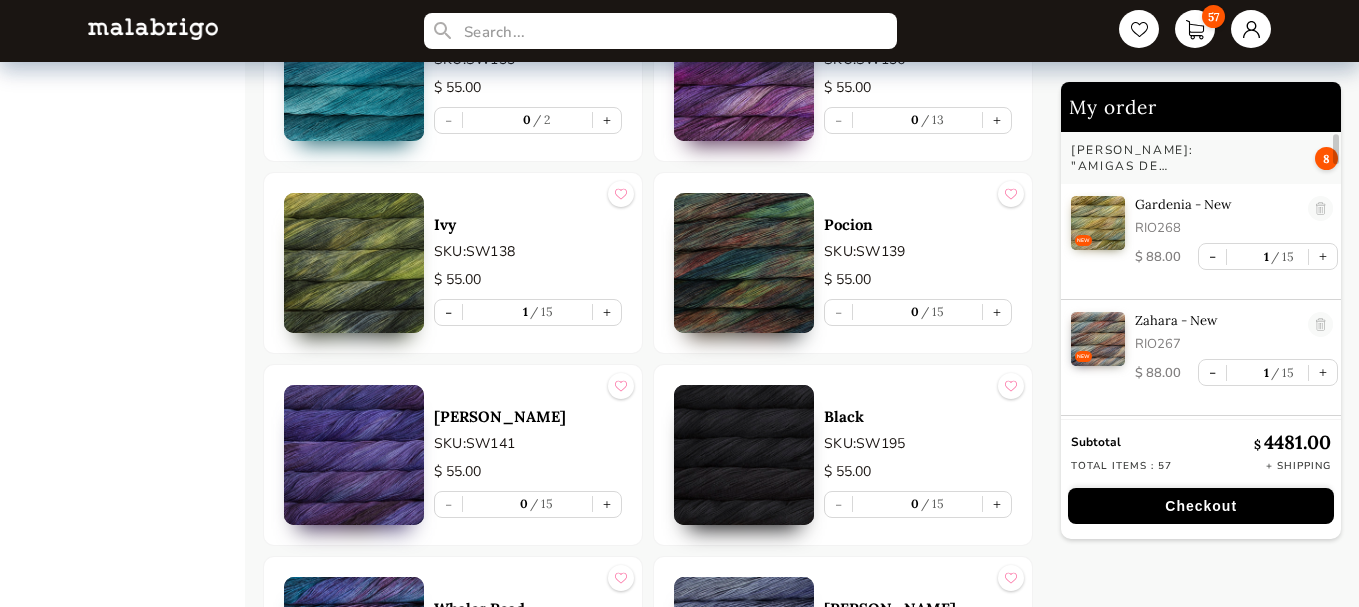 scroll, scrollTop: 153, scrollLeft: 0, axis: vertical 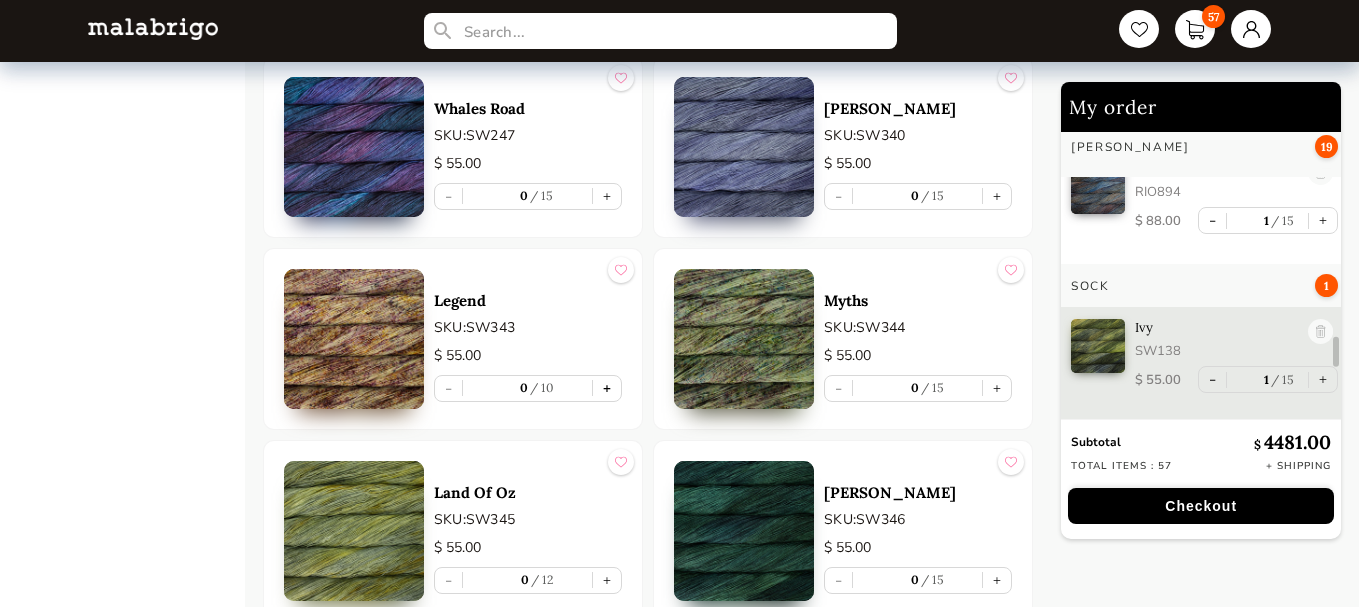 click on "+" at bounding box center (607, 388) 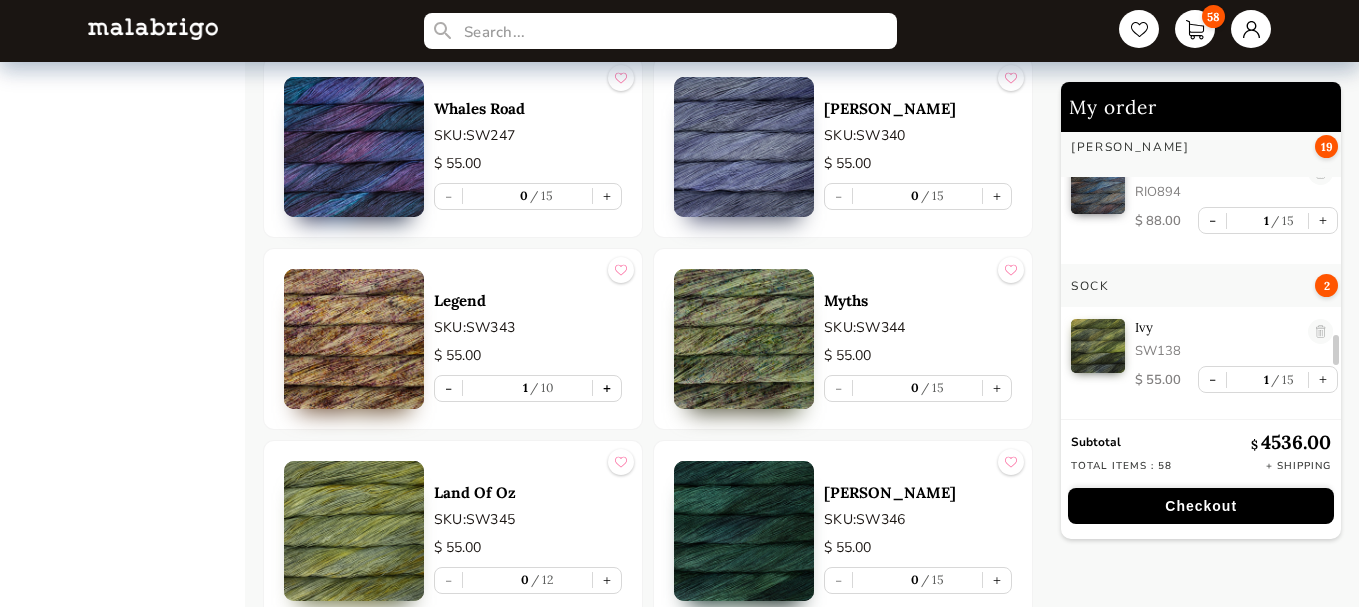 scroll, scrollTop: 5612, scrollLeft: 0, axis: vertical 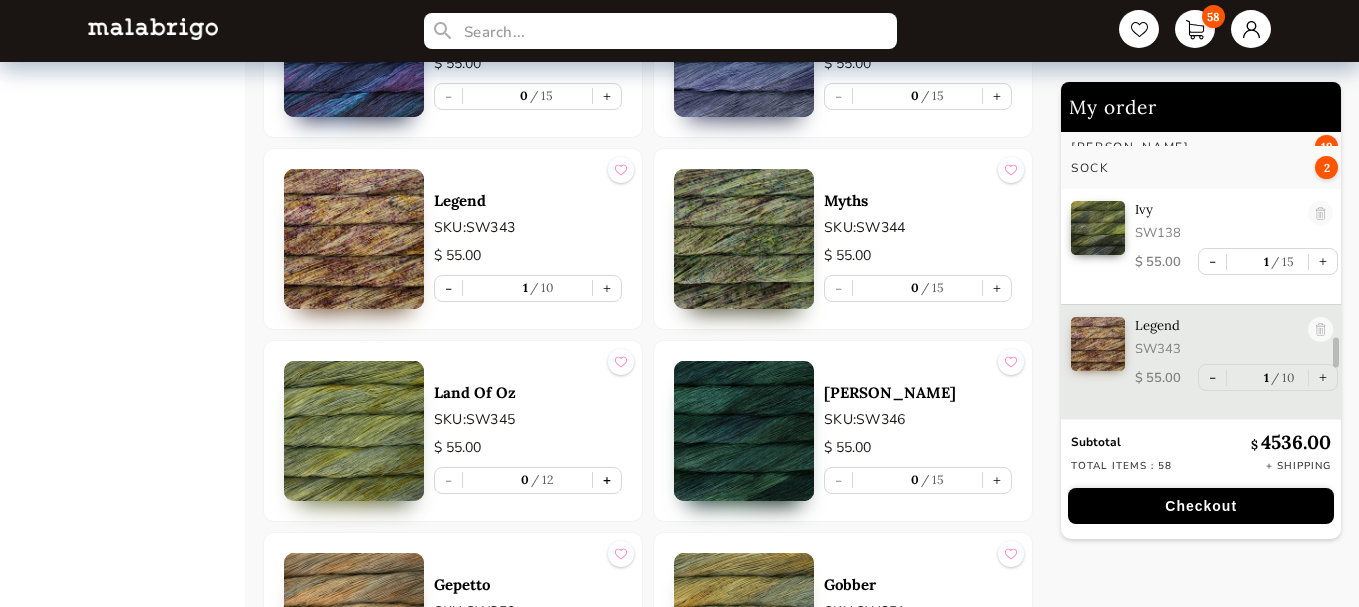 click on "+" at bounding box center [607, 480] 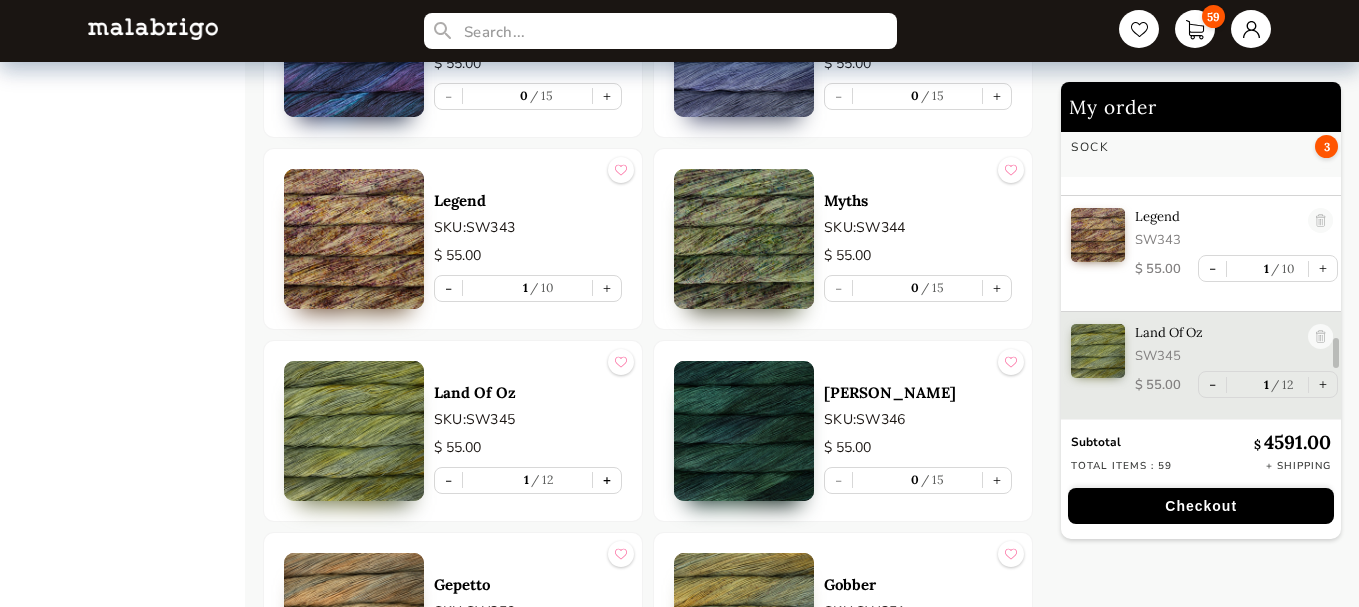 scroll, scrollTop: 5726, scrollLeft: 0, axis: vertical 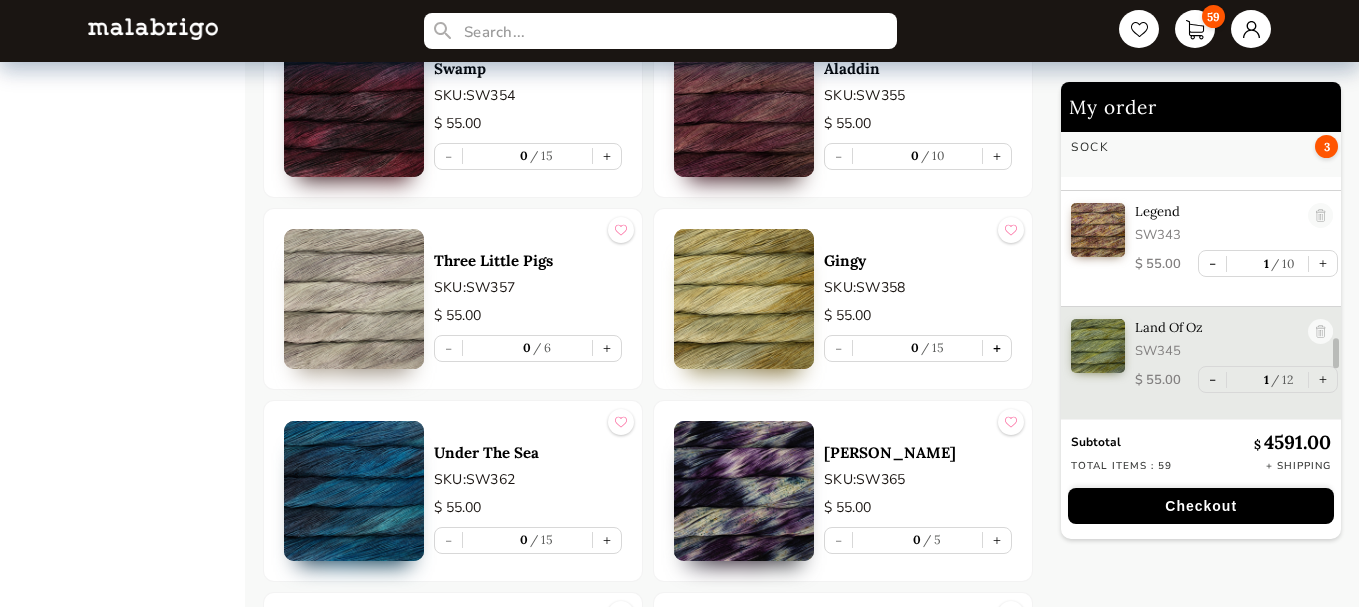 click on "+" at bounding box center [997, 348] 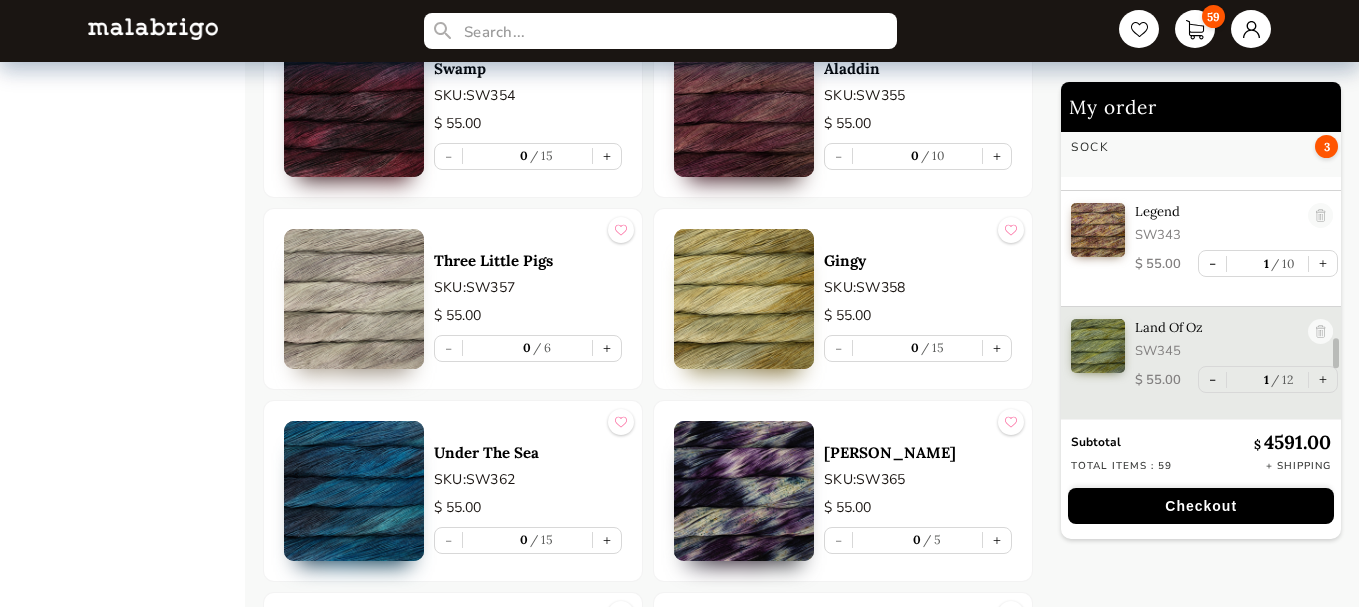type on "1" 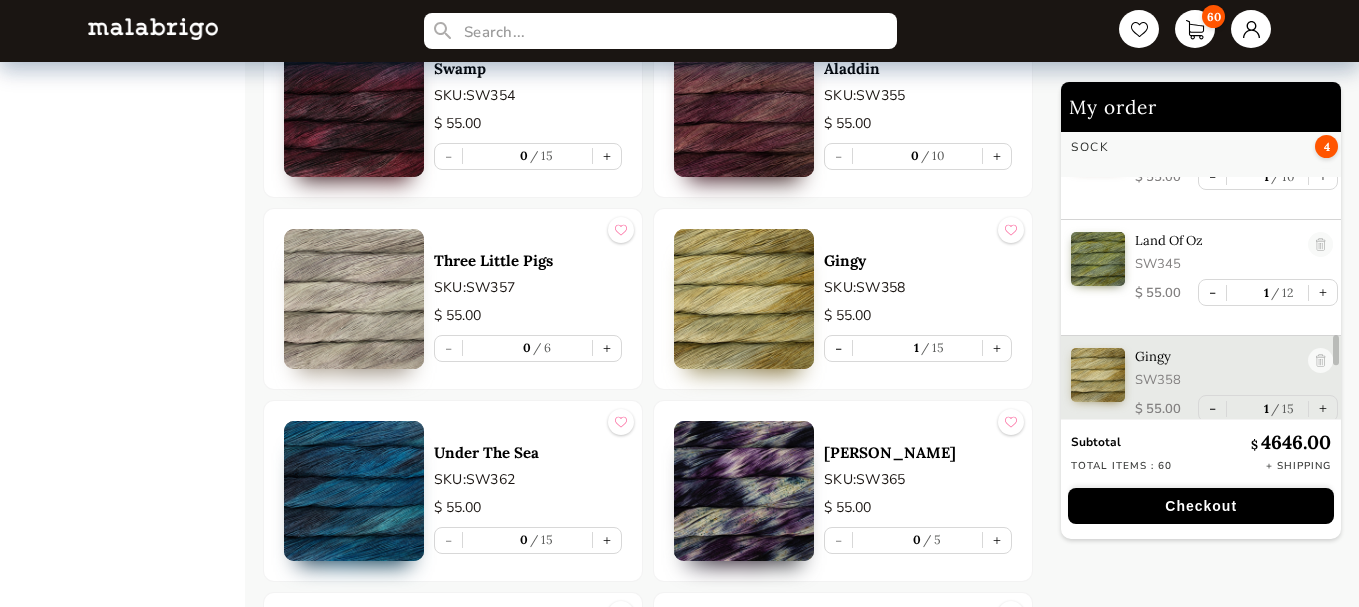scroll, scrollTop: 5844, scrollLeft: 0, axis: vertical 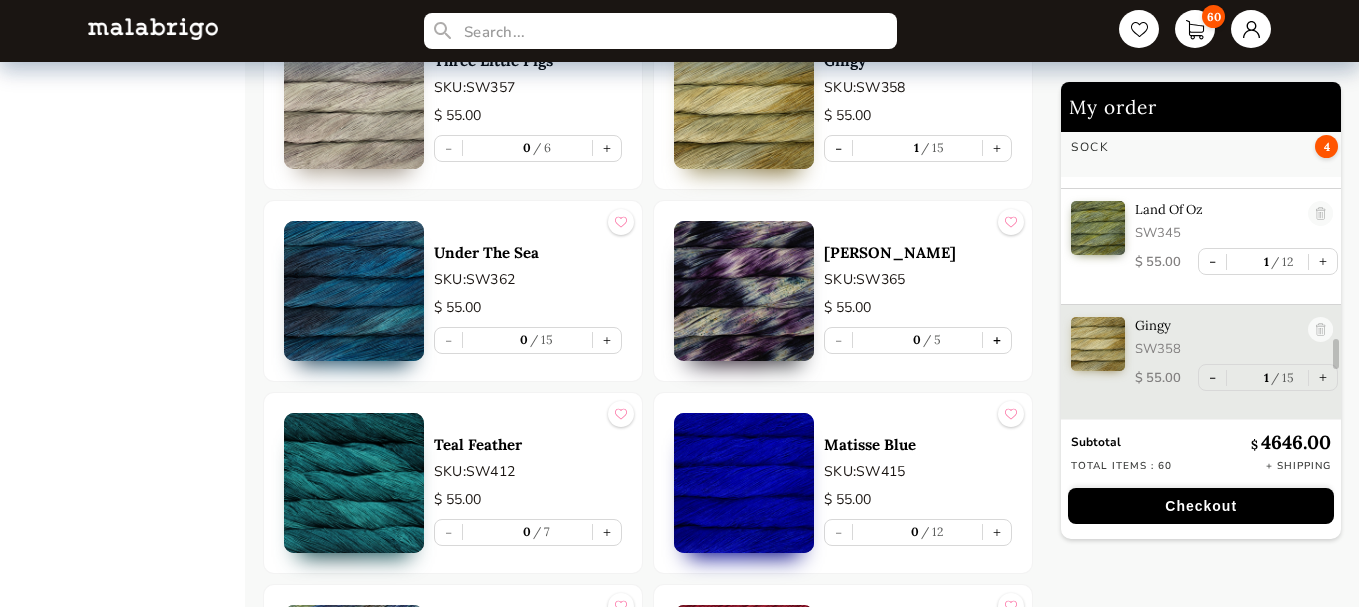 click on "+" at bounding box center [997, 340] 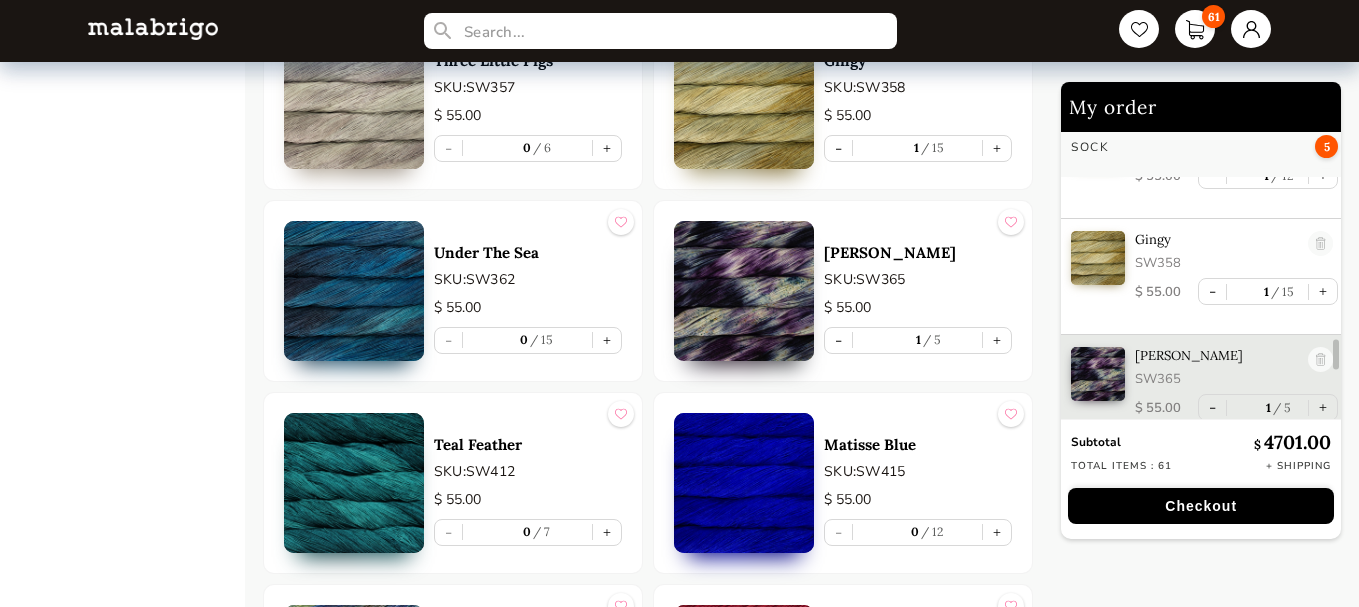 scroll, scrollTop: 5958, scrollLeft: 0, axis: vertical 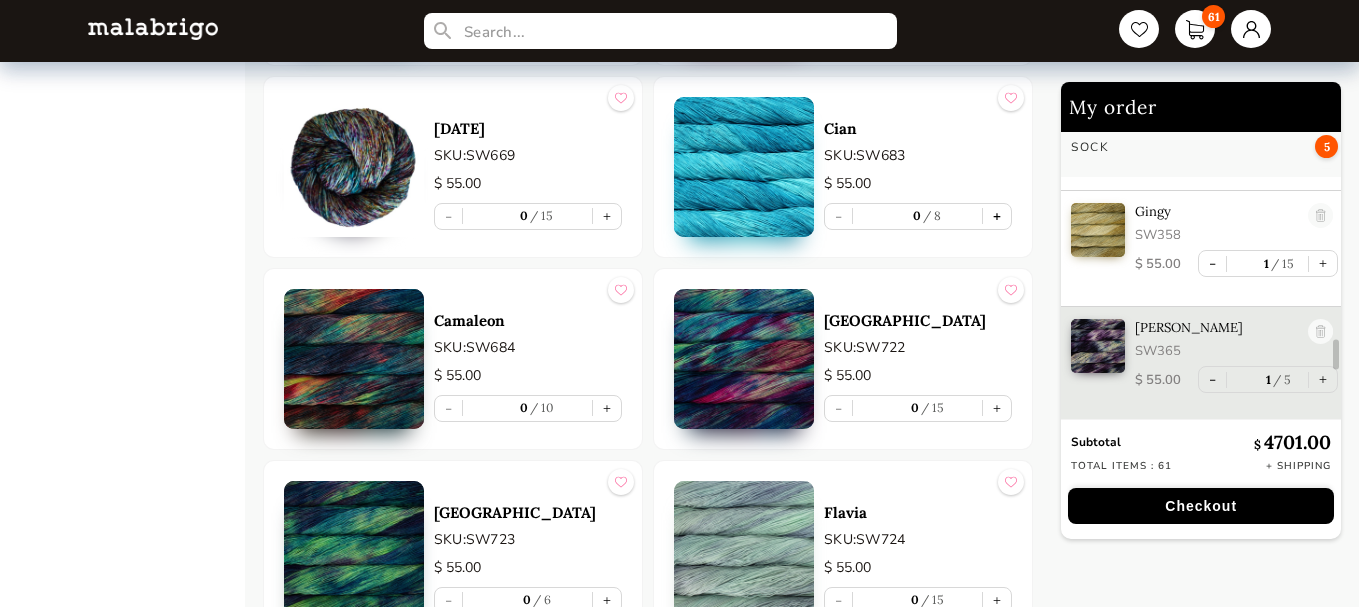 click on "+" at bounding box center [997, 216] 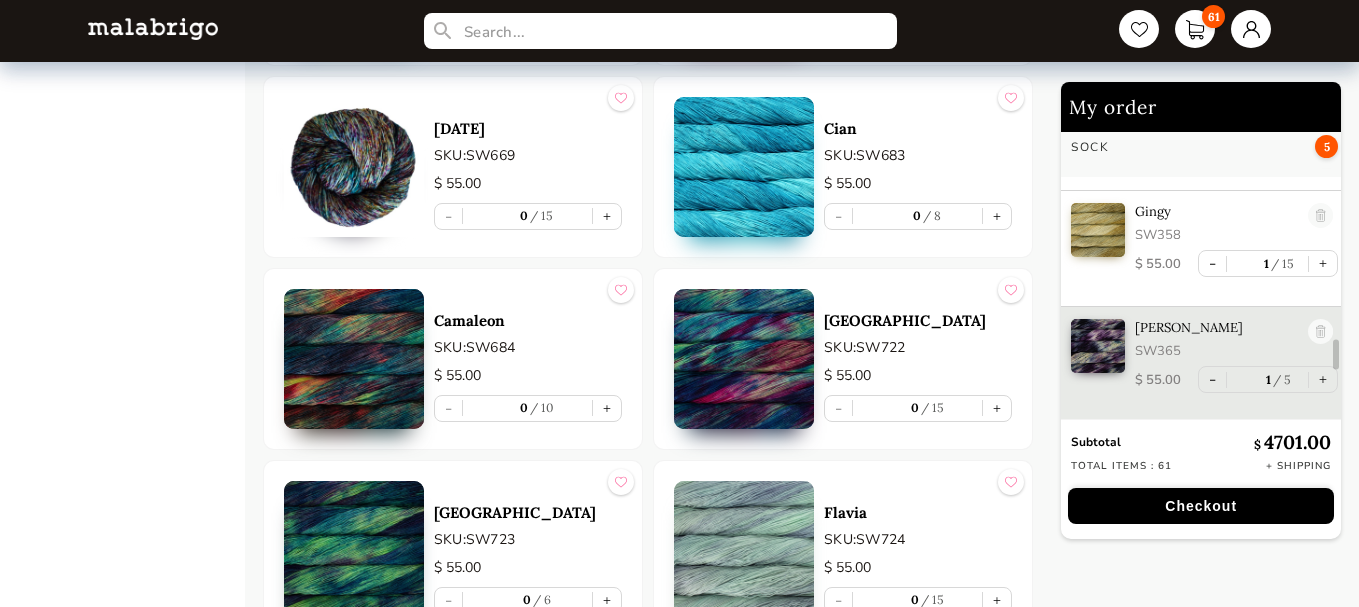 type on "1" 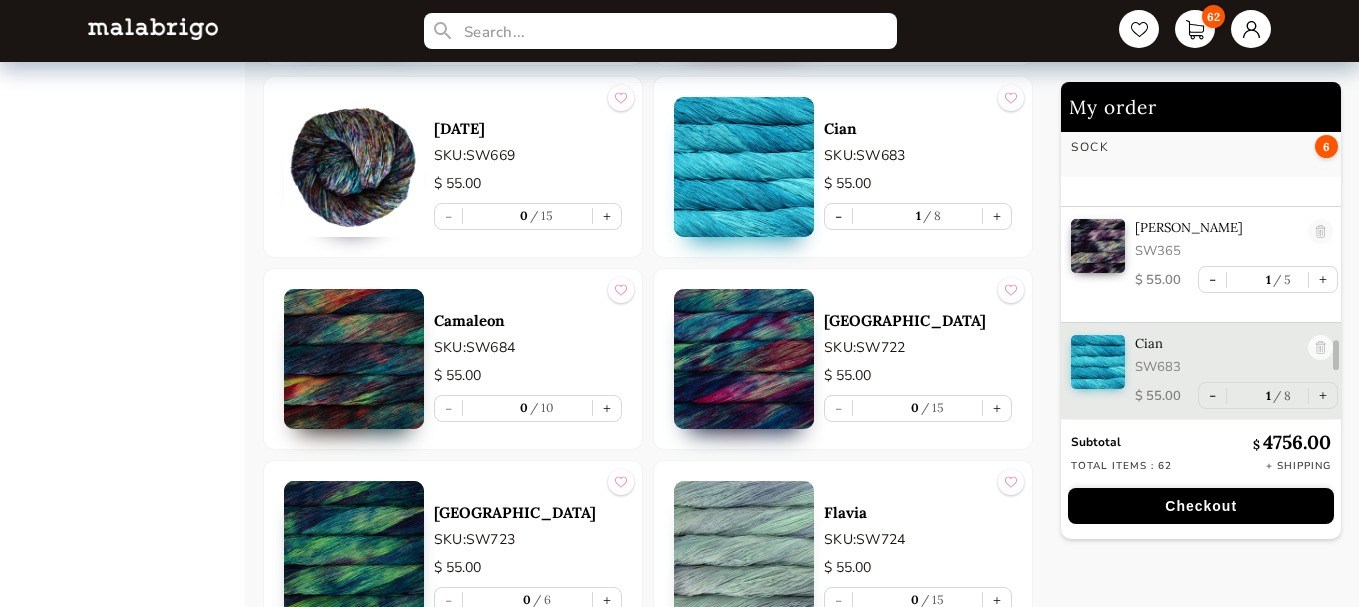 scroll, scrollTop: 6075, scrollLeft: 0, axis: vertical 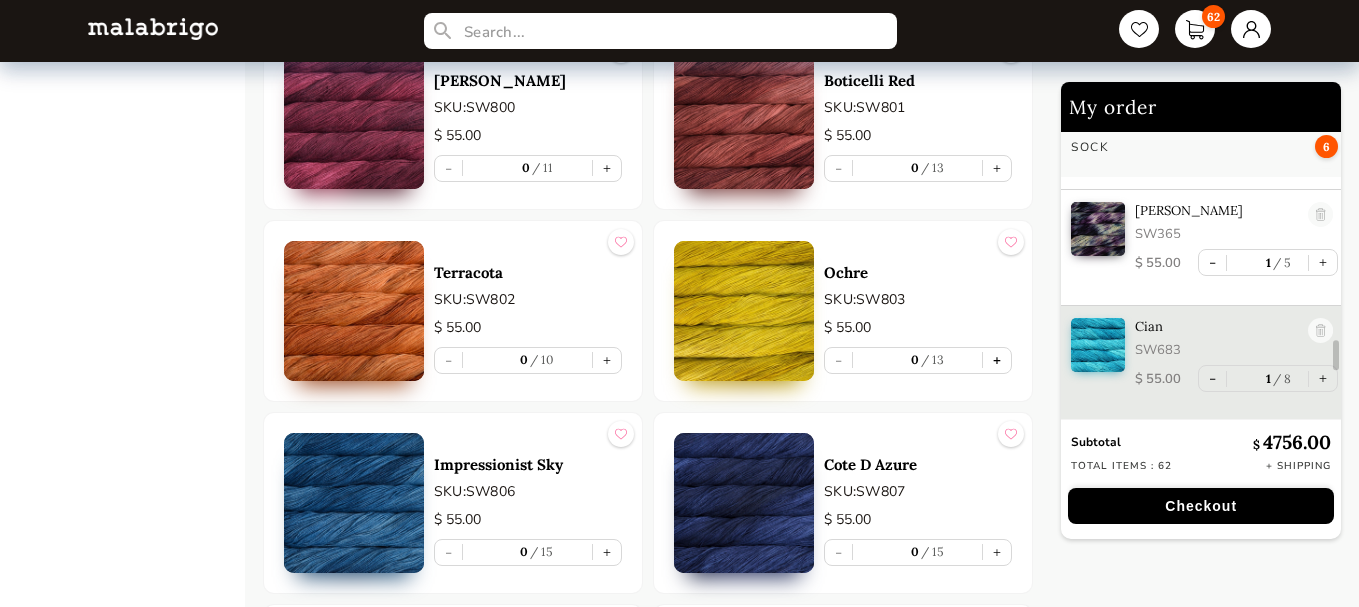 click on "+" at bounding box center [997, 360] 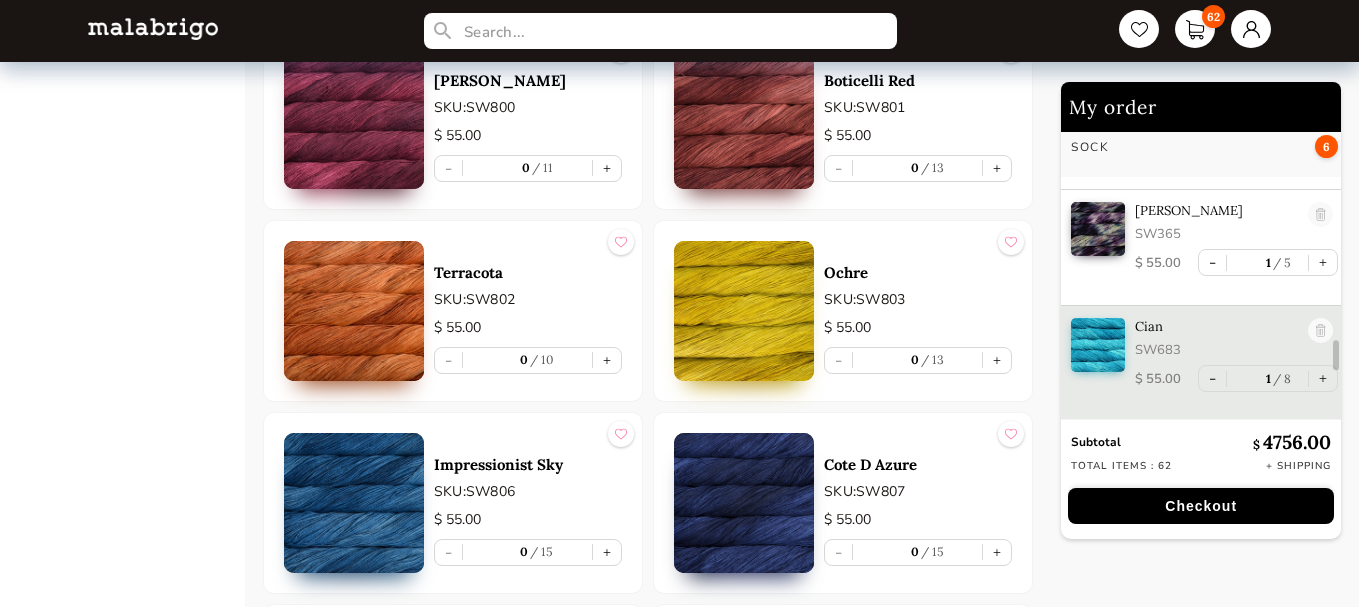 type on "1" 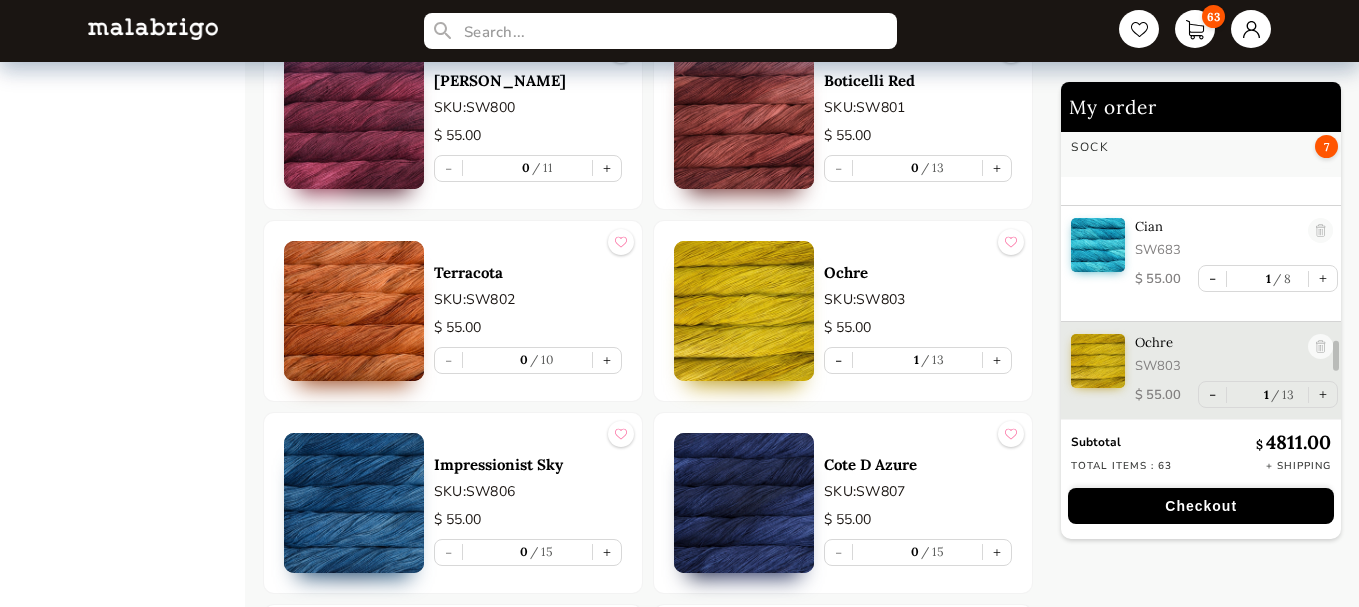scroll, scrollTop: 6192, scrollLeft: 0, axis: vertical 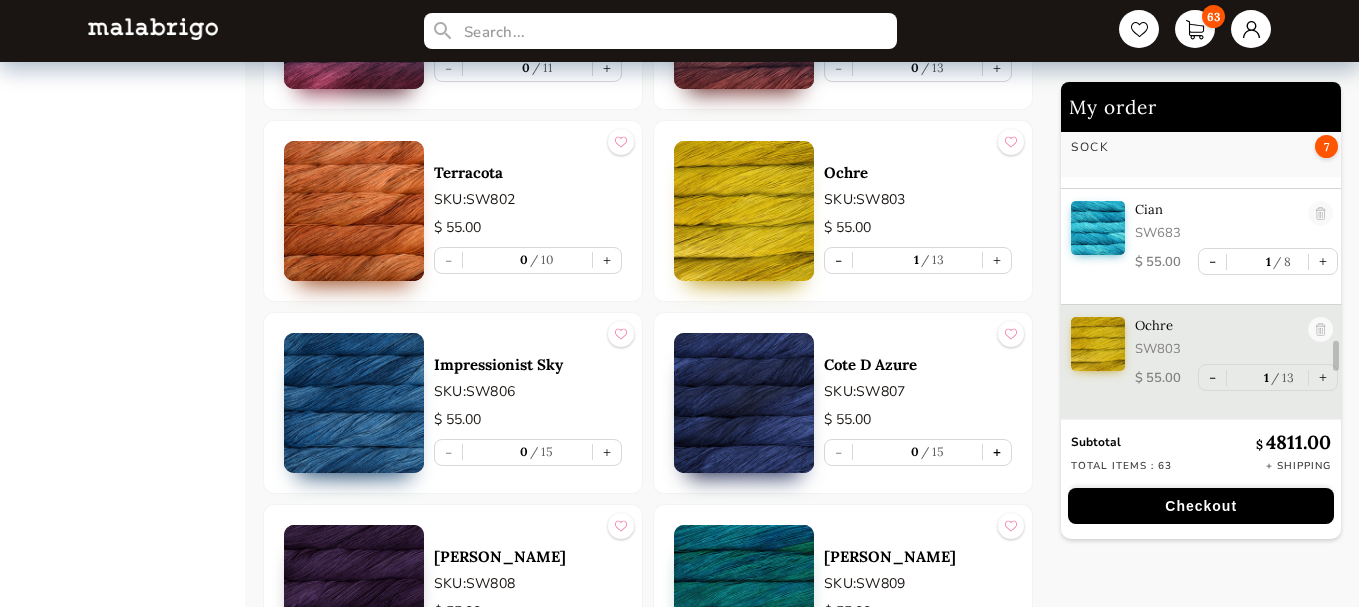 click on "+" at bounding box center [997, 452] 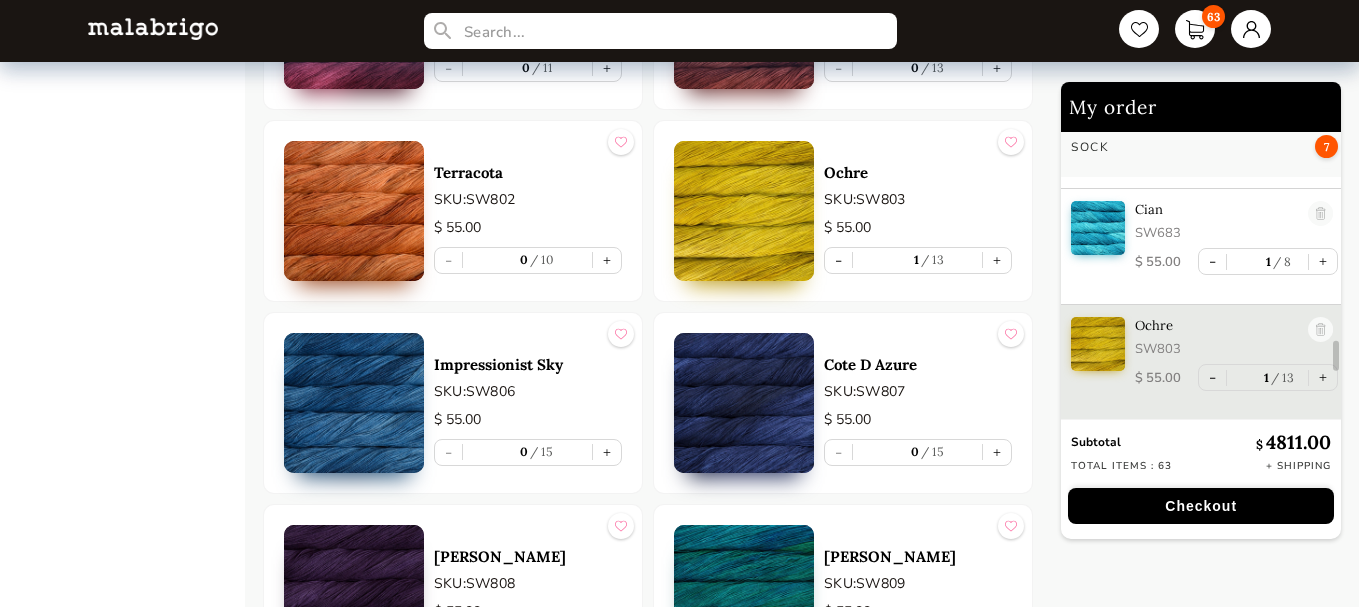 type on "1" 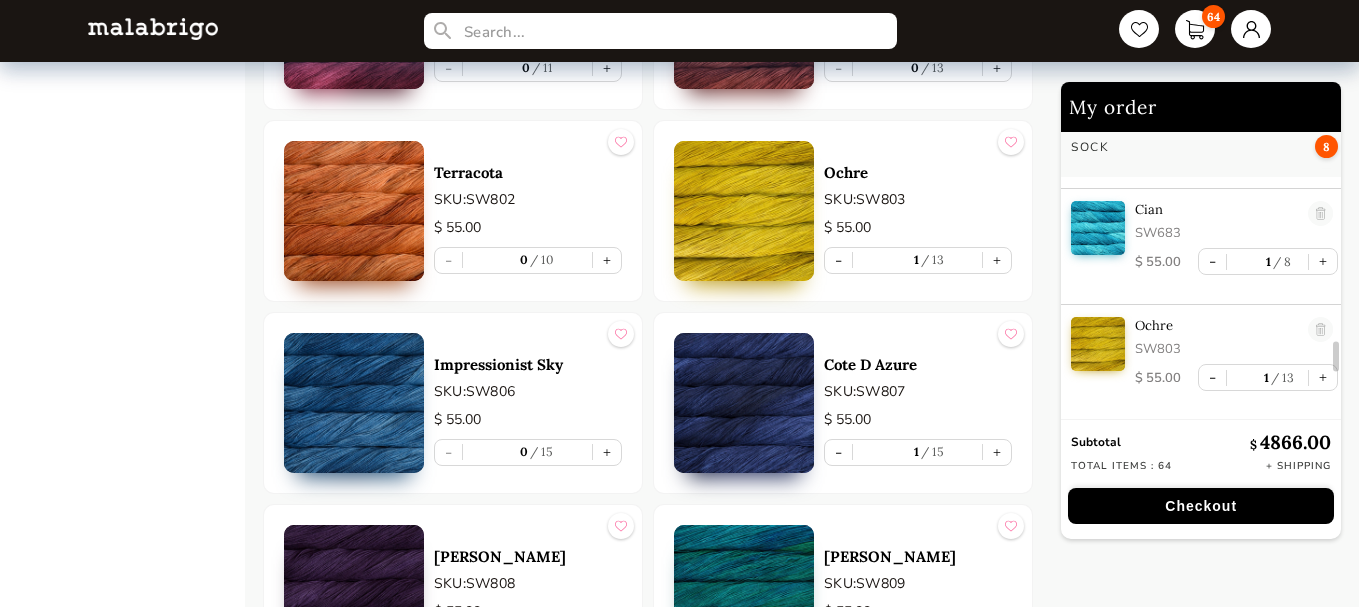 scroll, scrollTop: 6308, scrollLeft: 0, axis: vertical 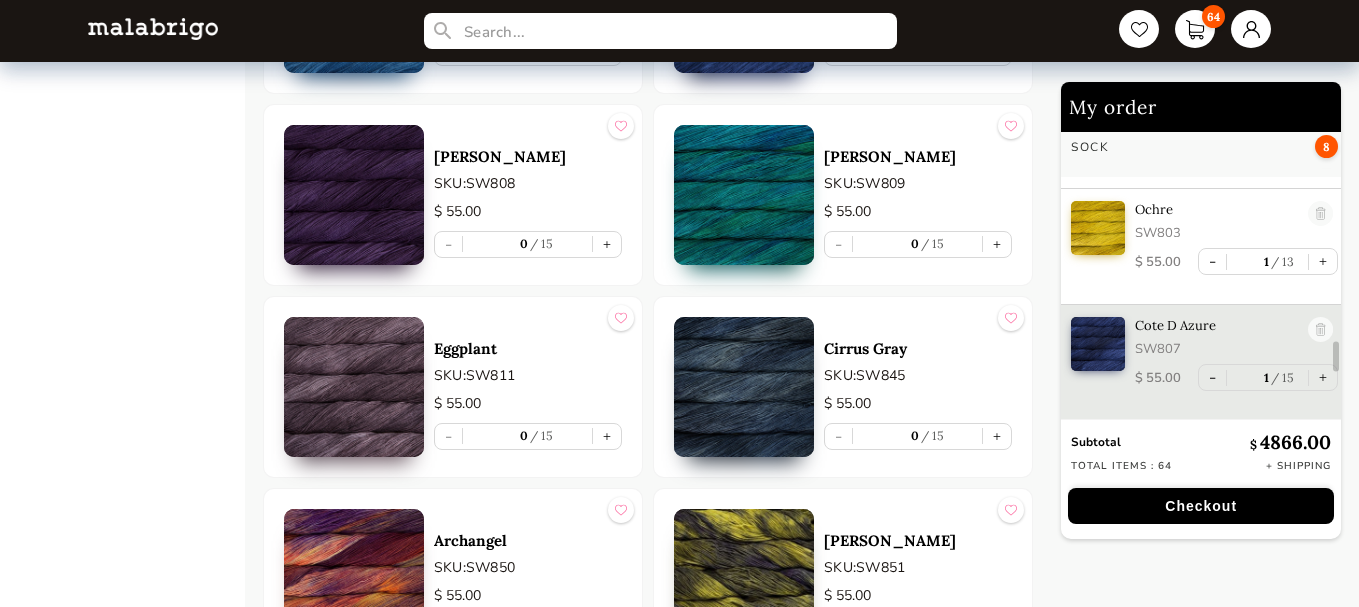 drag, startPoint x: 997, startPoint y: 244, endPoint x: 939, endPoint y: 332, distance: 105.3945 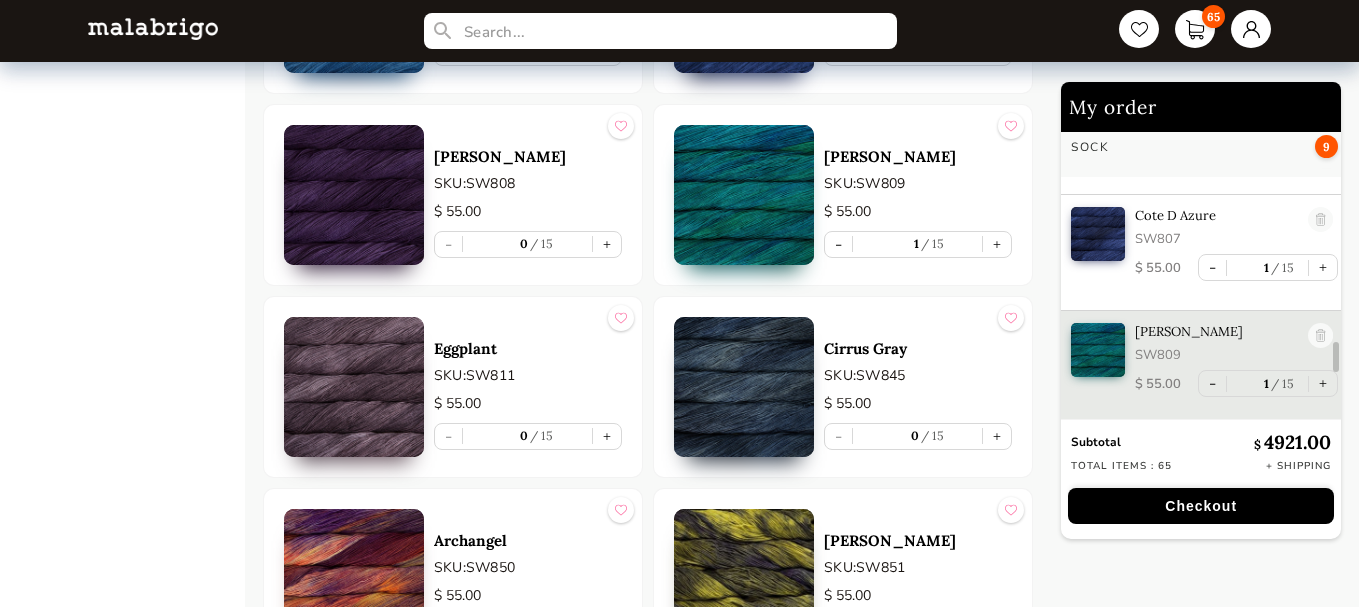 scroll, scrollTop: 6424, scrollLeft: 0, axis: vertical 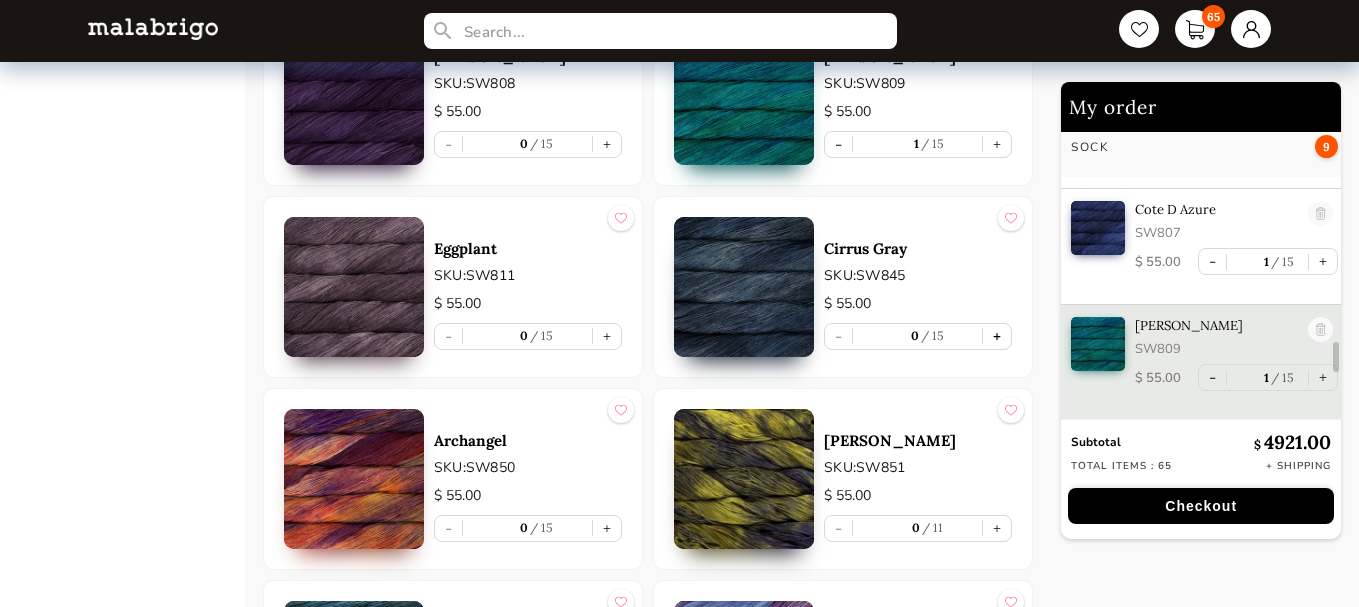 click on "+" at bounding box center (997, 336) 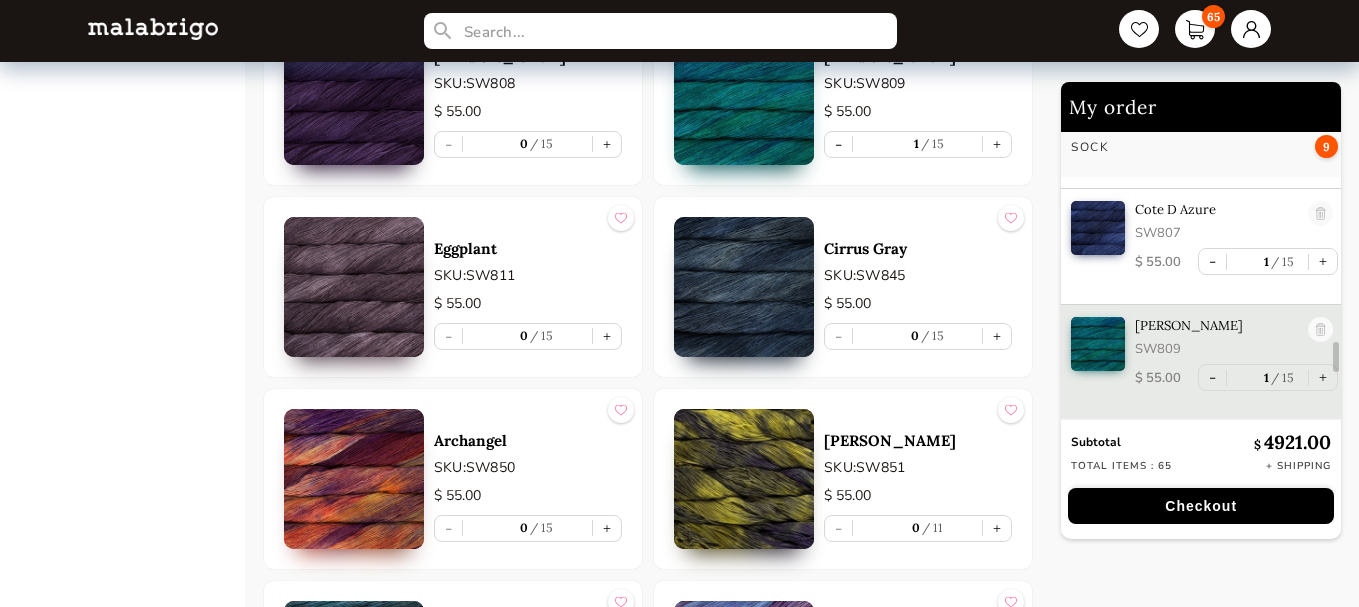 type on "1" 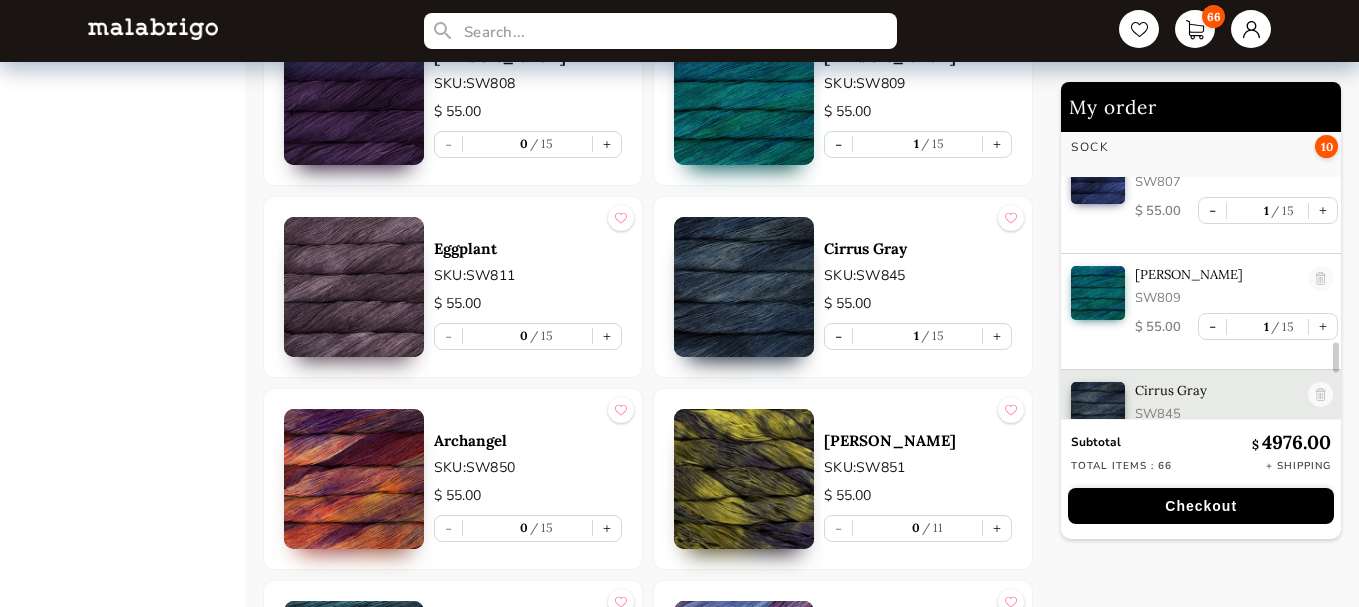 scroll, scrollTop: 6539, scrollLeft: 0, axis: vertical 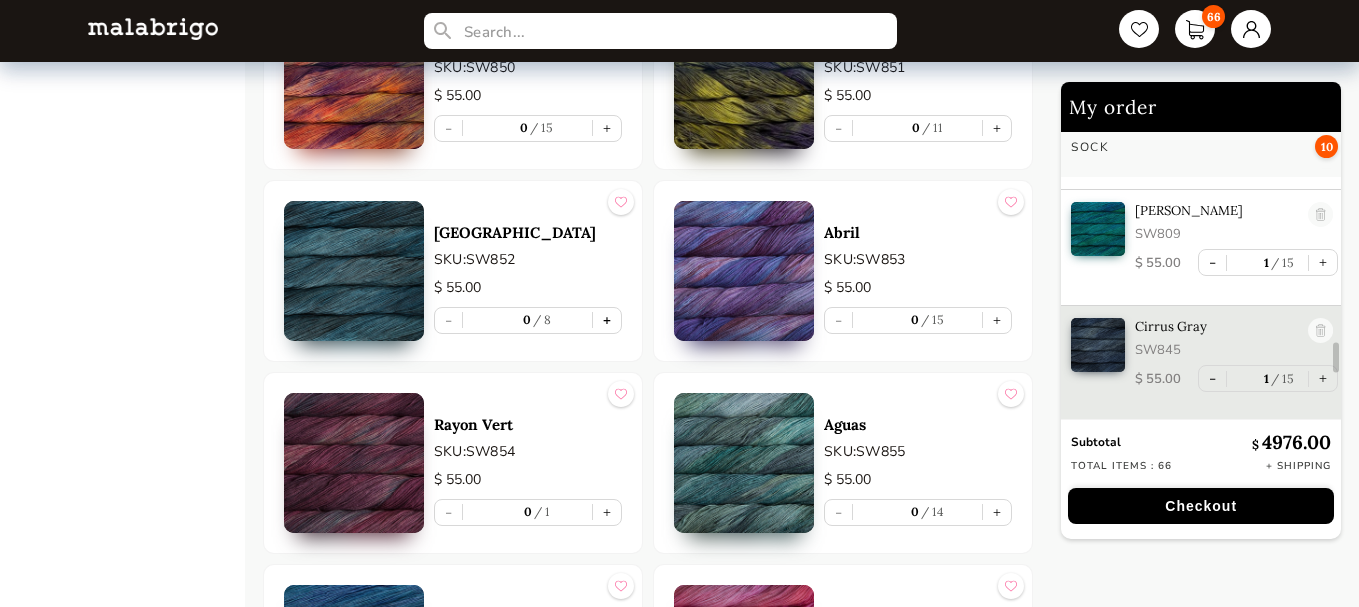 click on "+" at bounding box center [607, 320] 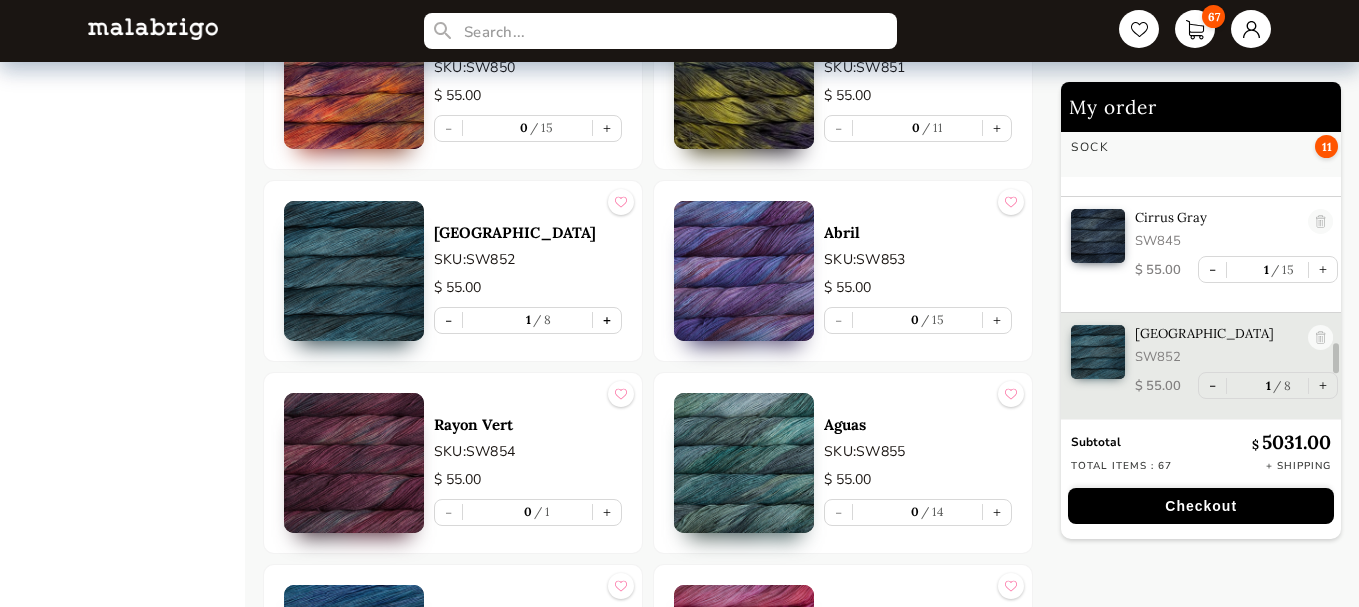 scroll, scrollTop: 6654, scrollLeft: 0, axis: vertical 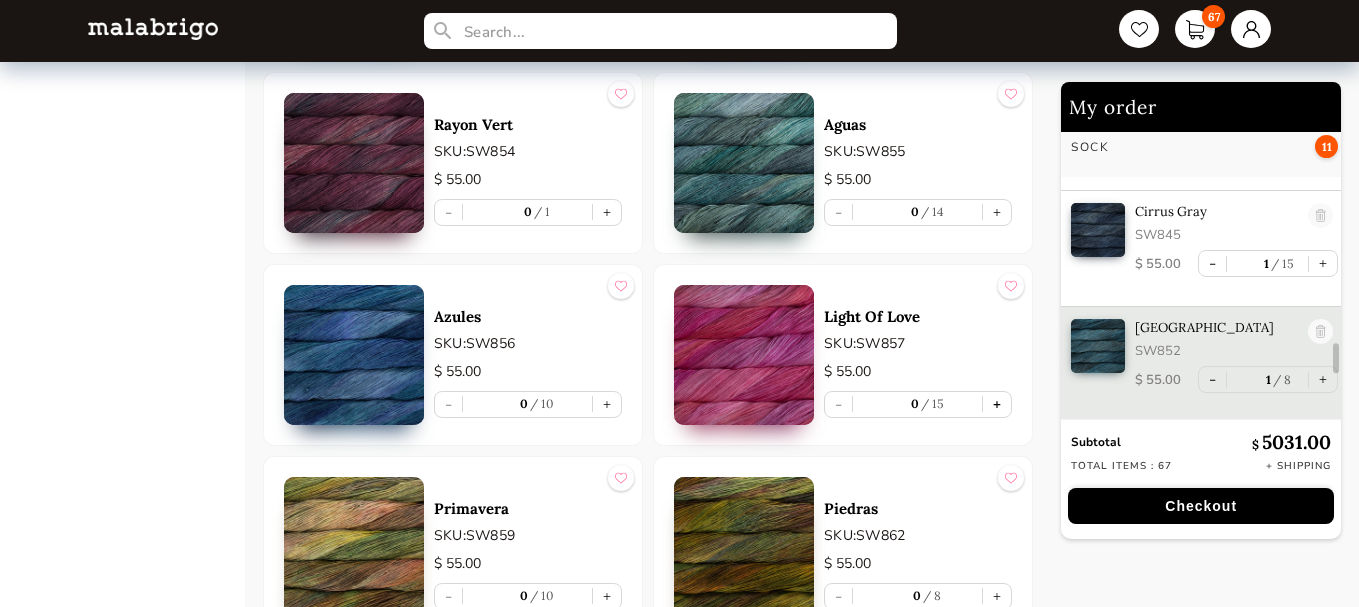 click on "+" at bounding box center (997, 404) 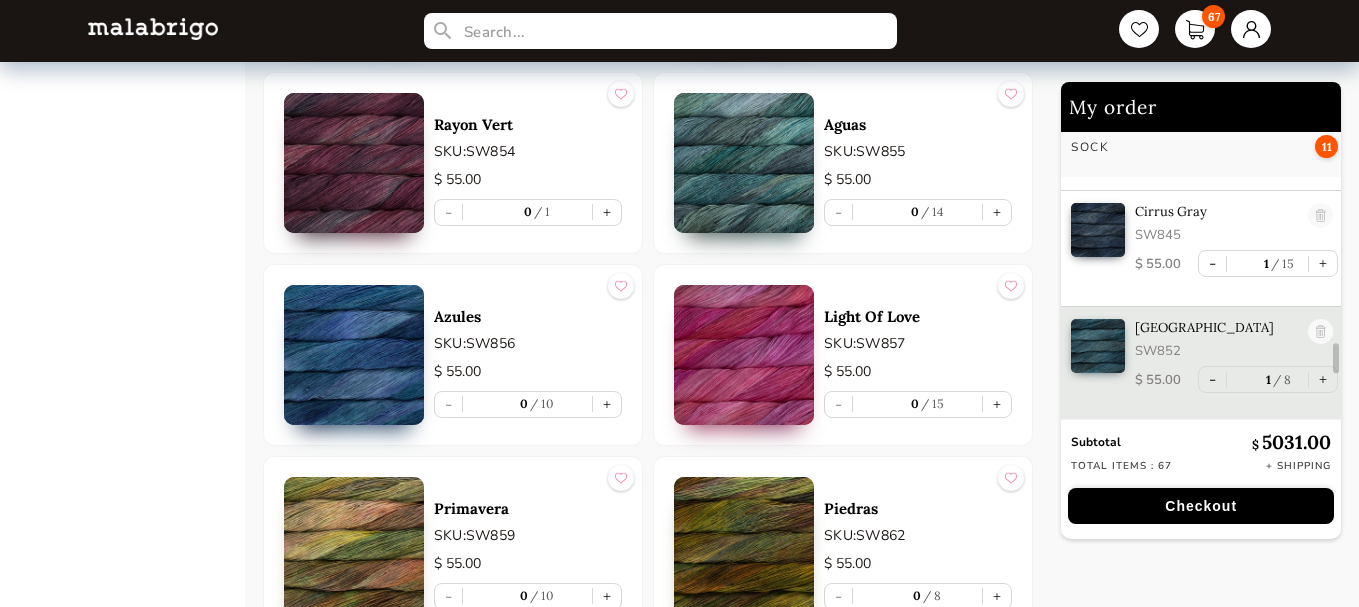 type on "1" 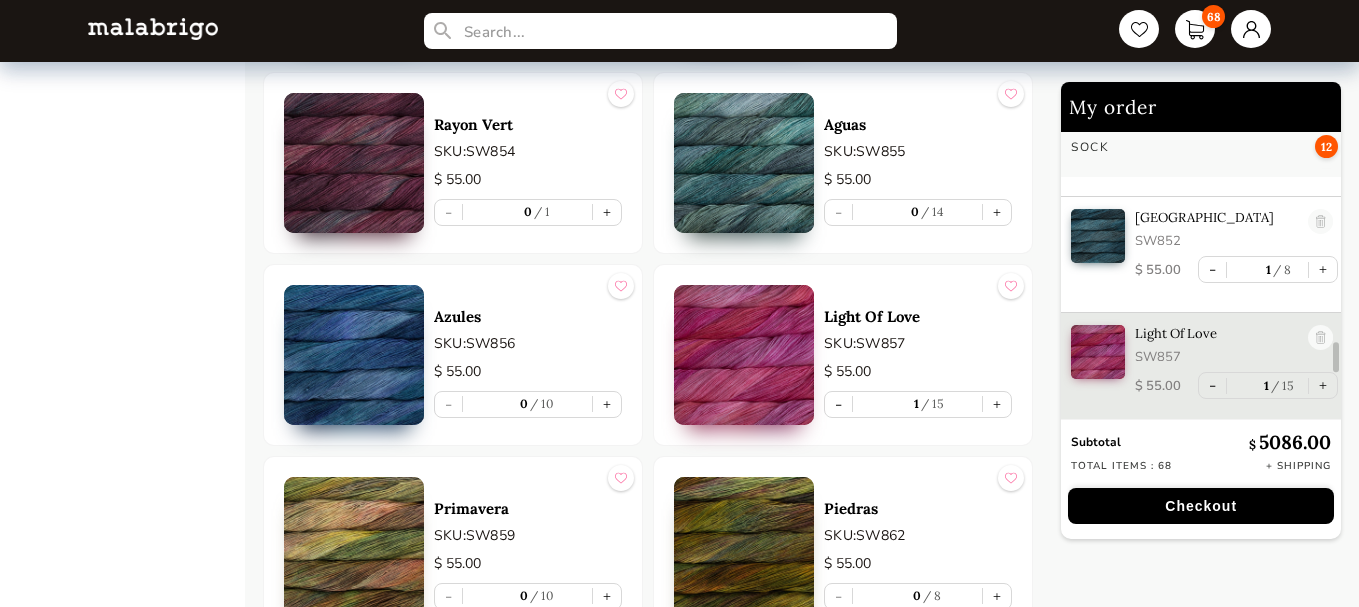 scroll, scrollTop: 6772, scrollLeft: 0, axis: vertical 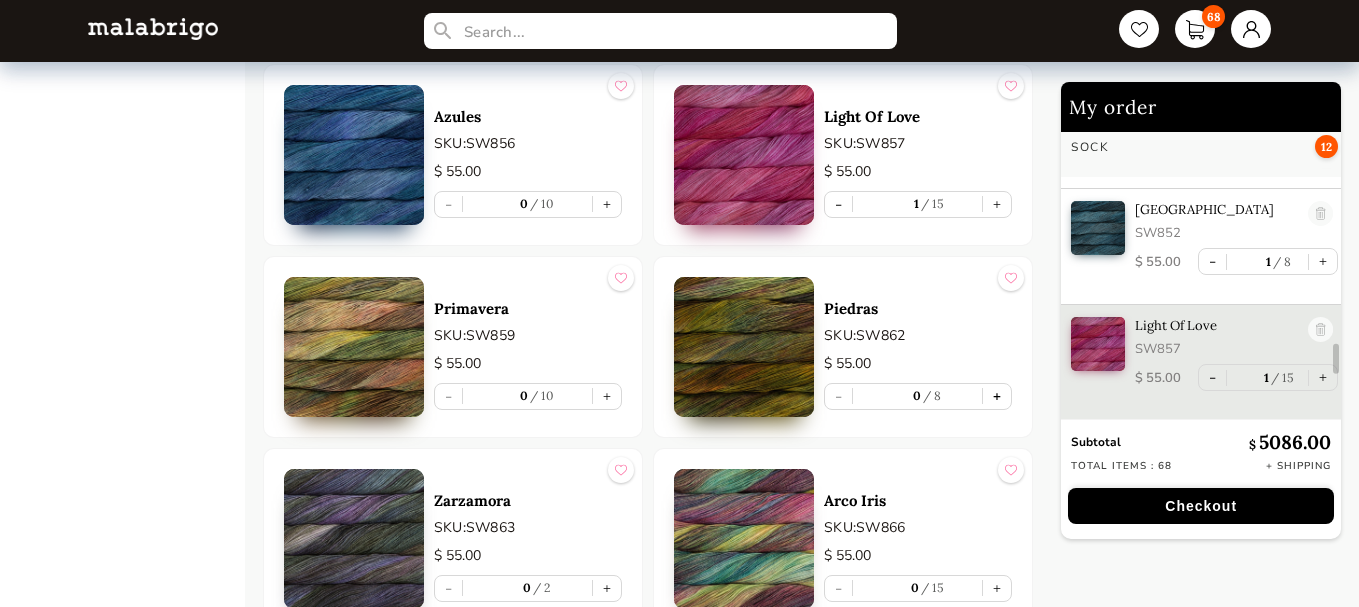 click on "+" at bounding box center [997, 396] 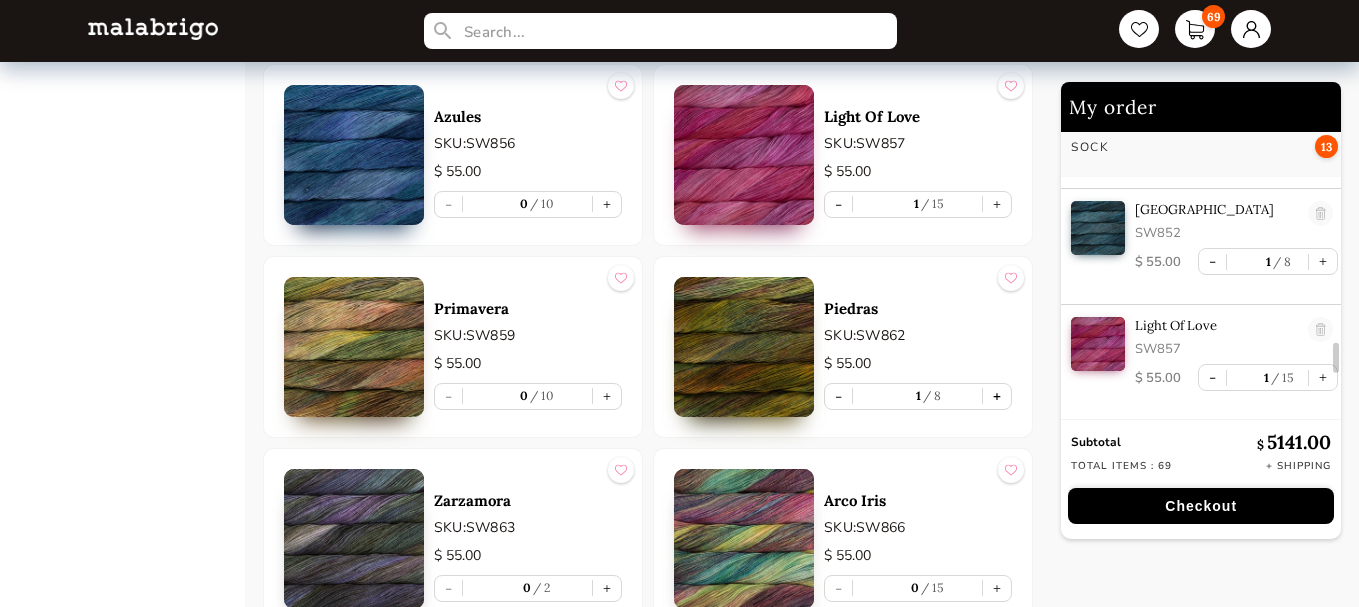 scroll, scrollTop: 6888, scrollLeft: 0, axis: vertical 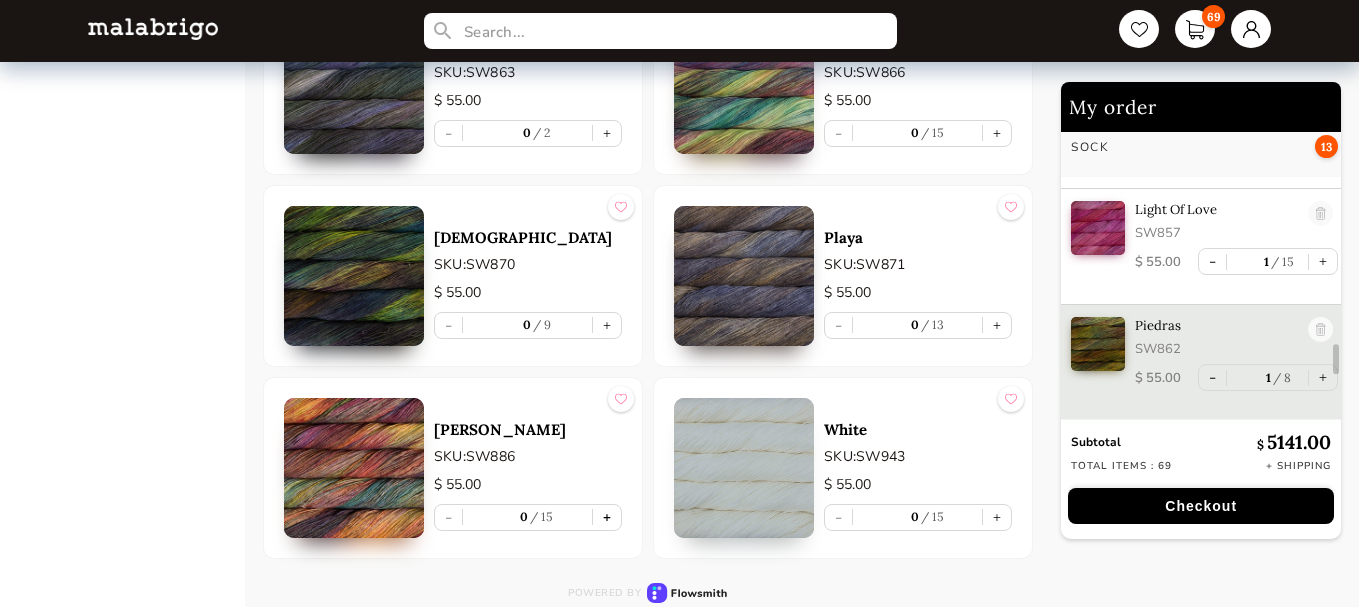 click on "+" at bounding box center (607, 517) 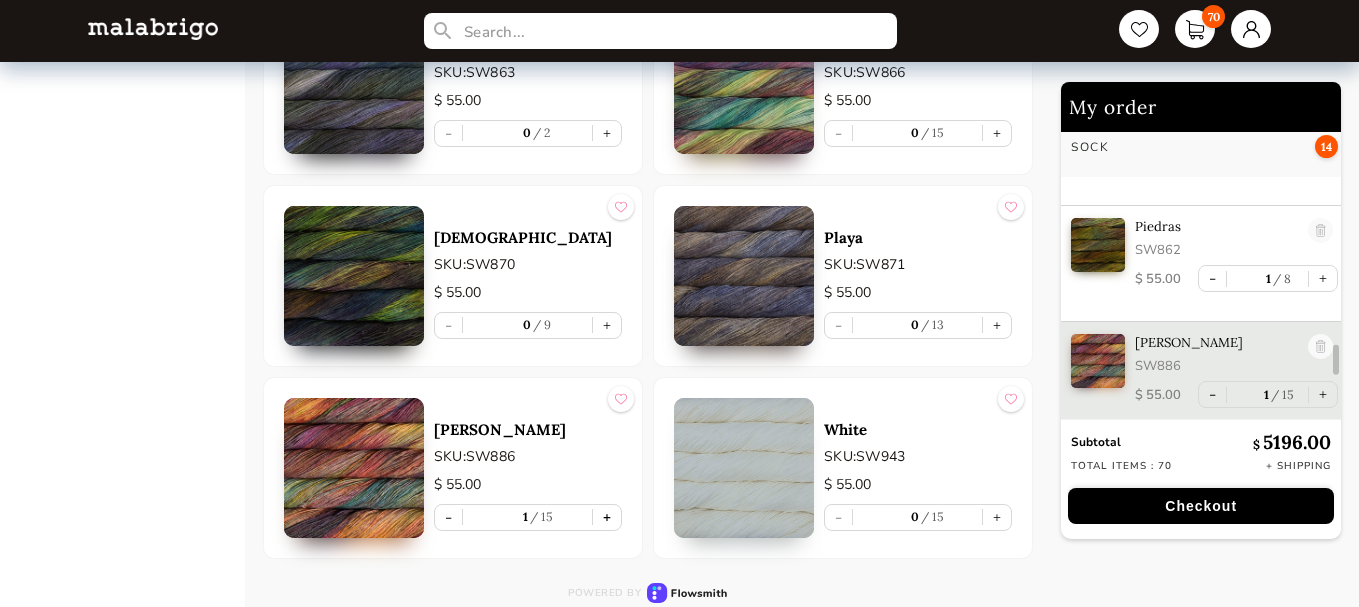 scroll, scrollTop: 7002, scrollLeft: 0, axis: vertical 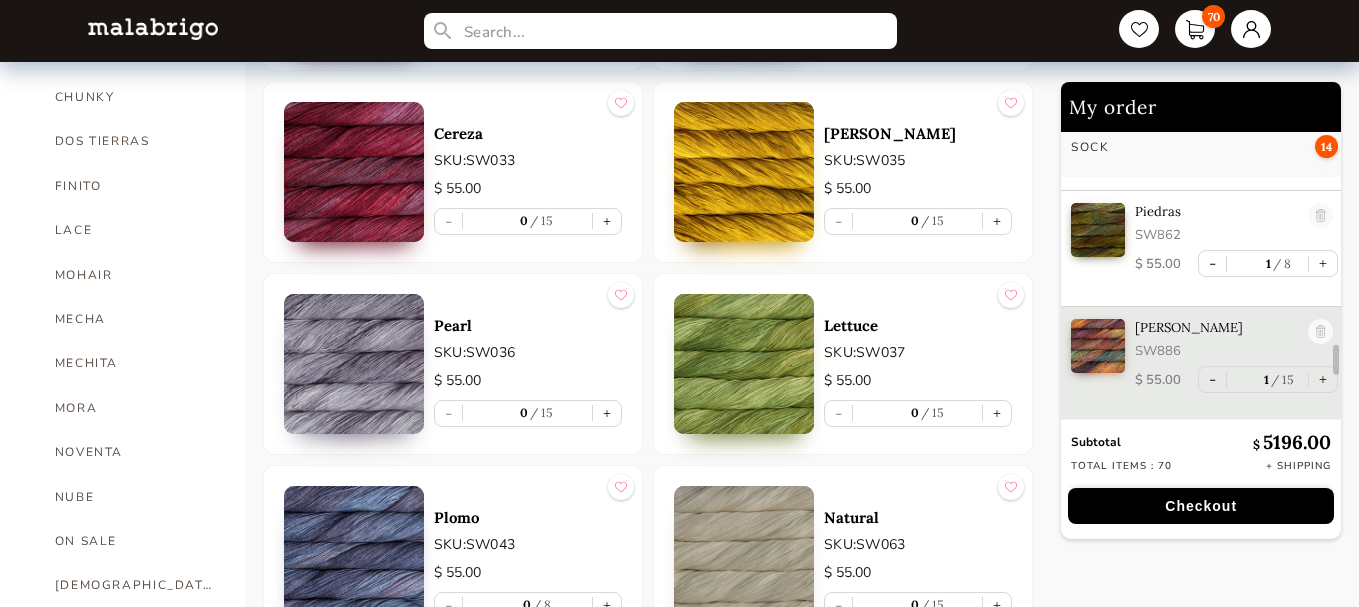 click on "MOHAIR" at bounding box center [135, 275] 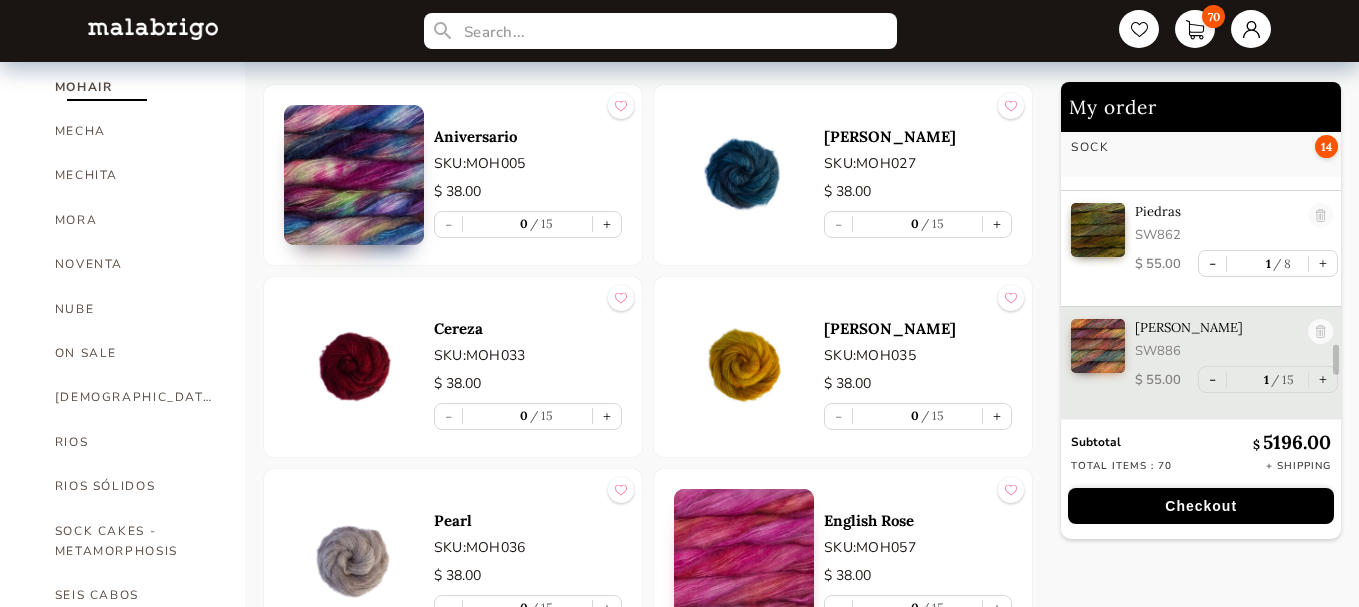 scroll, scrollTop: 955, scrollLeft: 0, axis: vertical 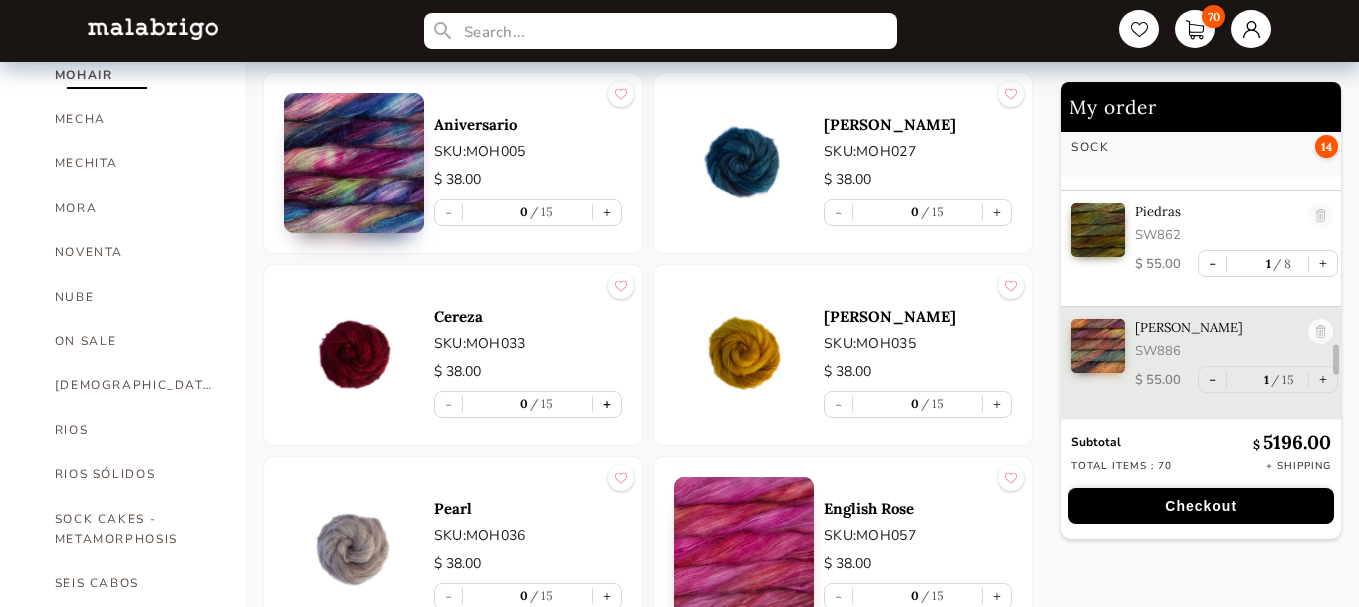 click on "+" at bounding box center (607, 404) 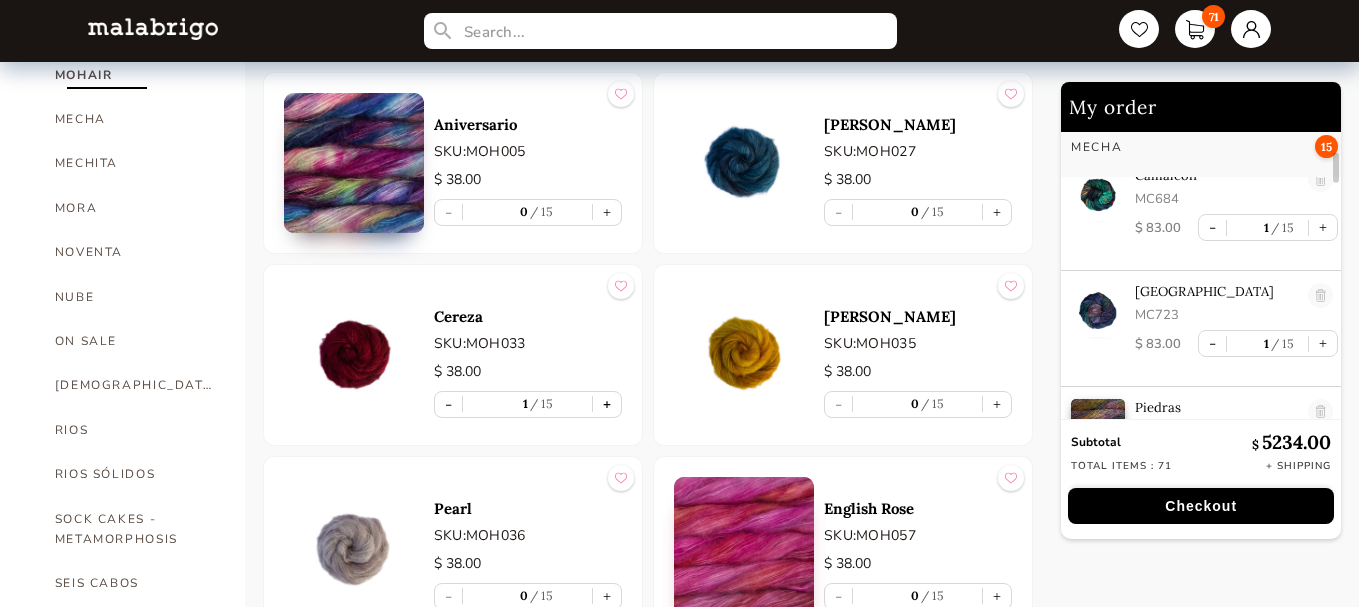 scroll, scrollTop: 841, scrollLeft: 0, axis: vertical 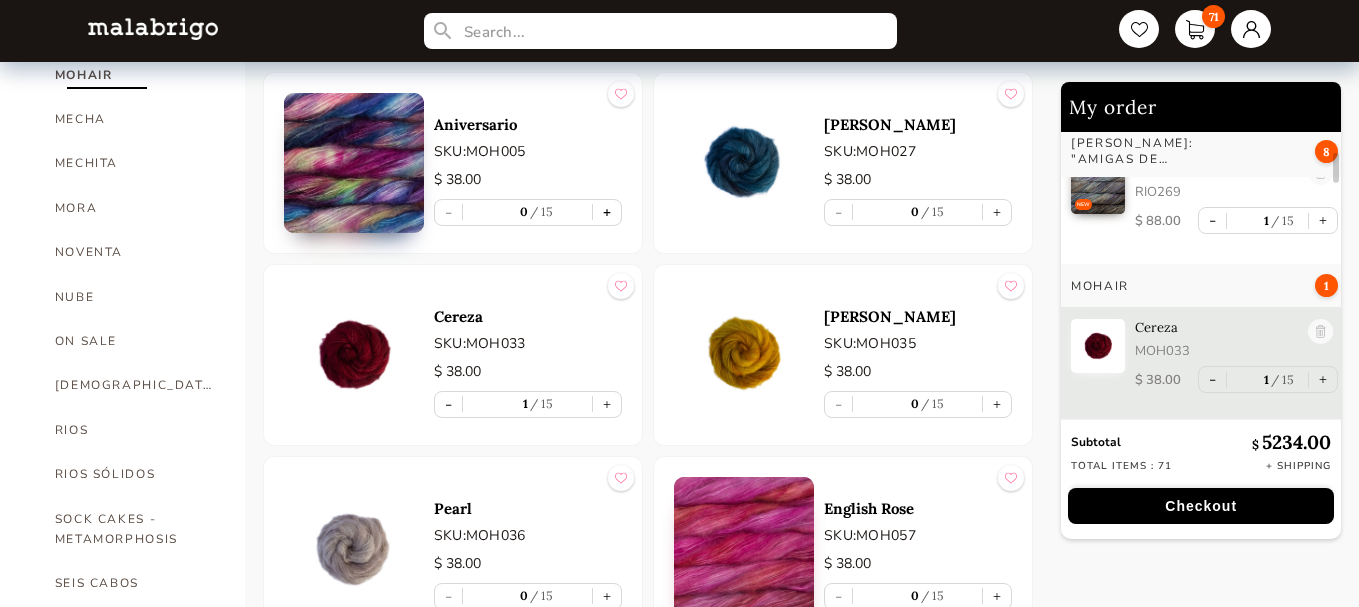 click on "+" at bounding box center (607, 212) 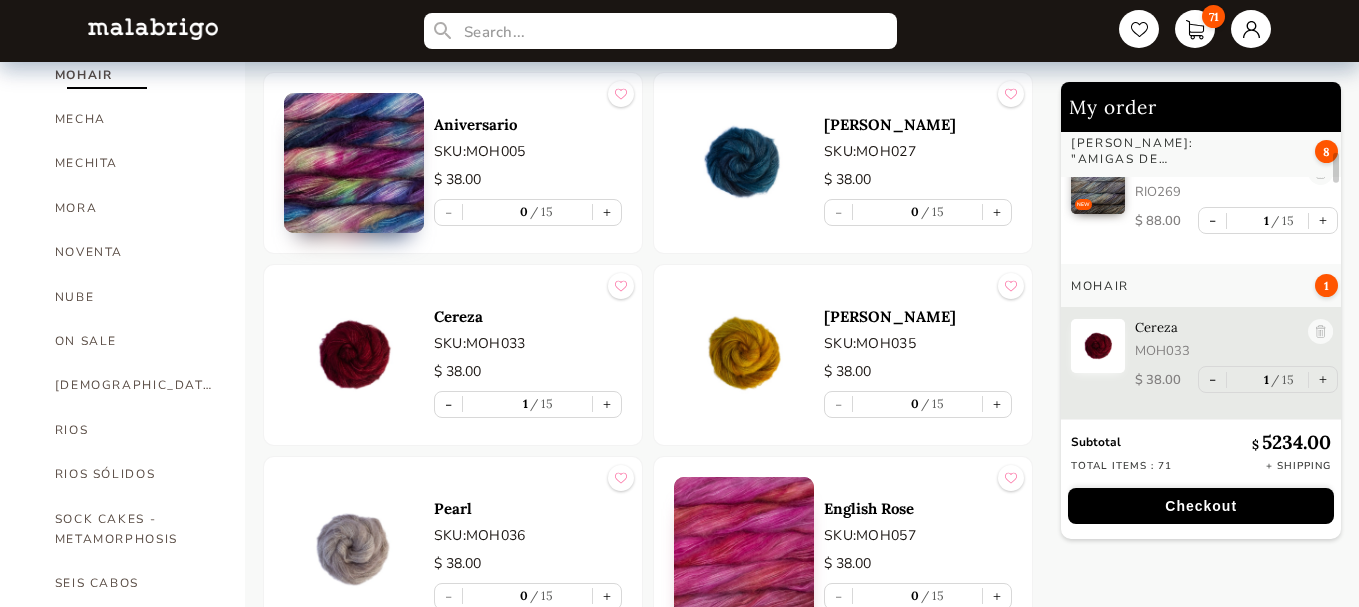 type on "1" 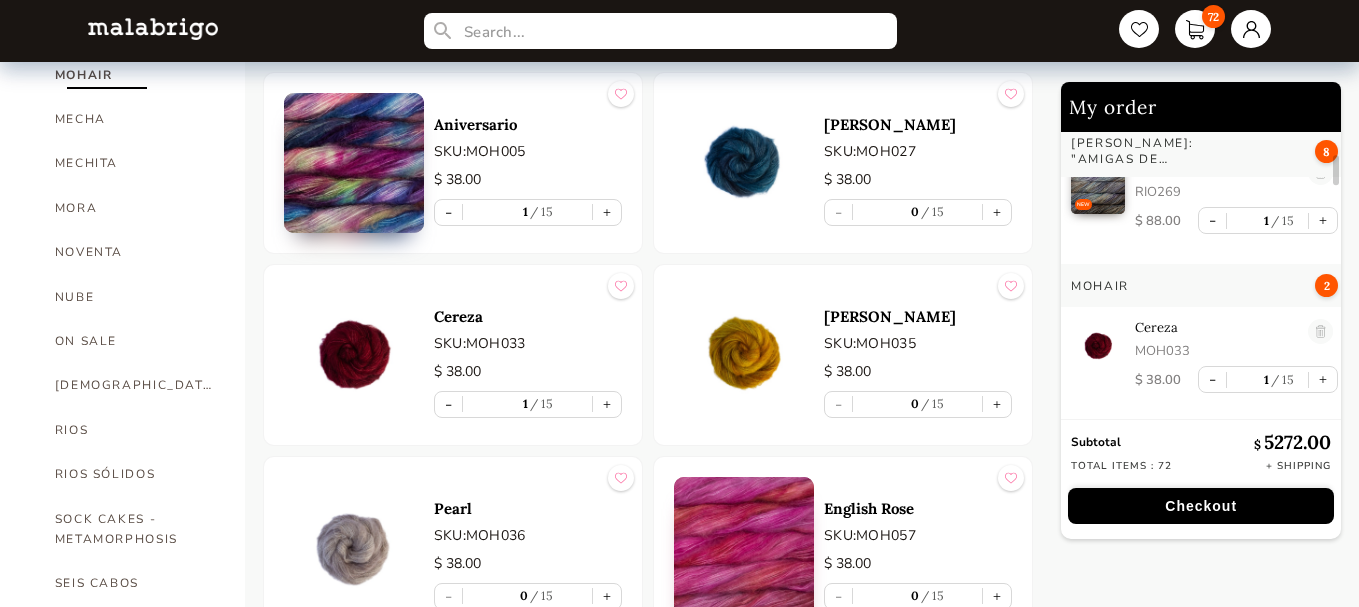 scroll, scrollTop: 958, scrollLeft: 0, axis: vertical 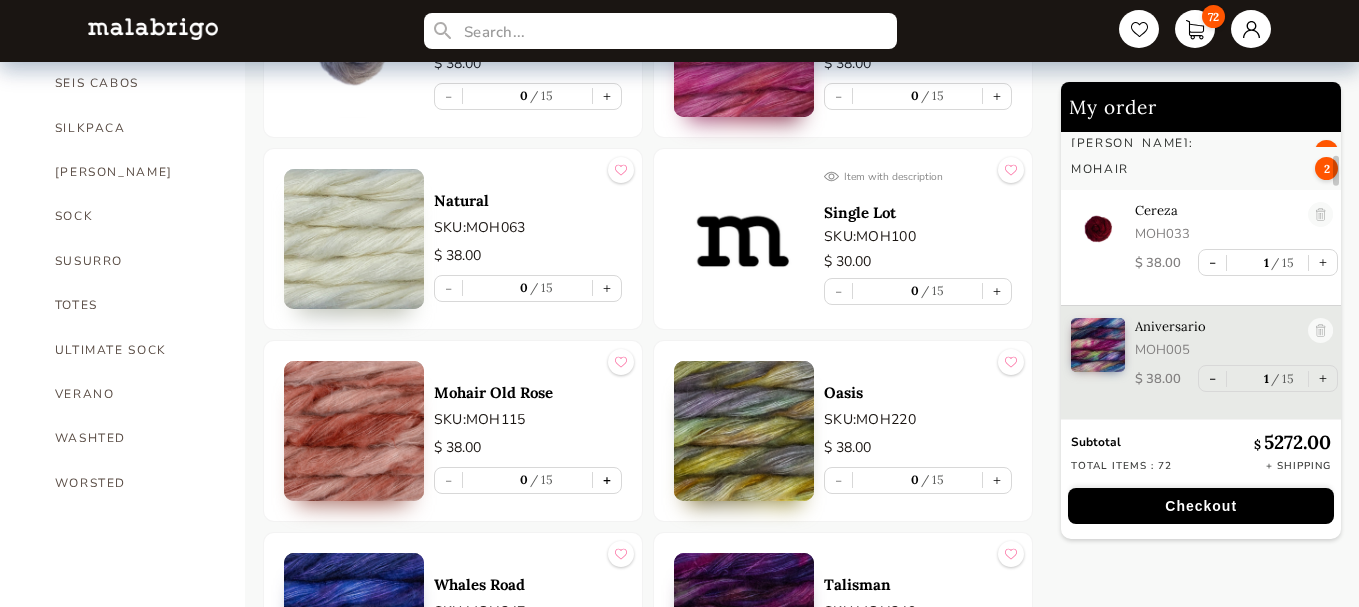 click on "+" at bounding box center (607, 480) 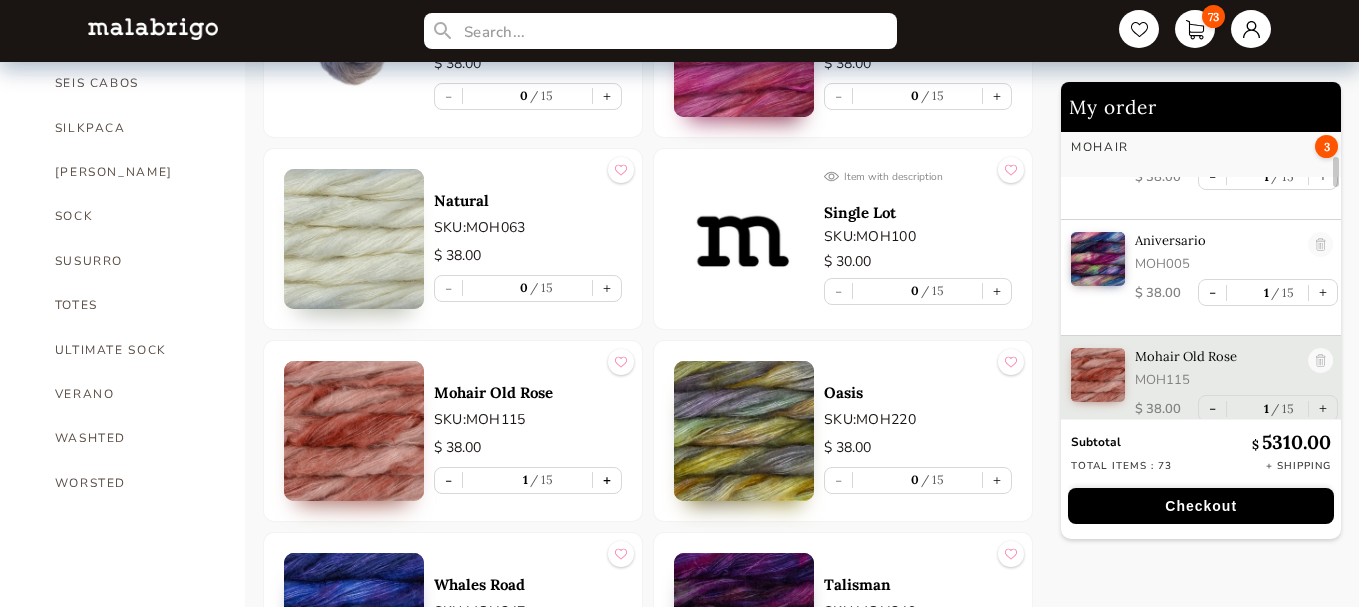 scroll, scrollTop: 1073, scrollLeft: 0, axis: vertical 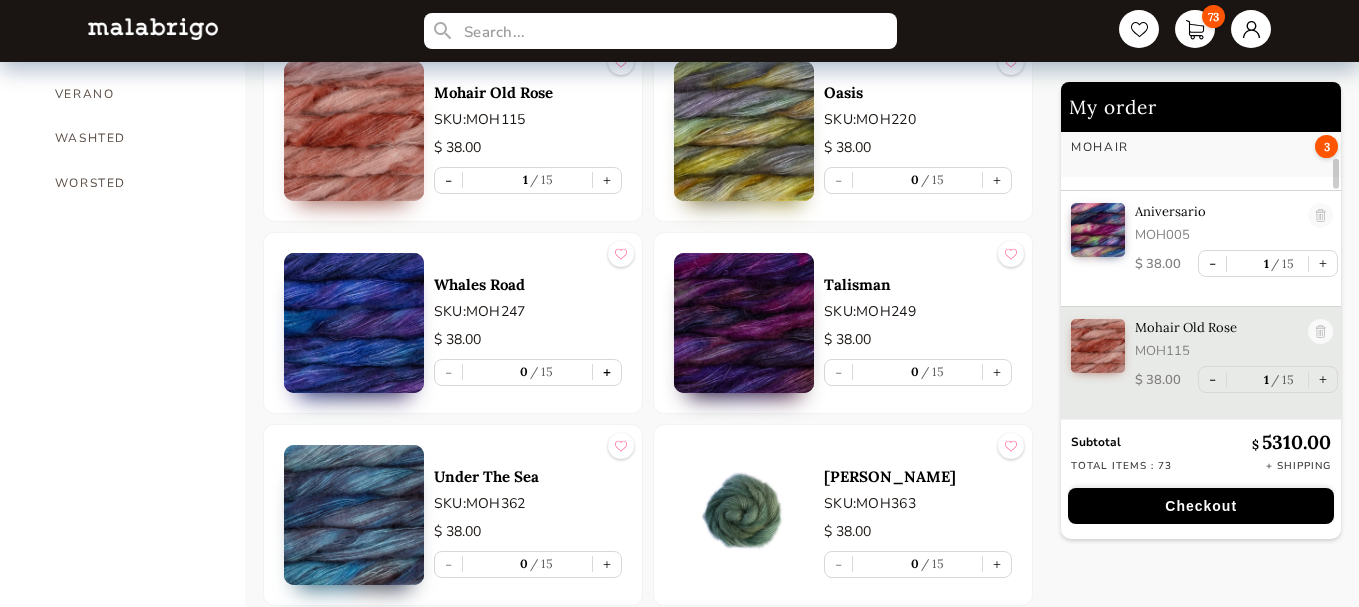 click on "+" at bounding box center [607, 372] 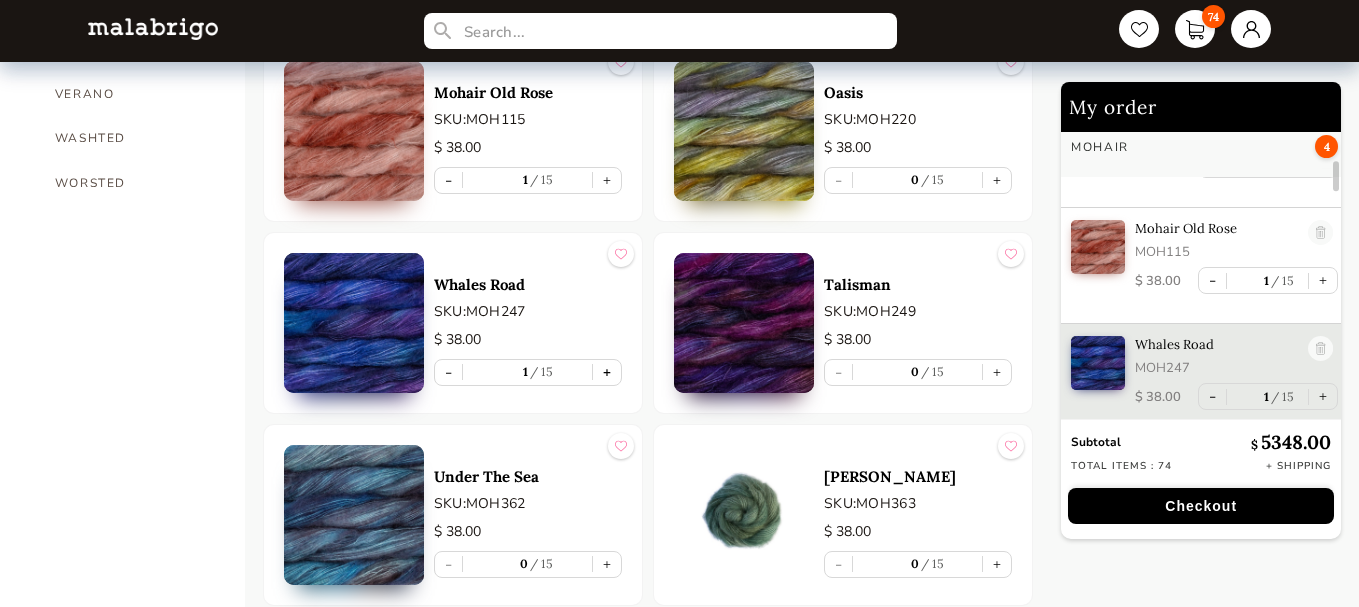 scroll, scrollTop: 1189, scrollLeft: 0, axis: vertical 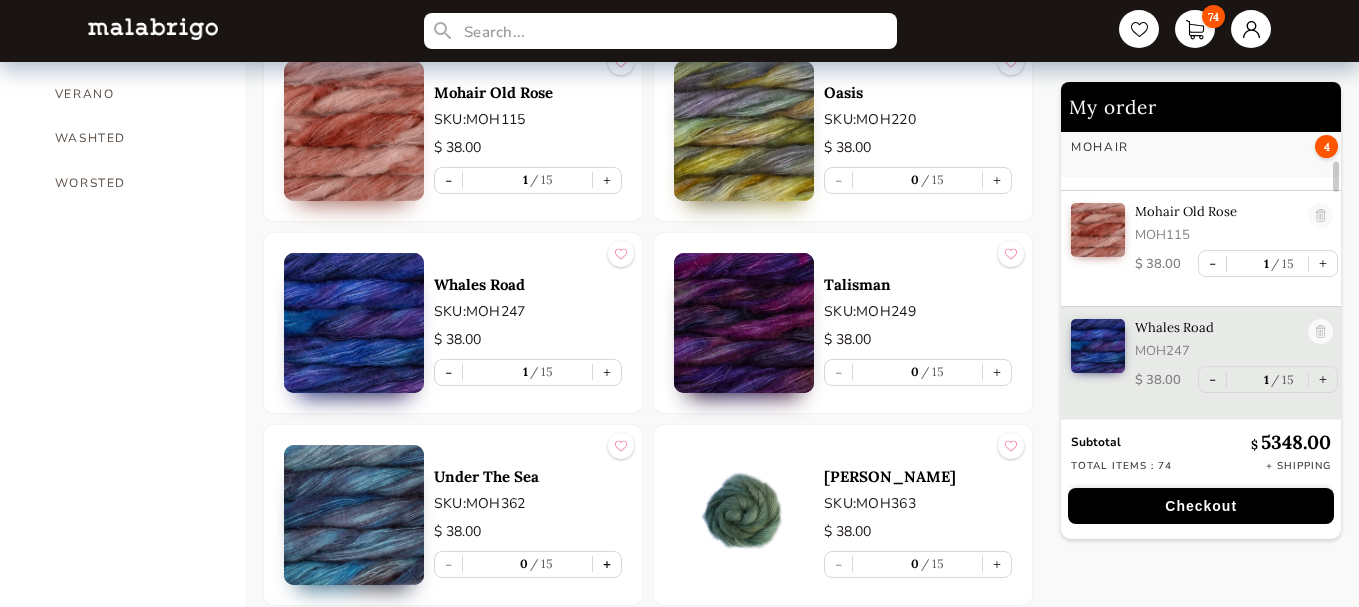 click on "+" at bounding box center [607, 564] 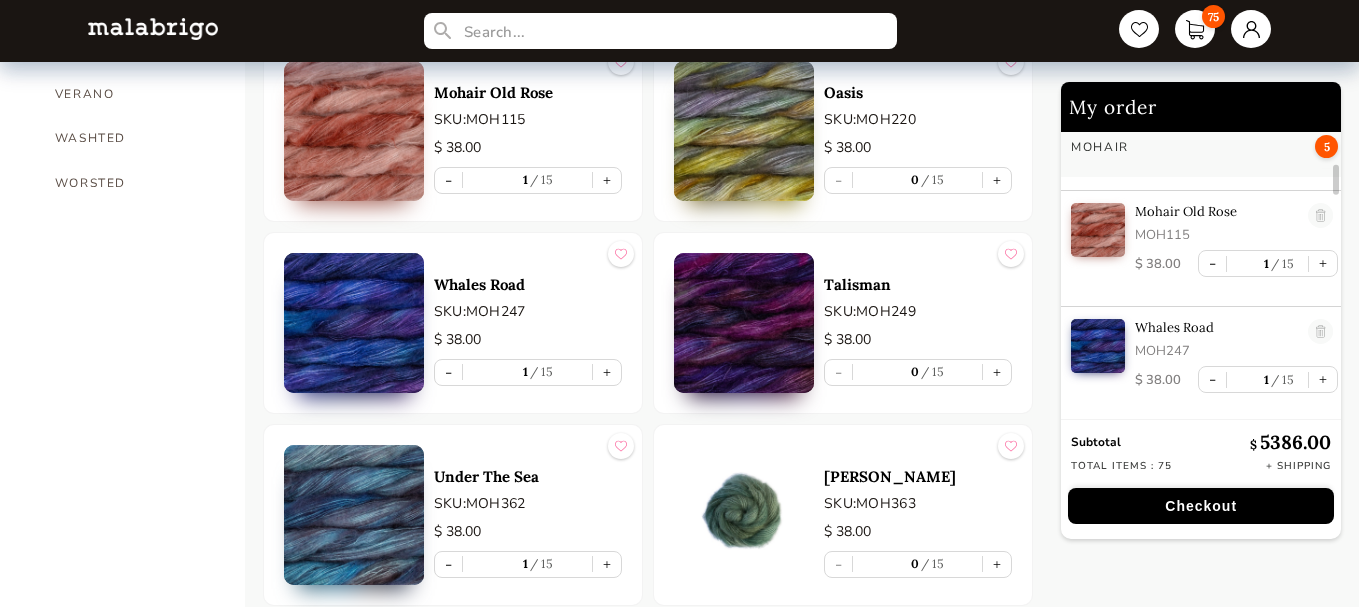 scroll, scrollTop: 1304, scrollLeft: 0, axis: vertical 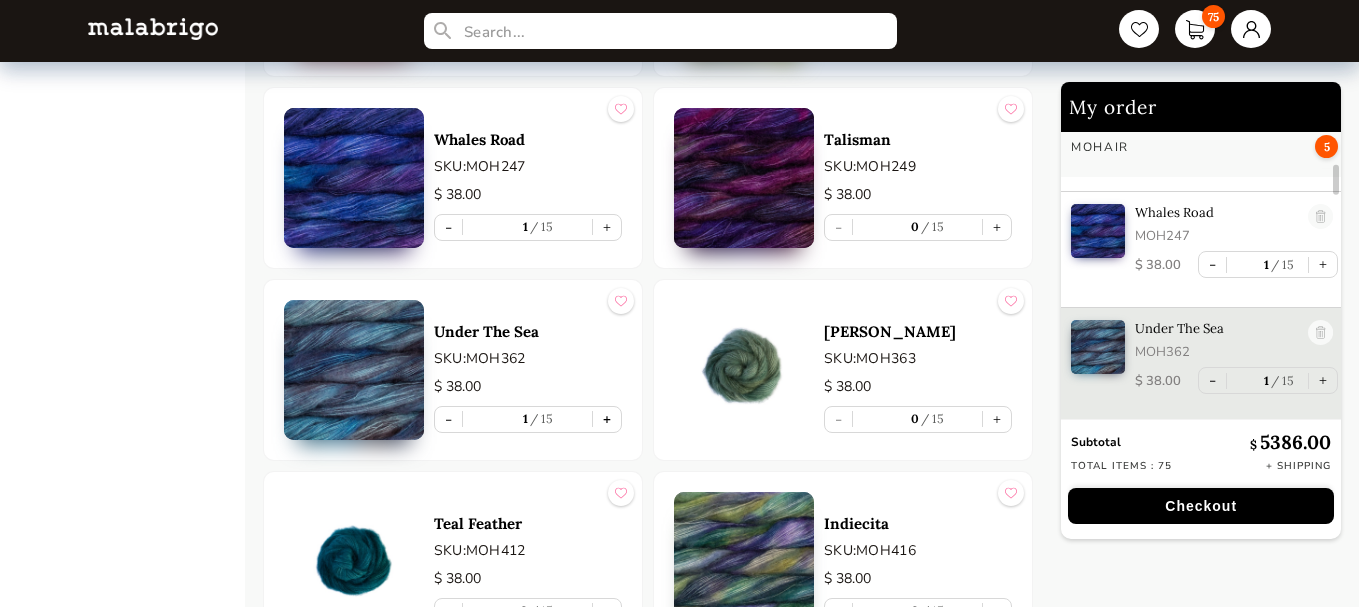 click on "+" at bounding box center [607, 419] 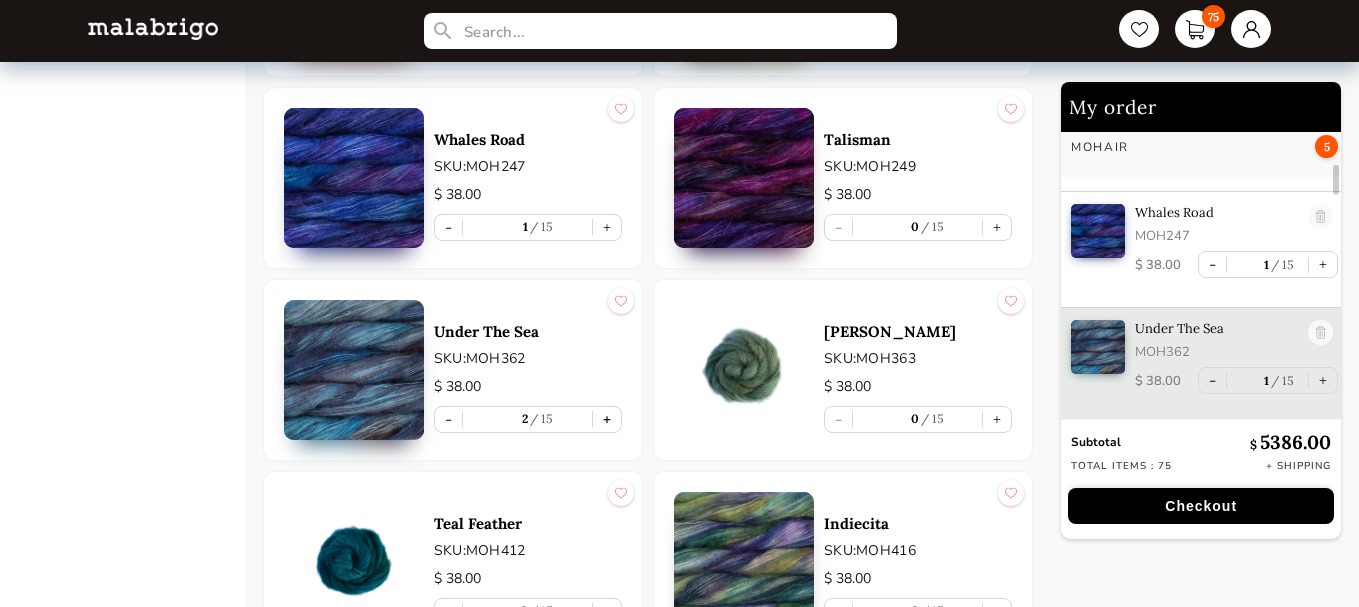 type on "2" 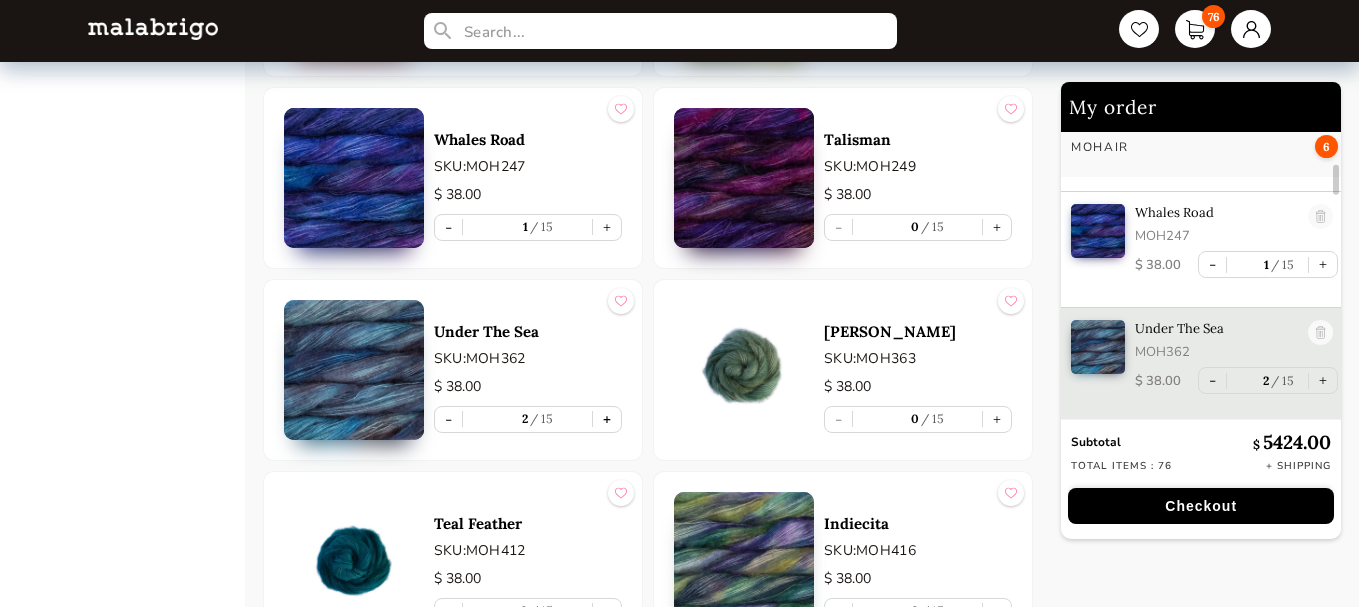 scroll, scrollTop: 1309, scrollLeft: 0, axis: vertical 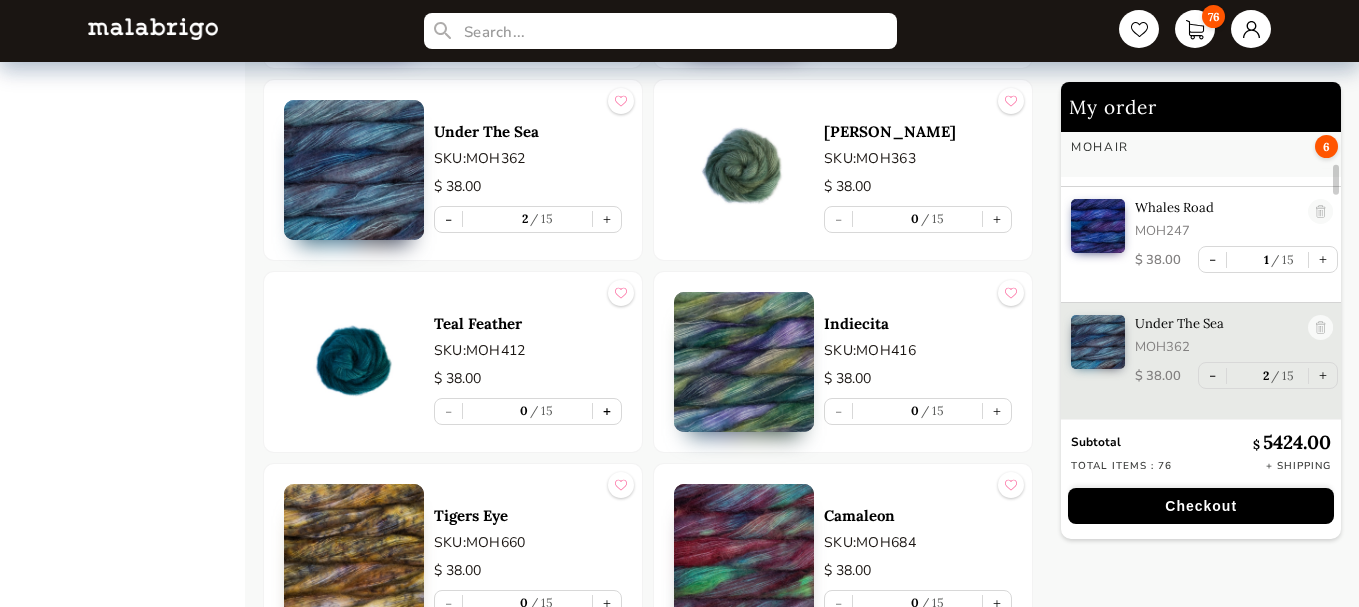 click on "+" at bounding box center (607, 411) 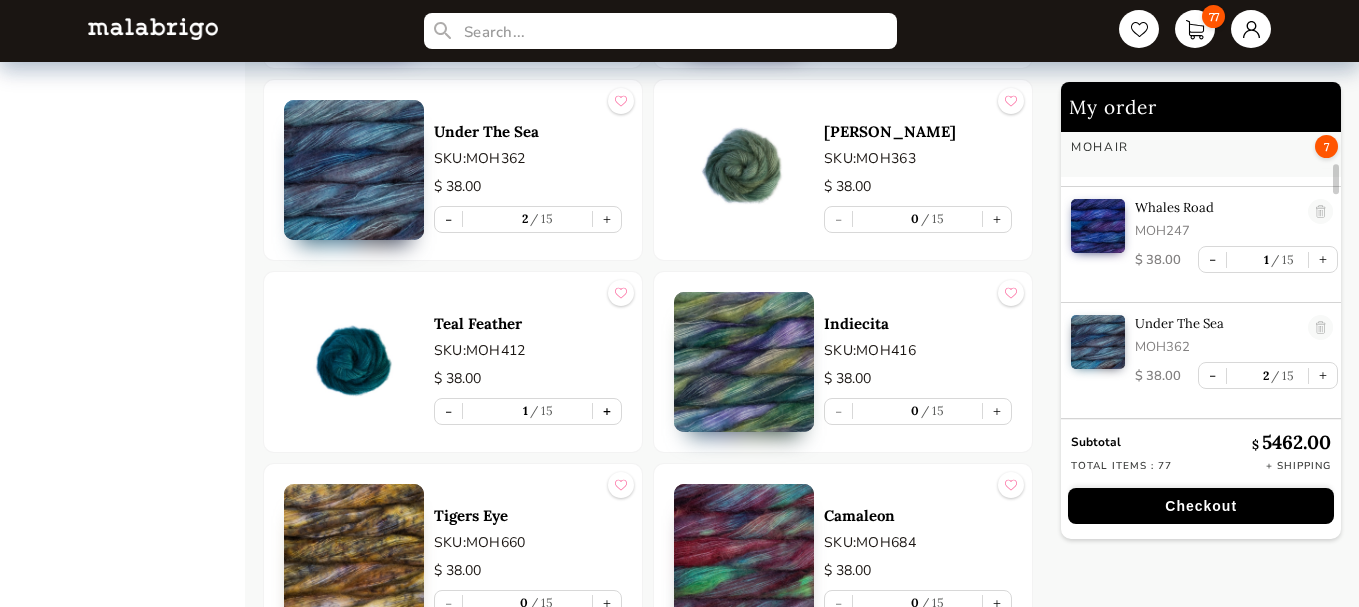 click on "+" at bounding box center [607, 411] 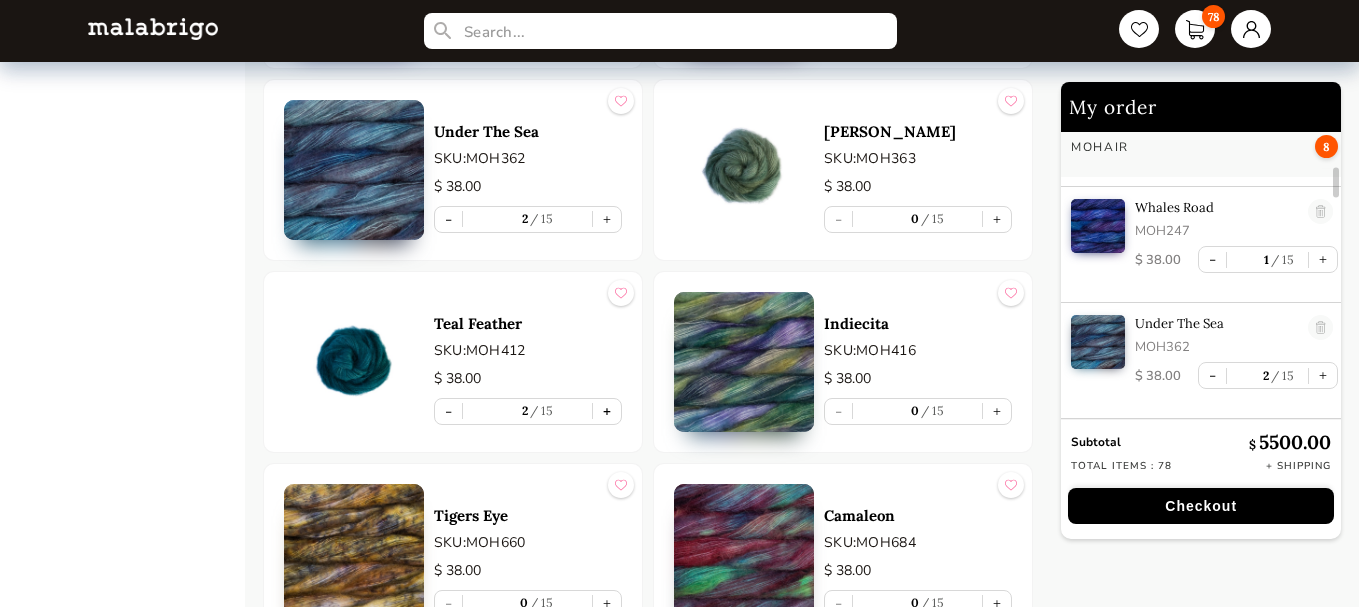 scroll, scrollTop: 1425, scrollLeft: 0, axis: vertical 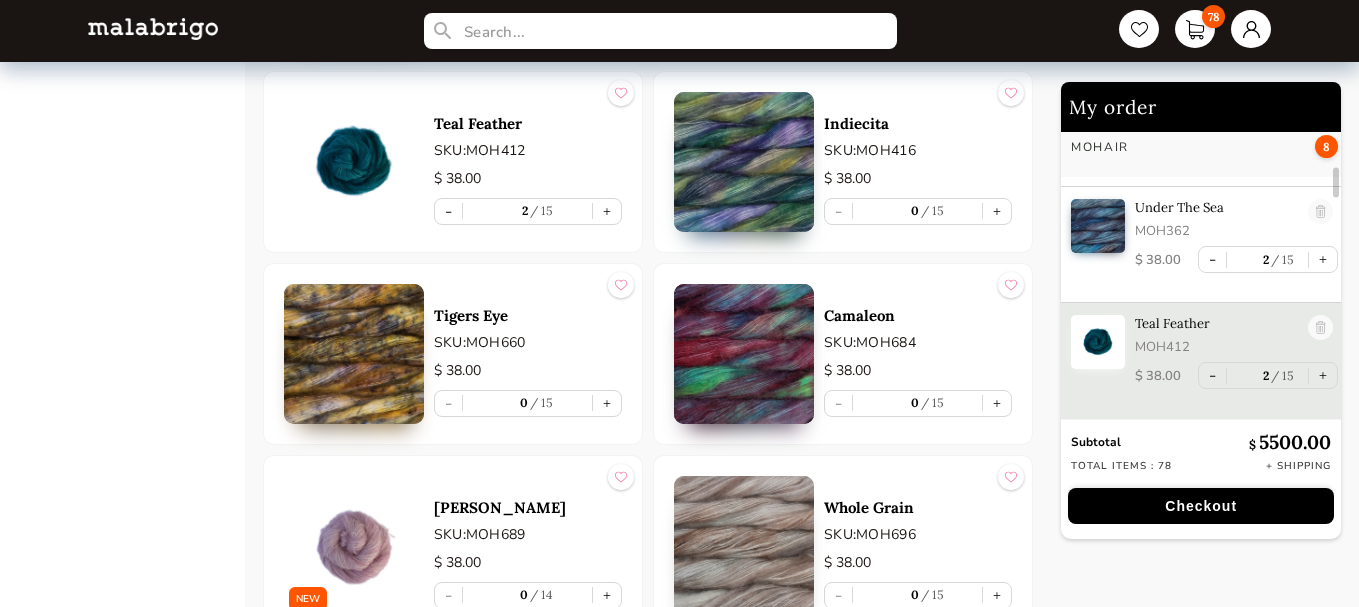 drag, startPoint x: 996, startPoint y: 396, endPoint x: 947, endPoint y: 417, distance: 53.310413 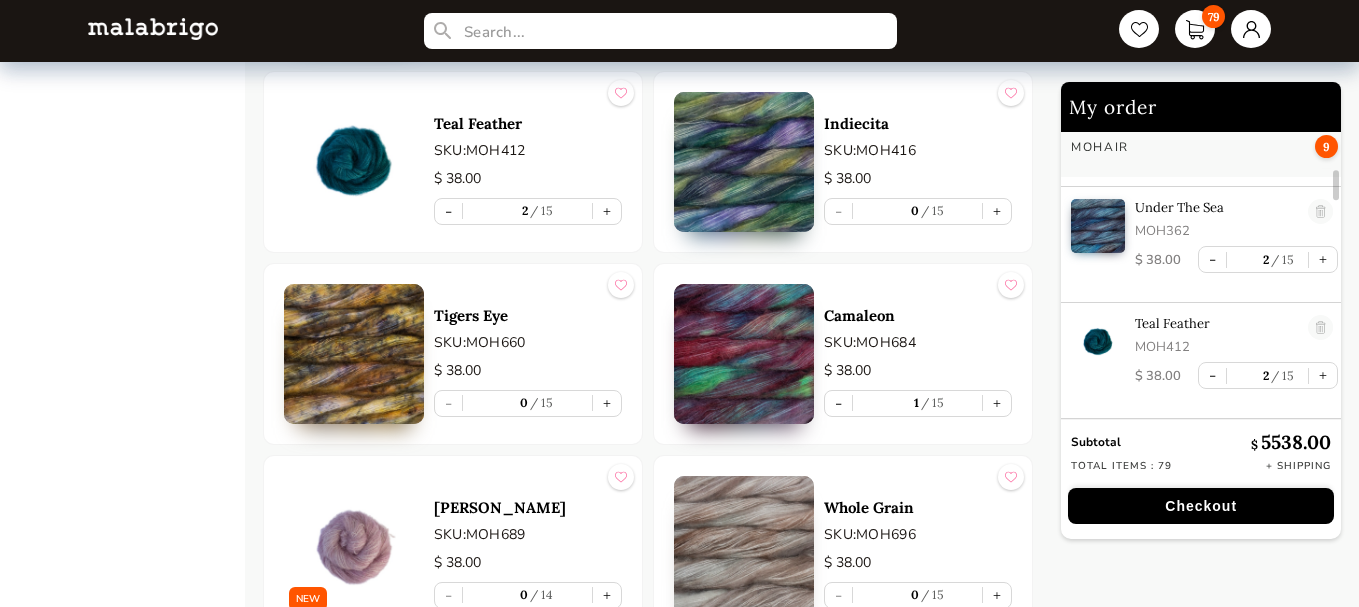scroll, scrollTop: 1539, scrollLeft: 0, axis: vertical 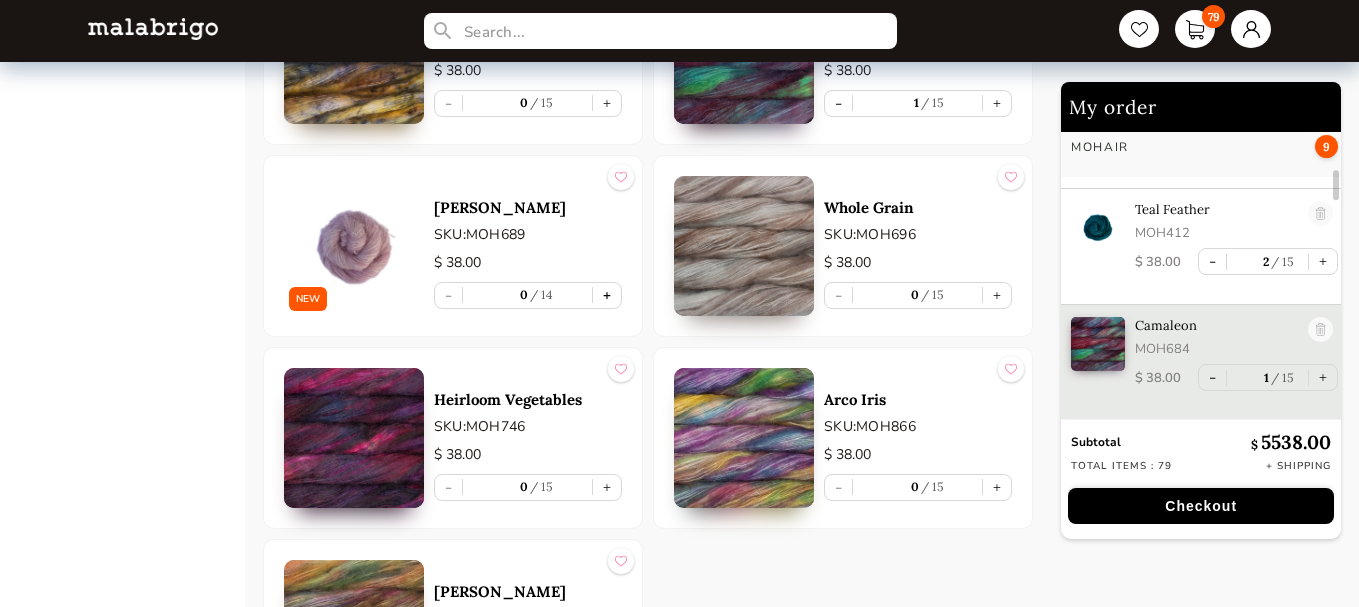 click on "+" at bounding box center [607, 295] 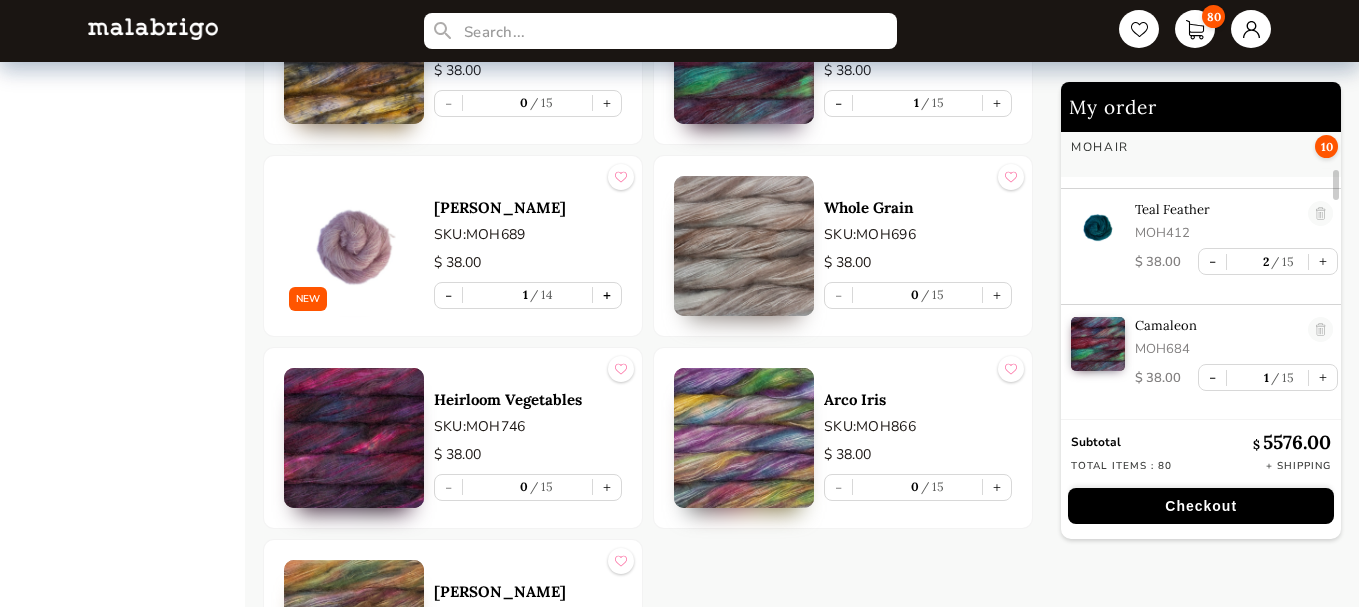 scroll, scrollTop: 1653, scrollLeft: 0, axis: vertical 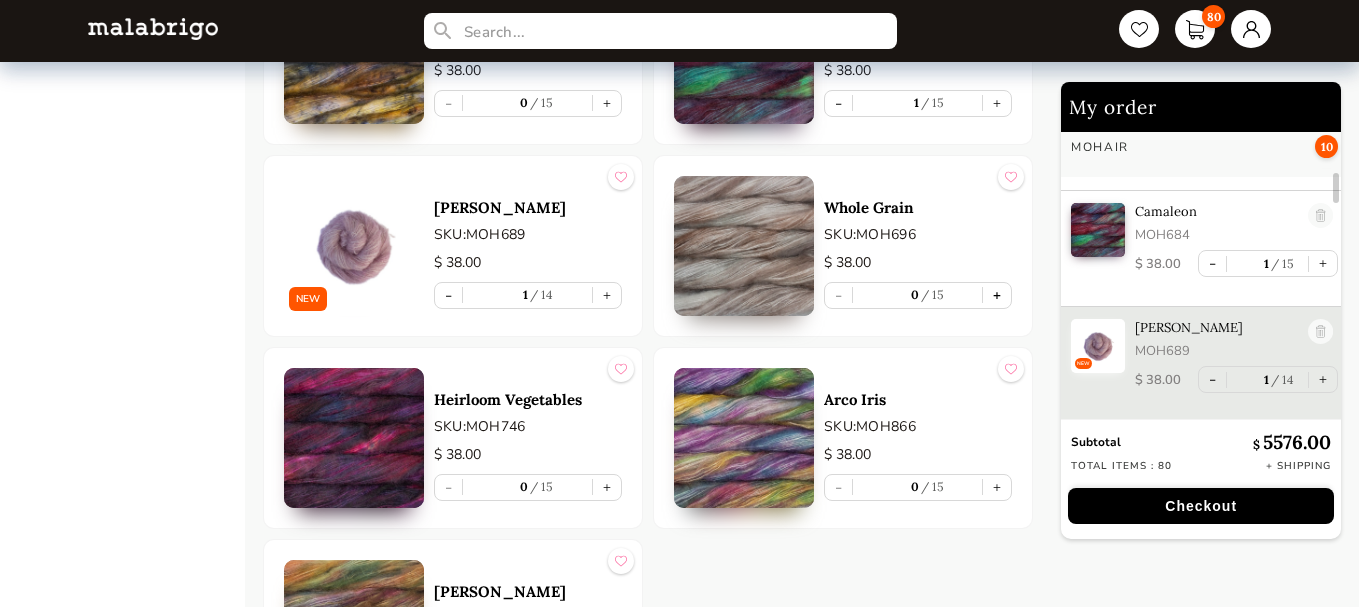 click on "+" at bounding box center (997, 295) 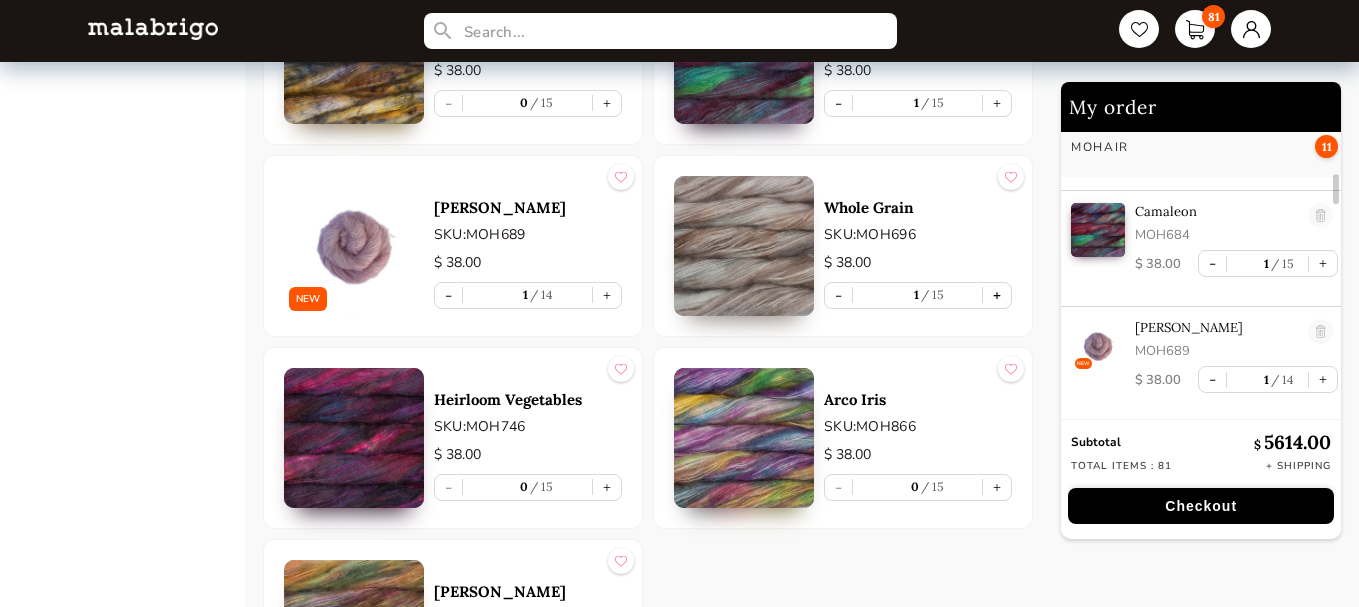 scroll, scrollTop: 1772, scrollLeft: 0, axis: vertical 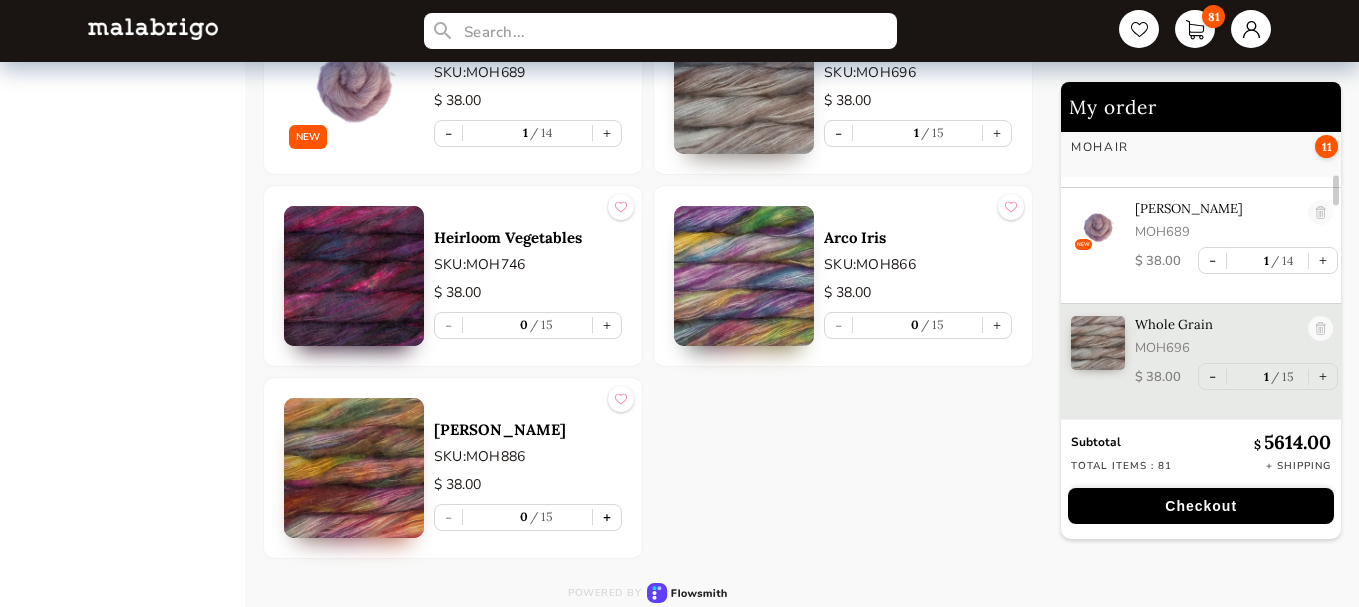 click on "+" at bounding box center (607, 517) 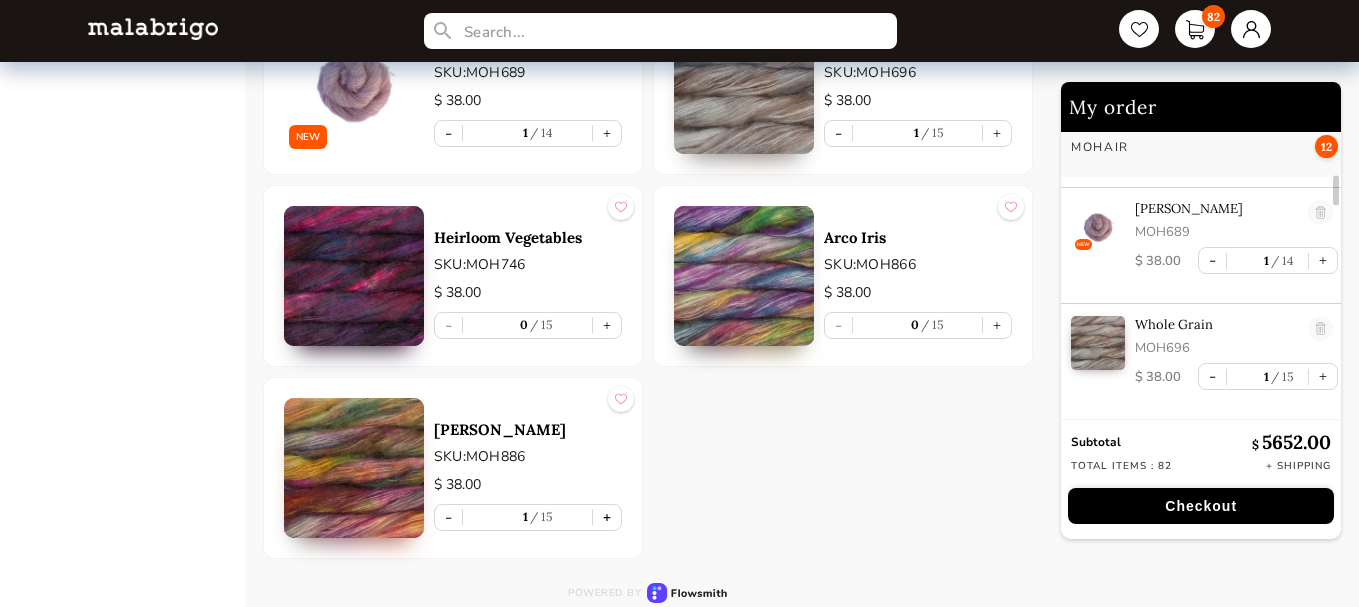 scroll, scrollTop: 1885, scrollLeft: 0, axis: vertical 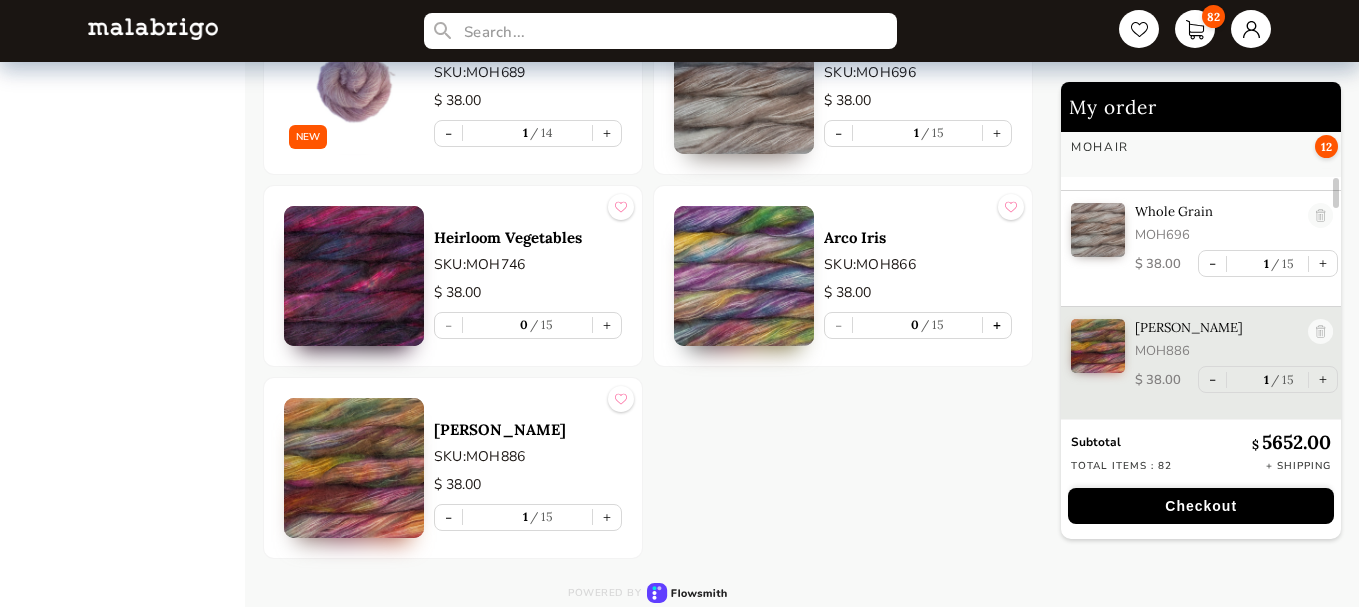 click on "+" at bounding box center (997, 325) 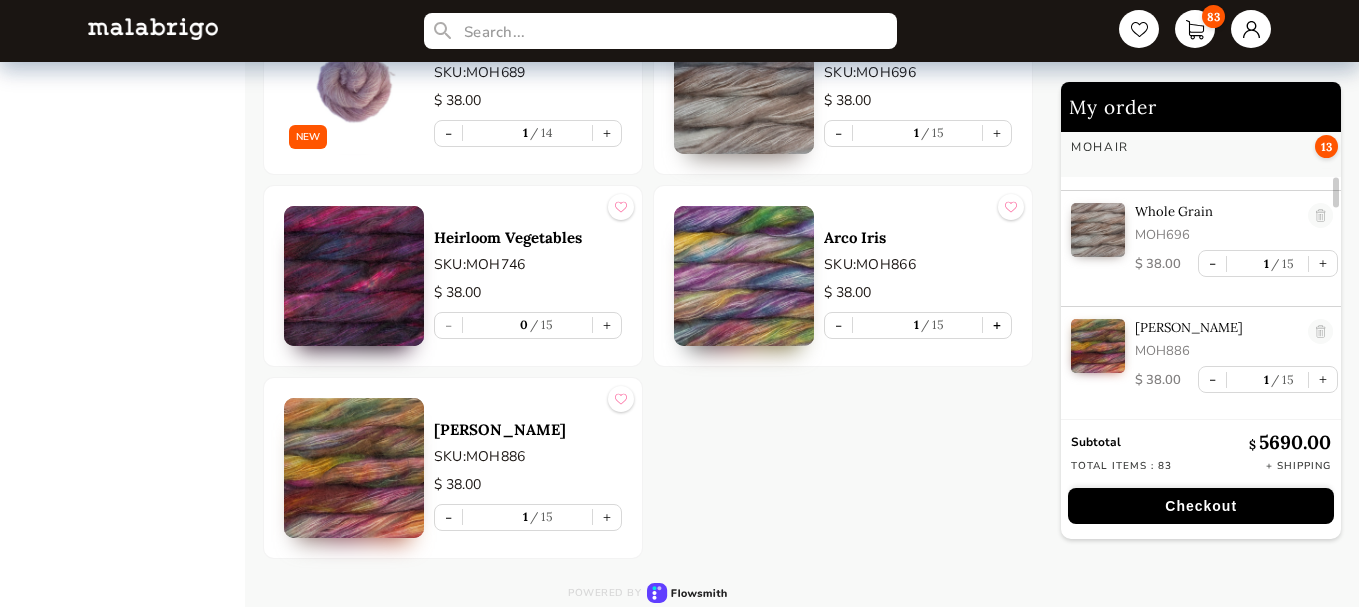 scroll, scrollTop: 2002, scrollLeft: 0, axis: vertical 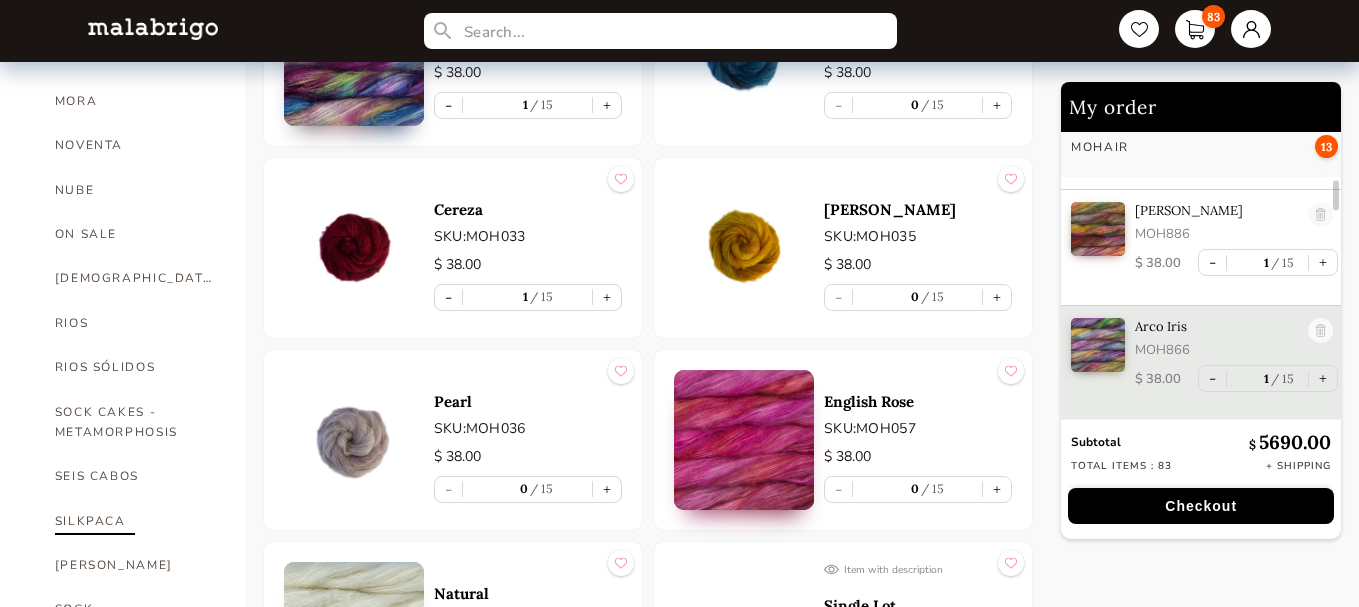 click on "SILKPACA" at bounding box center [135, 521] 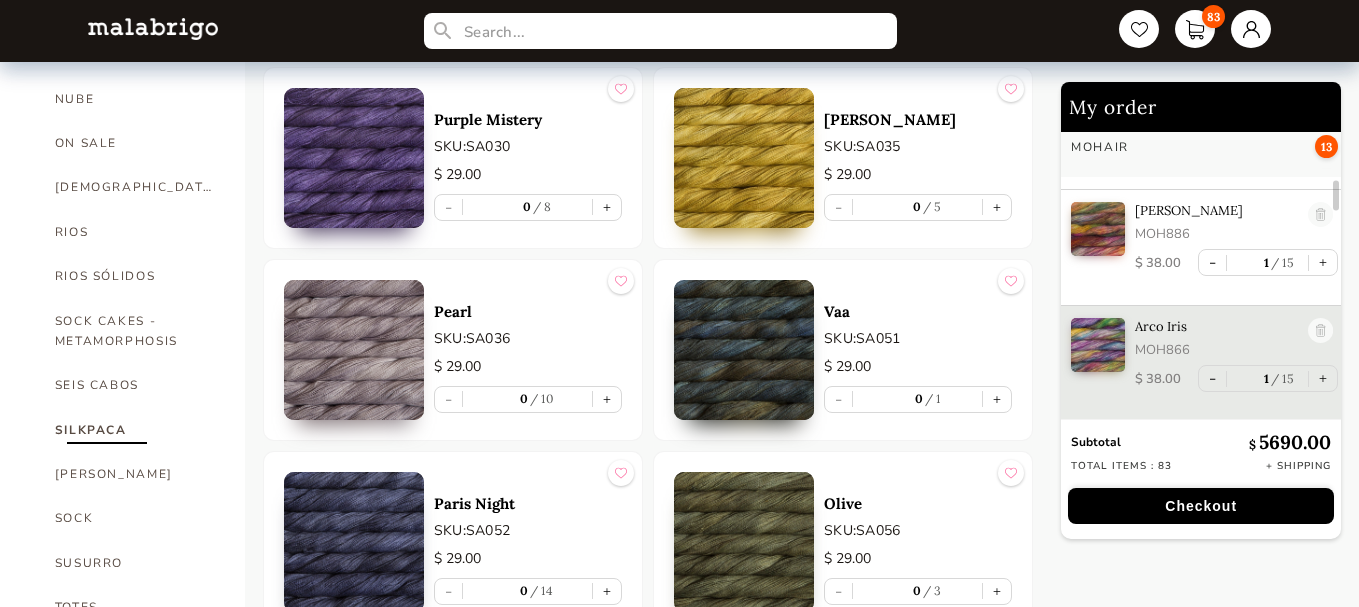 scroll, scrollTop: 1200, scrollLeft: 0, axis: vertical 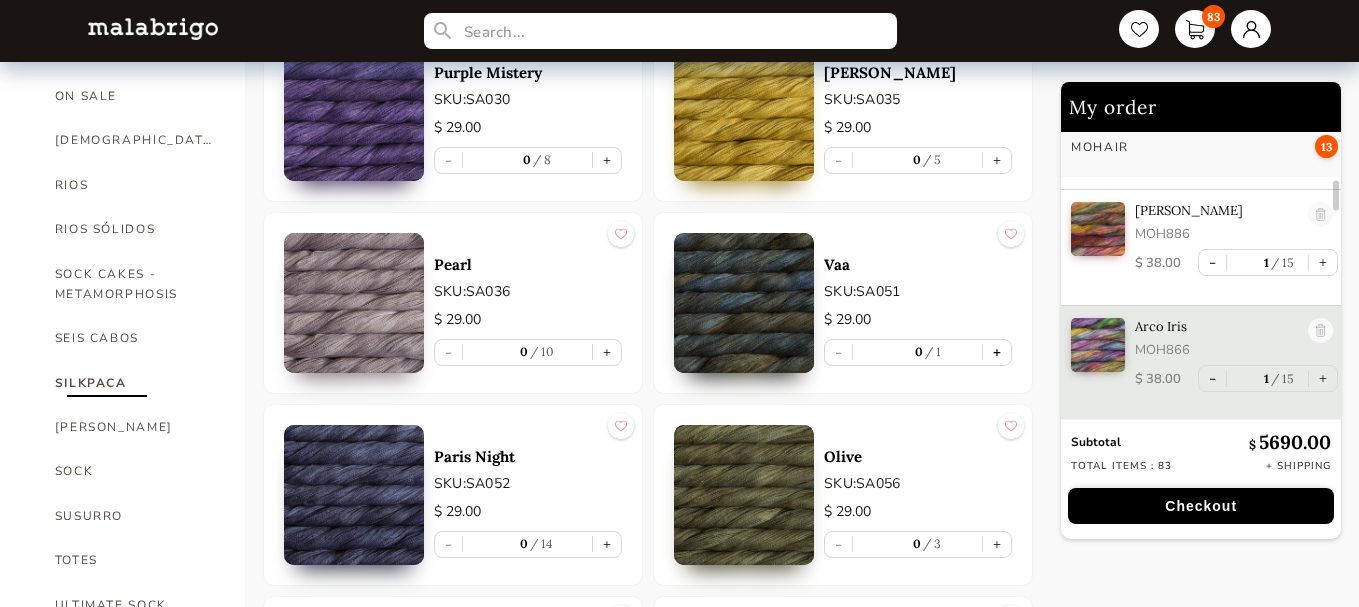 click on "+" at bounding box center (997, 352) 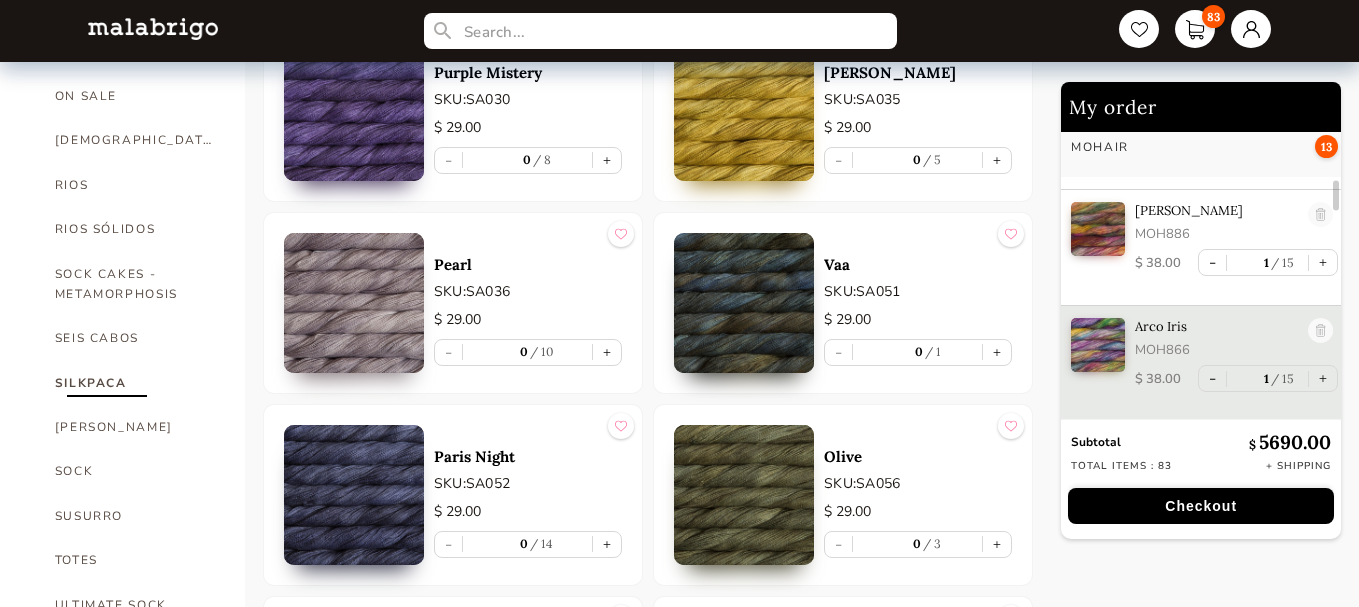 type on "1" 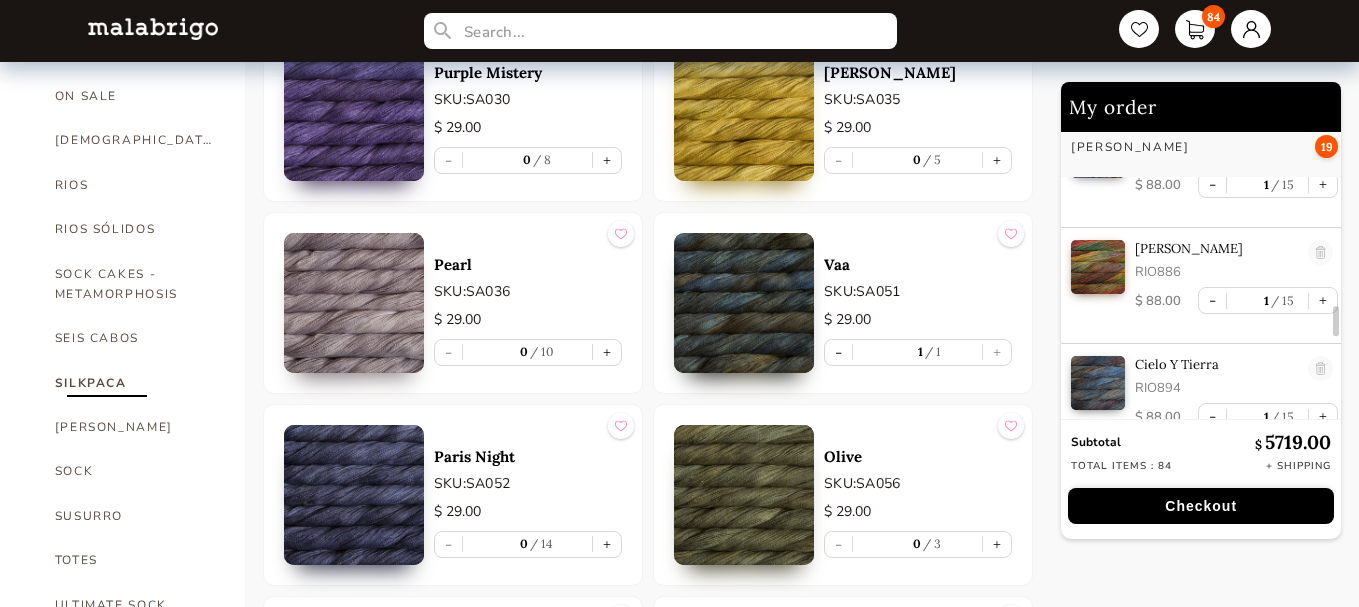 scroll, scrollTop: 6814, scrollLeft: 0, axis: vertical 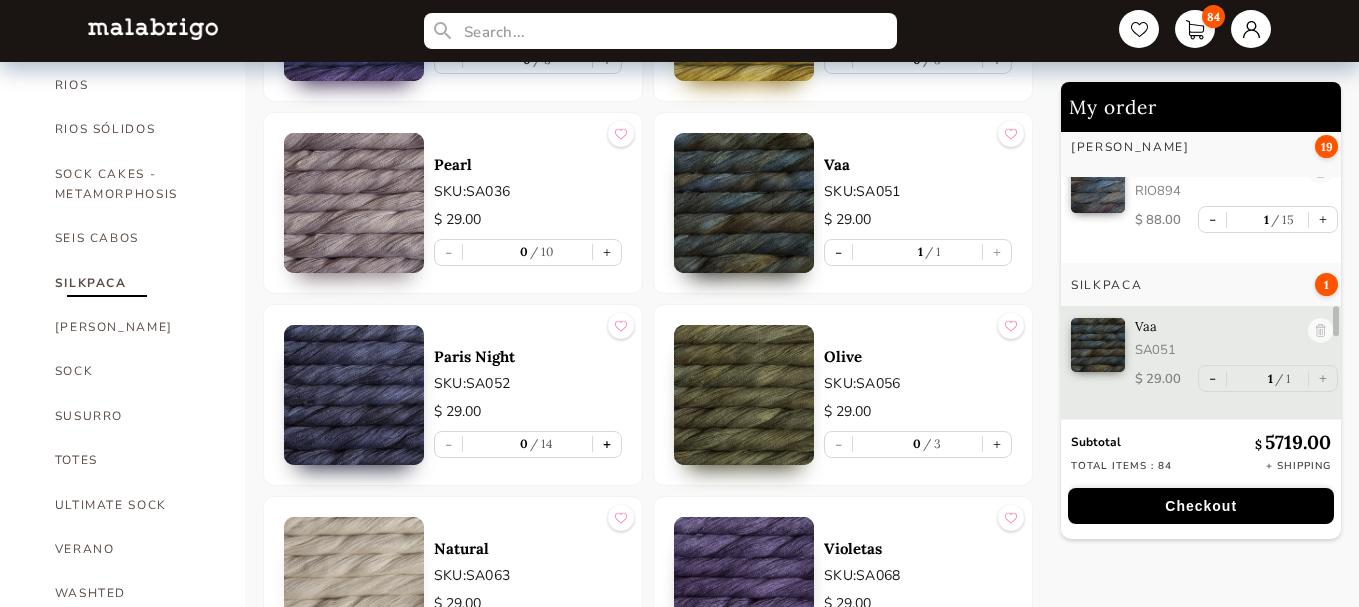 click on "+" at bounding box center (607, 444) 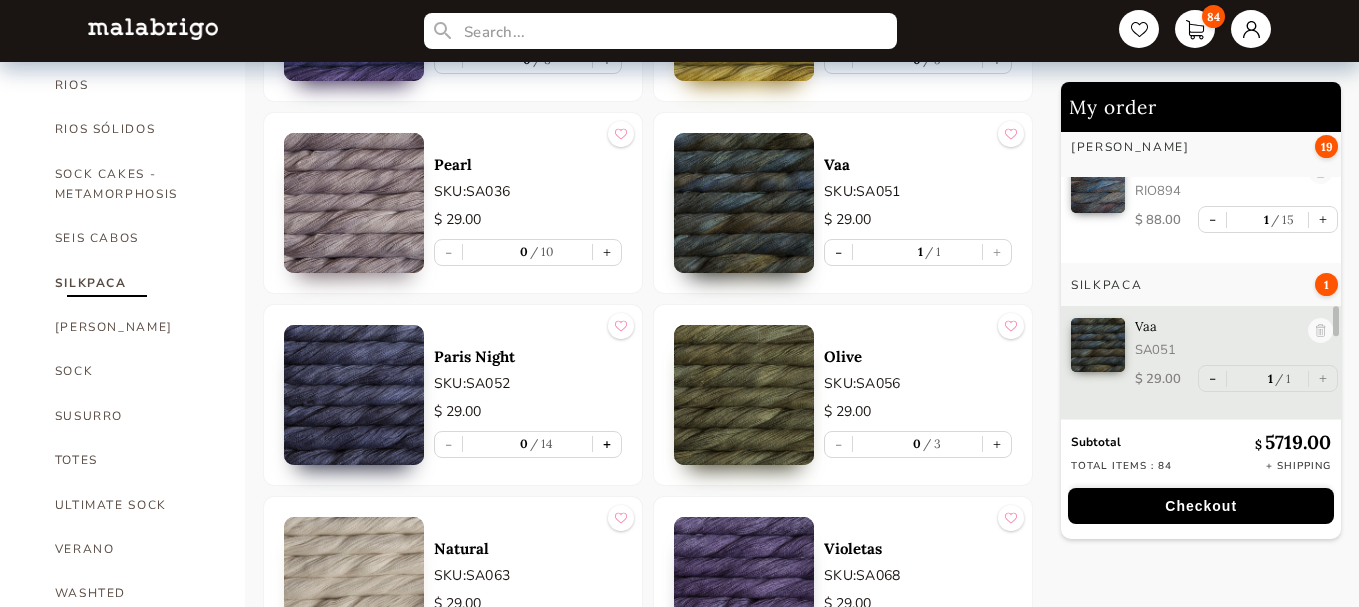 type on "1" 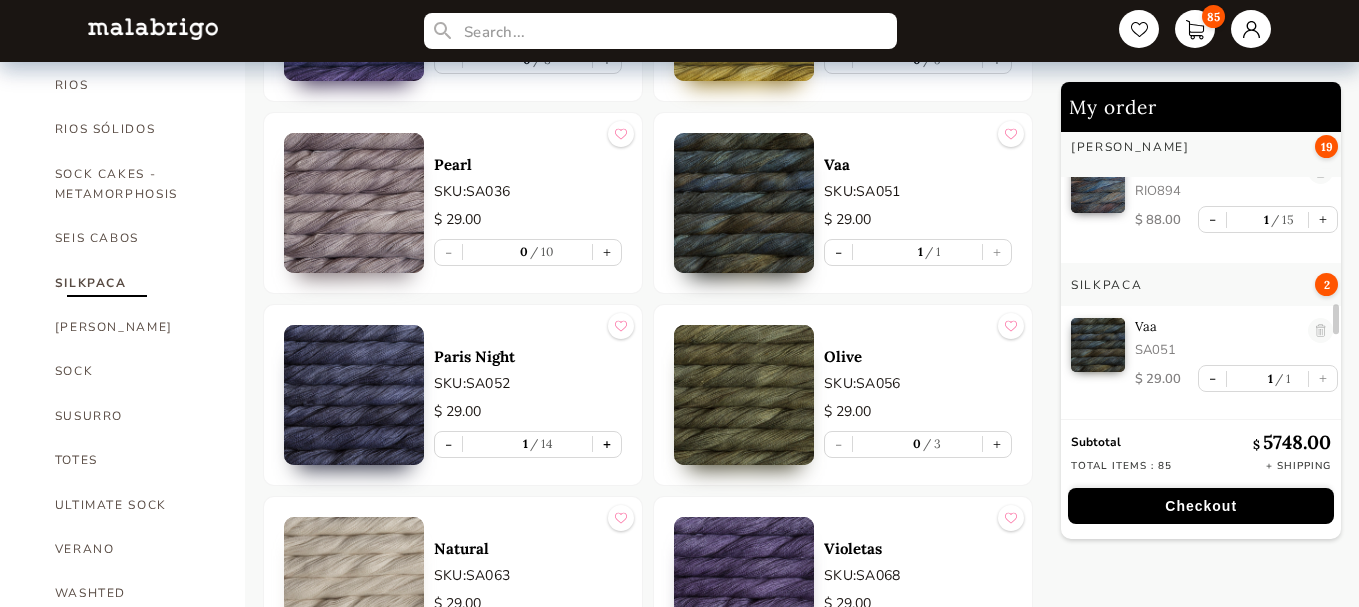 scroll, scrollTop: 6926, scrollLeft: 0, axis: vertical 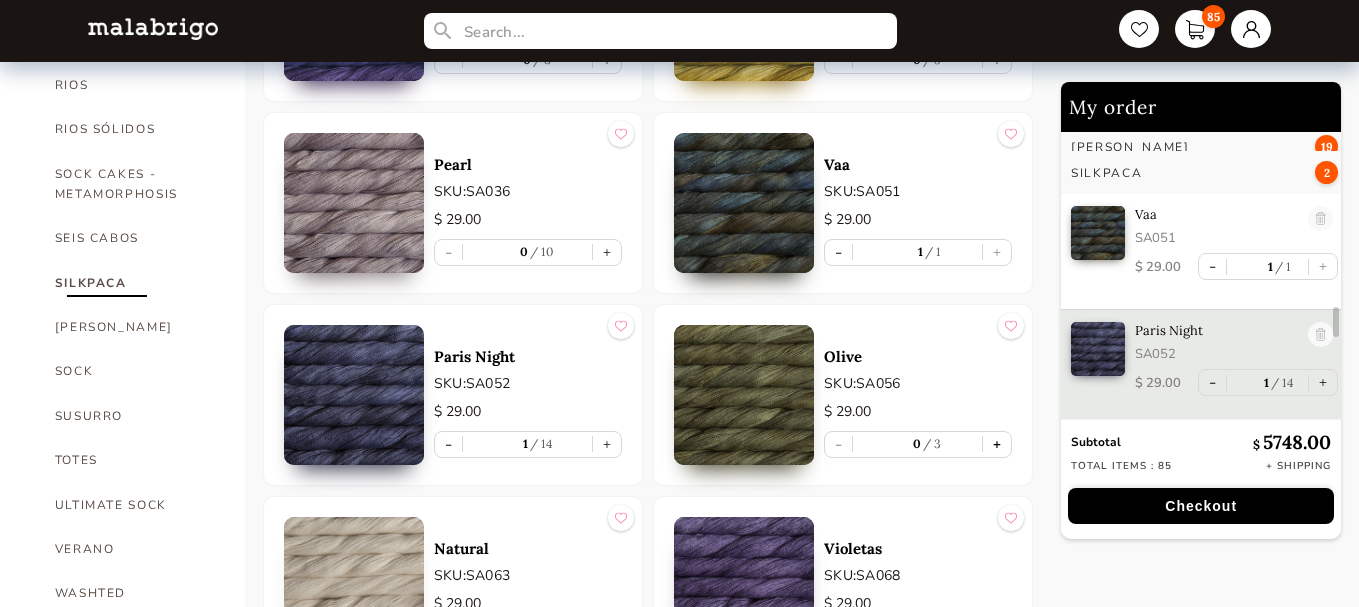 click on "+" at bounding box center [997, 444] 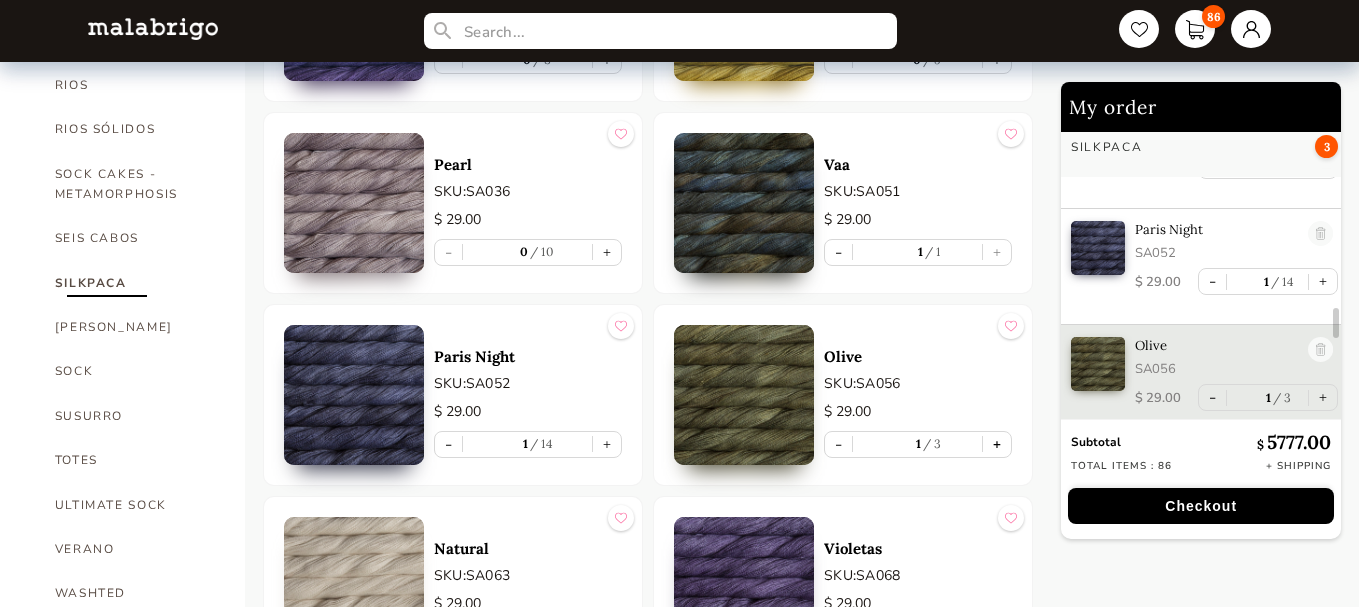 scroll, scrollTop: 7046, scrollLeft: 0, axis: vertical 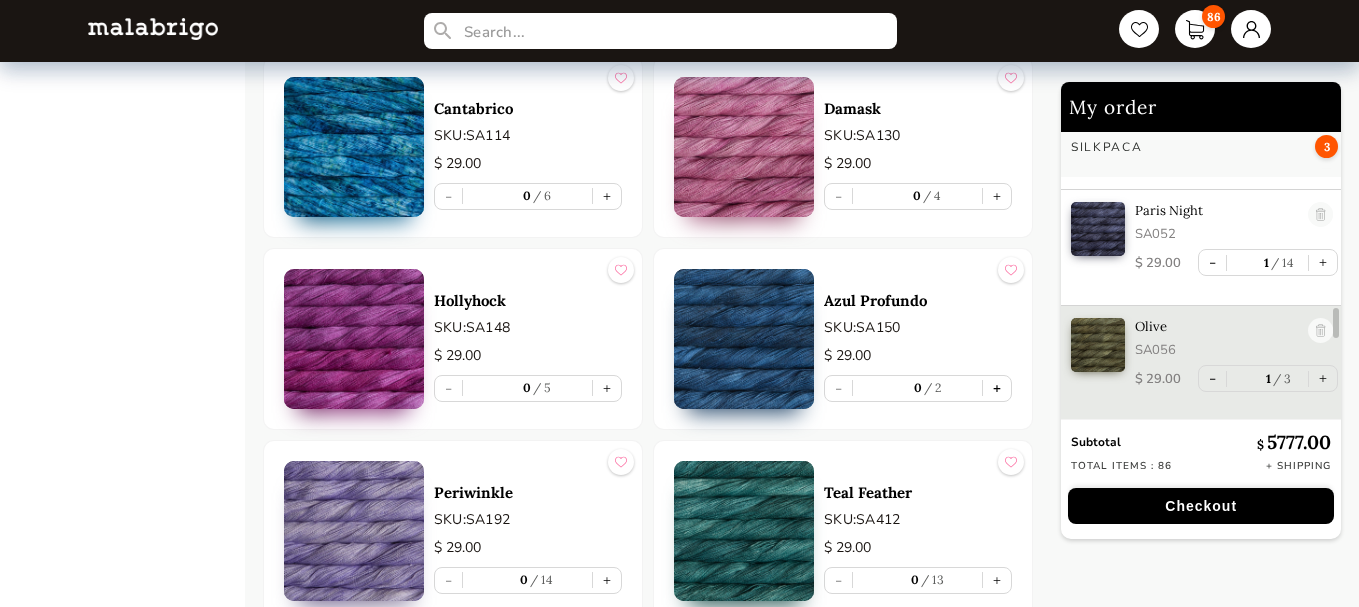 click on "+" at bounding box center (997, 388) 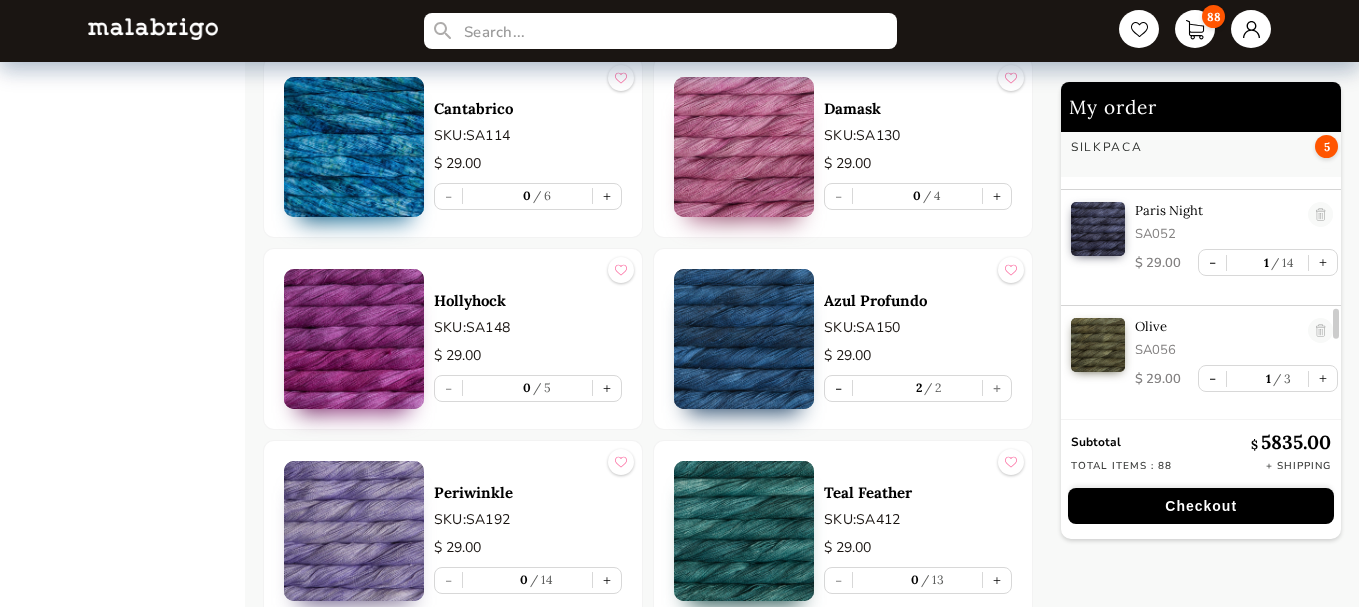 scroll, scrollTop: 7164, scrollLeft: 0, axis: vertical 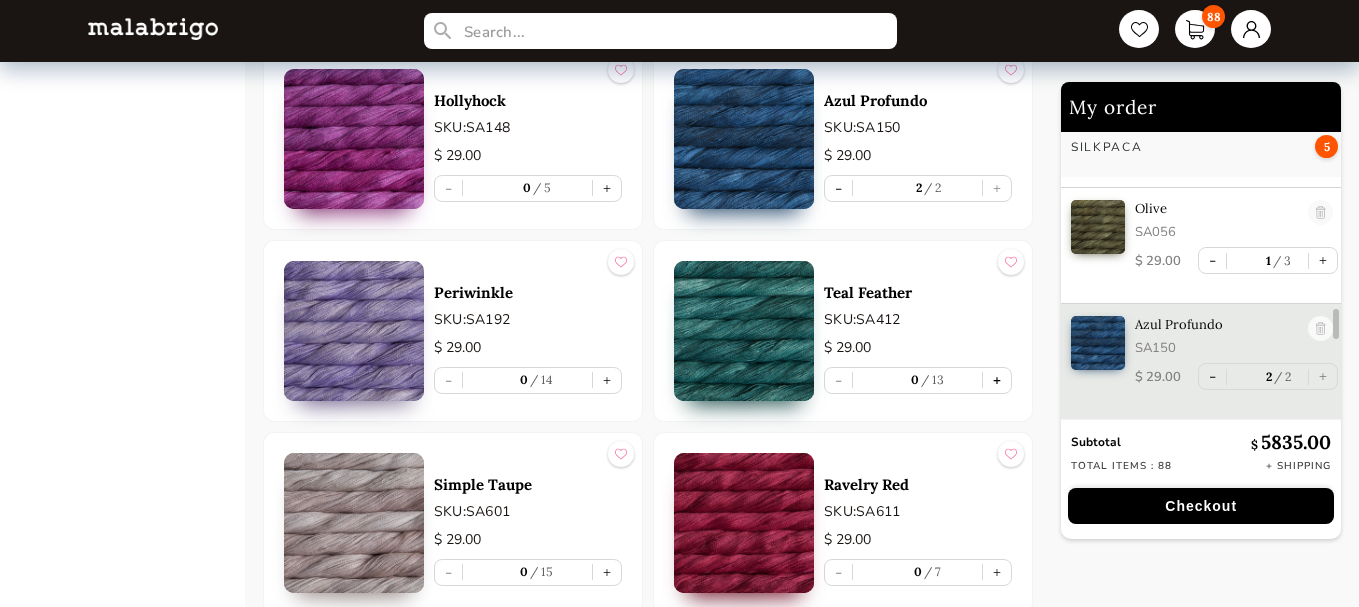 click on "+" at bounding box center (997, 380) 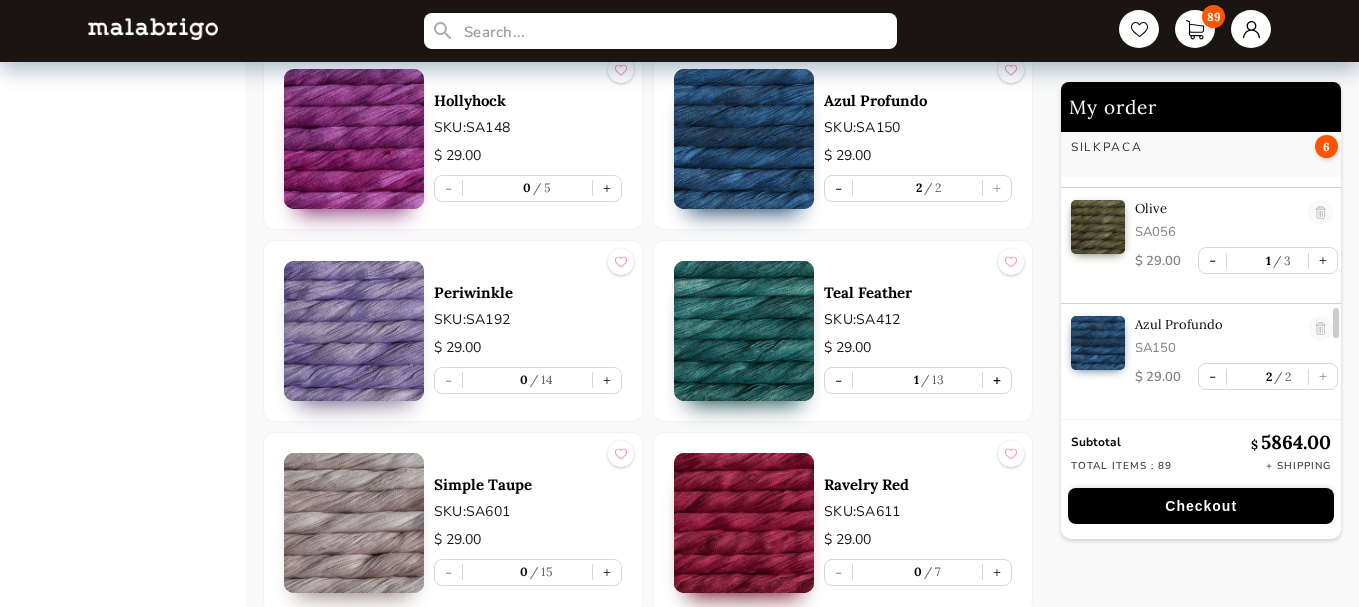 scroll, scrollTop: 7277, scrollLeft: 0, axis: vertical 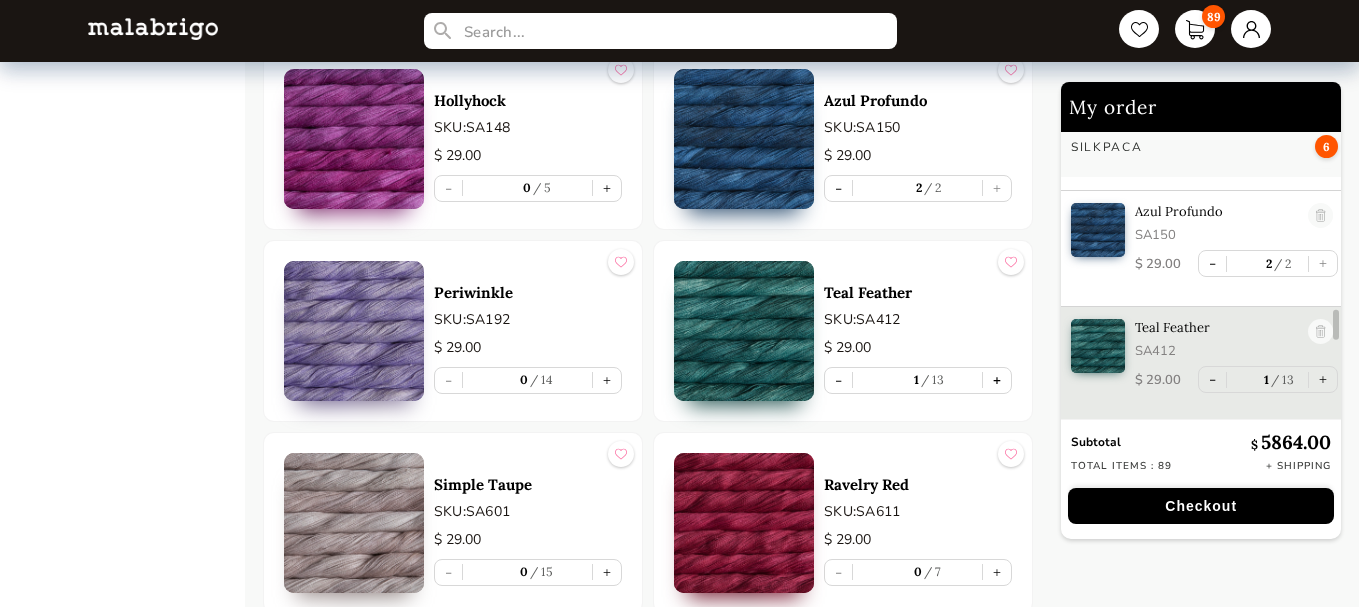 click on "+" at bounding box center [997, 380] 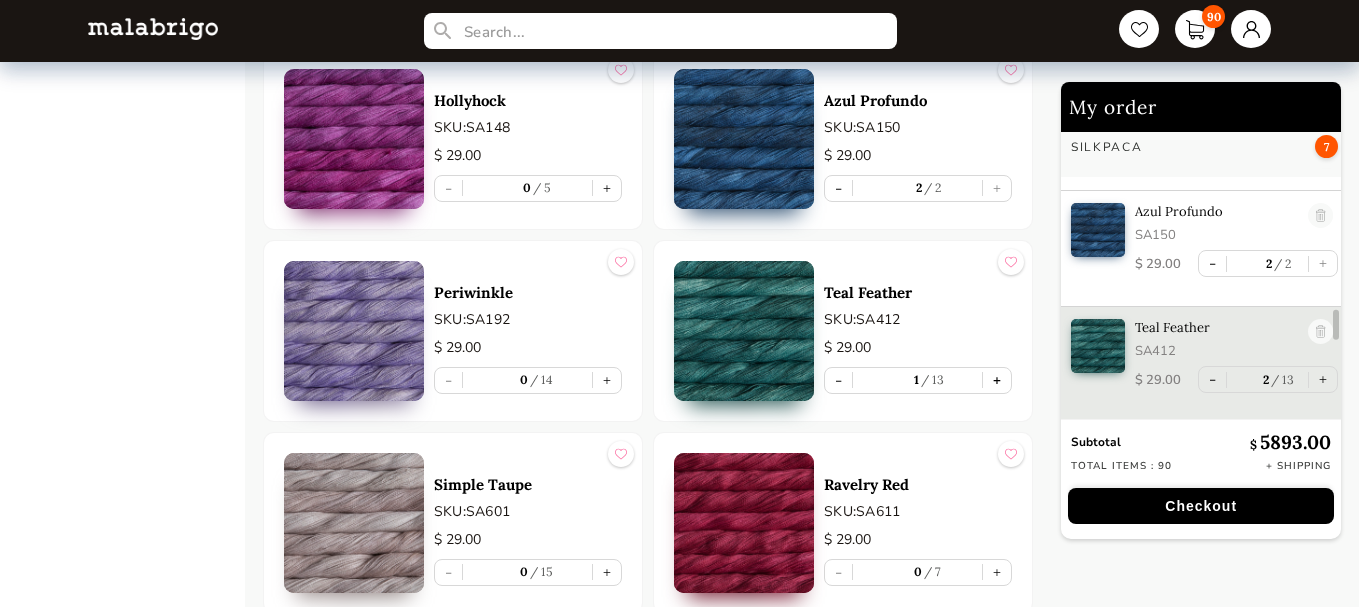 type on "2" 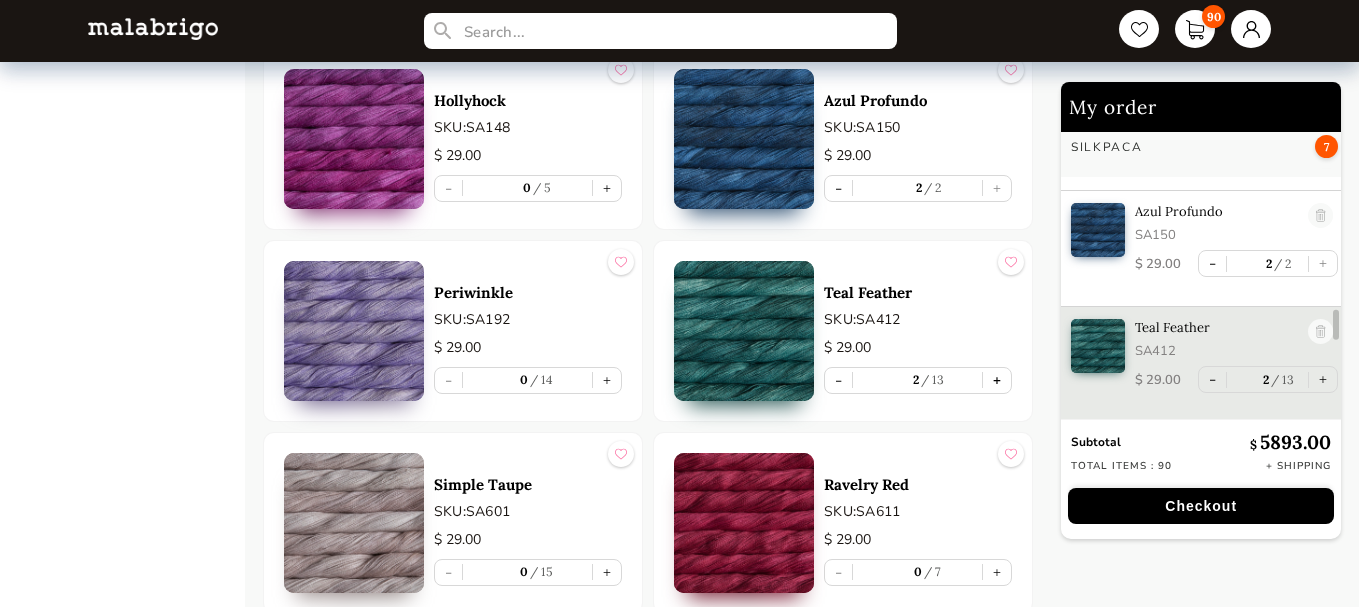 scroll, scrollTop: 7281, scrollLeft: 0, axis: vertical 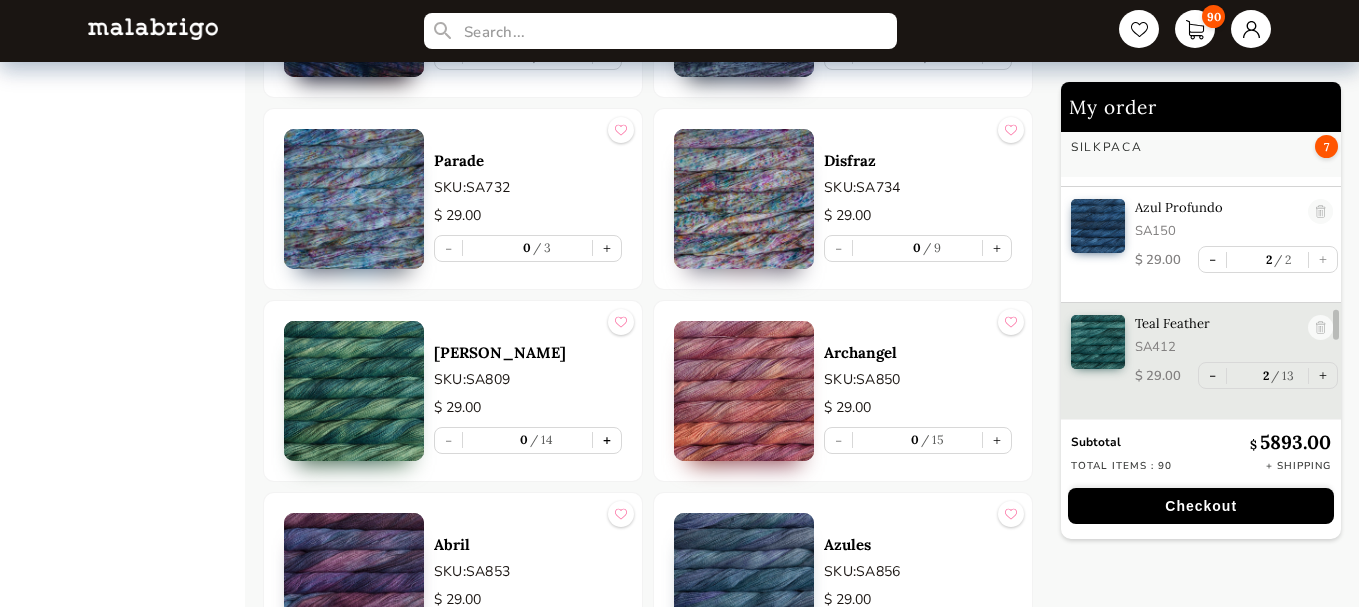 click on "+" at bounding box center [607, 440] 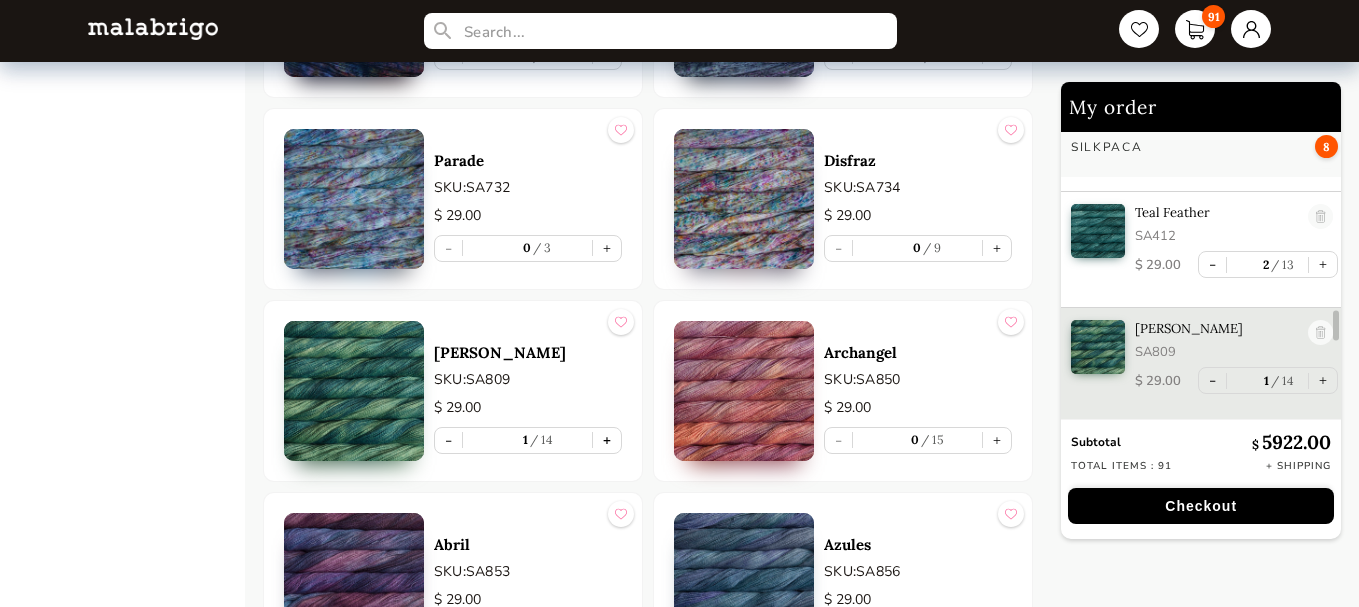 scroll, scrollTop: 7393, scrollLeft: 0, axis: vertical 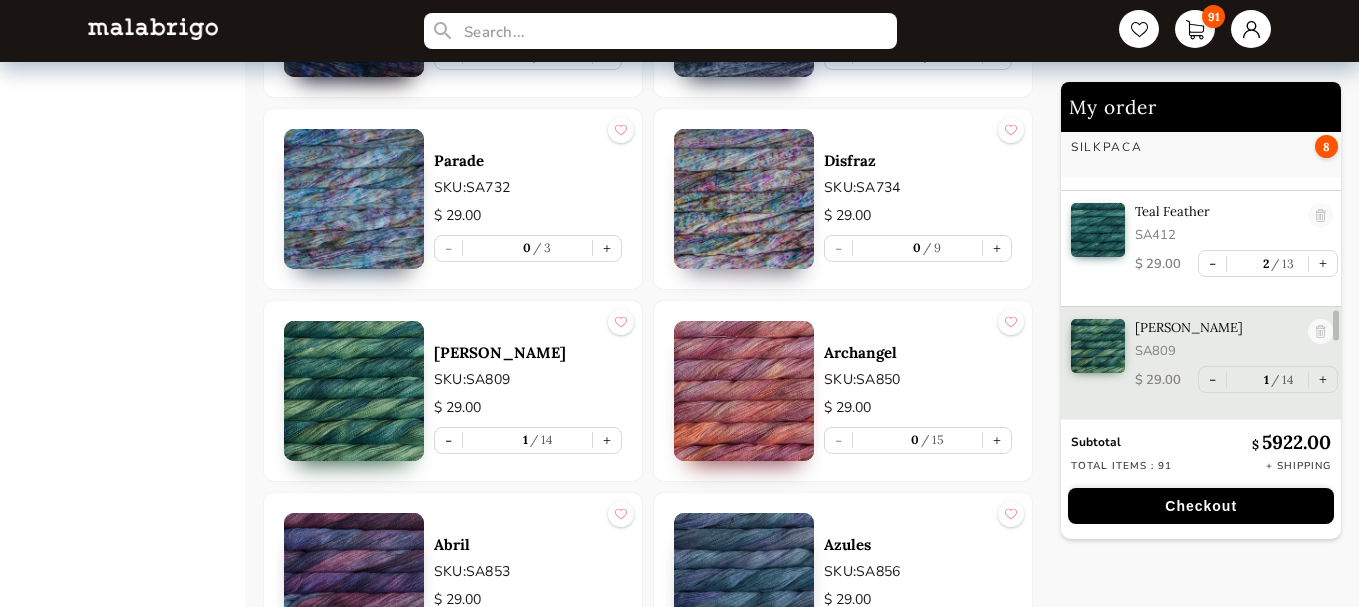 click on "HOME CATEGORIES VIENTOS - PREORDER US MINI - PREORDER CARACOL "ON BLACK" - PREORDER [PERSON_NAME]: "AMIGAS DE [PERSON_NAME]"  NOW SHIPPING HOLIDAY KIT 2025 - PREORDER LACE - NEW COLORS [PERSON_NAME] - NEW COLORS [PERSON_NAME] BOOKS CLOUD [PERSON_NAME] CARACOL CHUNKY DOS TIERRAS FINITO LACE MOHAIR MECHA [PERSON_NAME] NOVENTA NUBE ON SALE RASTA [PERSON_NAME] SÓLIDOS SOCK CAKES - METAMORPHOSIS SEIS CABOS SILKPACA SILKY MERINO SOCK SUSURRO TOTES ULTIMATE SOCK VERANO WASHTED WORSTED" at bounding box center (145, -1316) 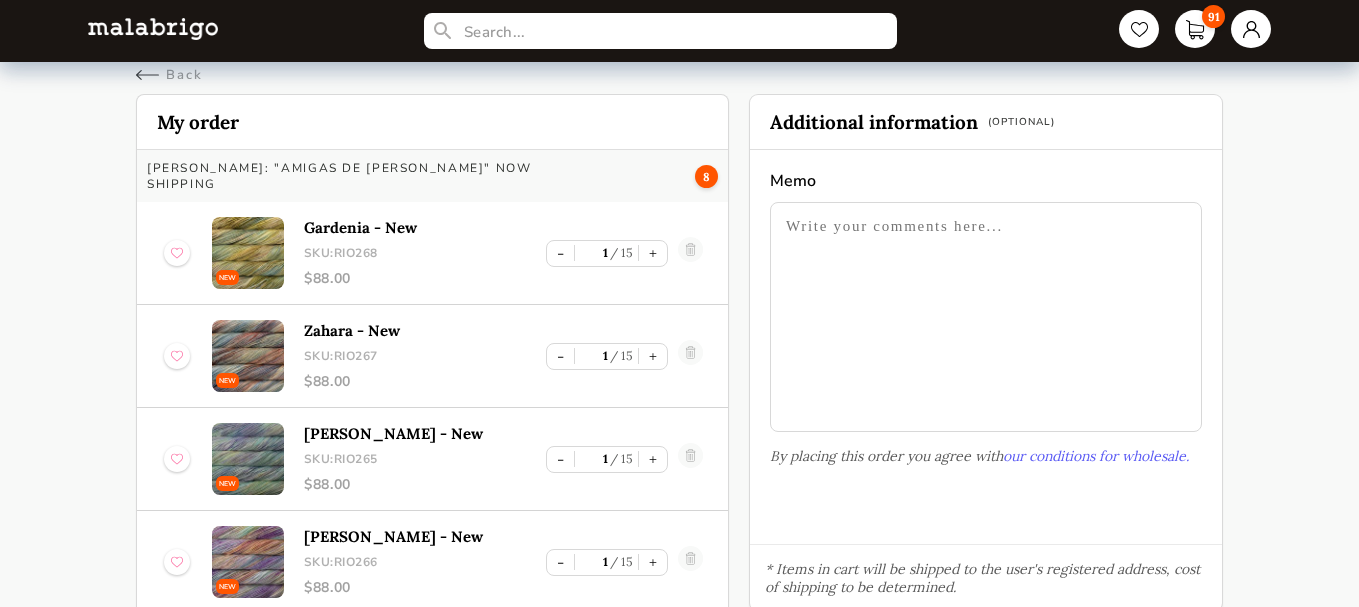 scroll, scrollTop: 0, scrollLeft: 0, axis: both 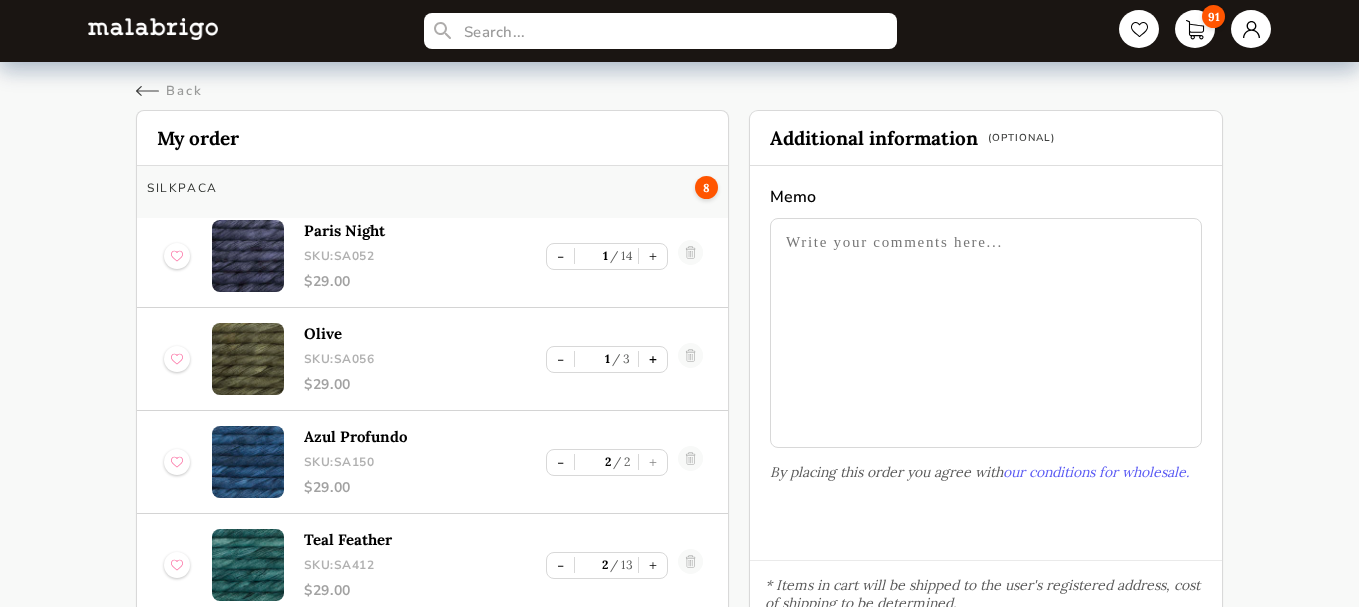 click on "+" at bounding box center (653, 359) 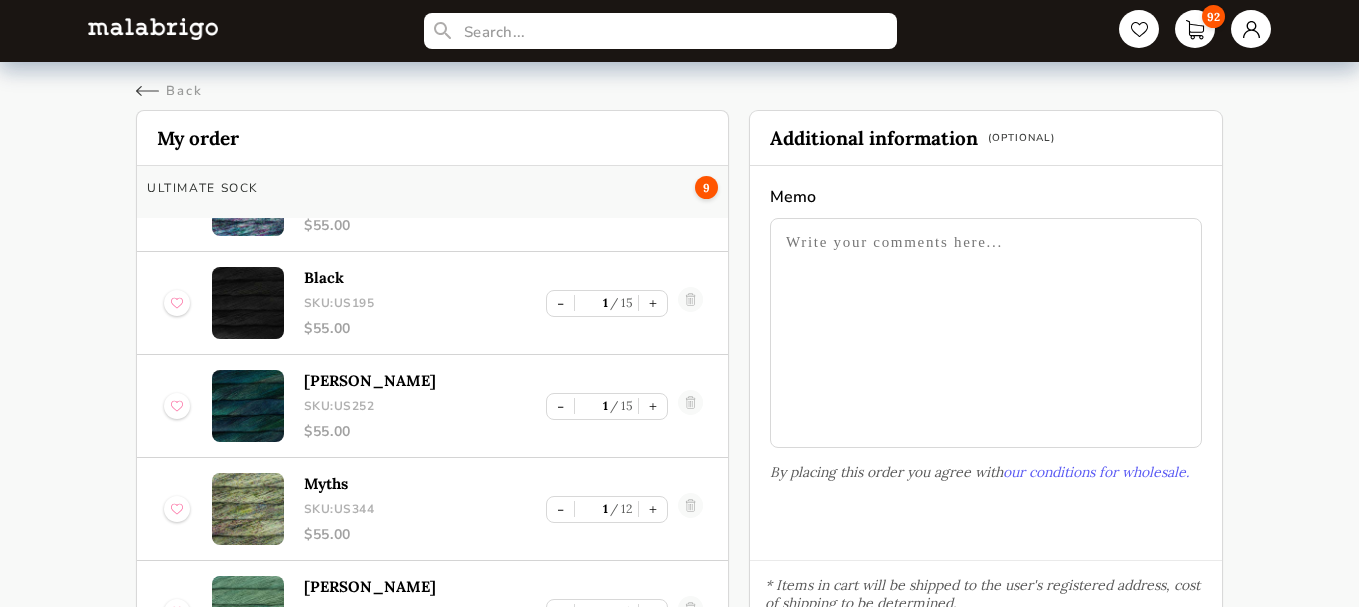 scroll, scrollTop: 8664, scrollLeft: 0, axis: vertical 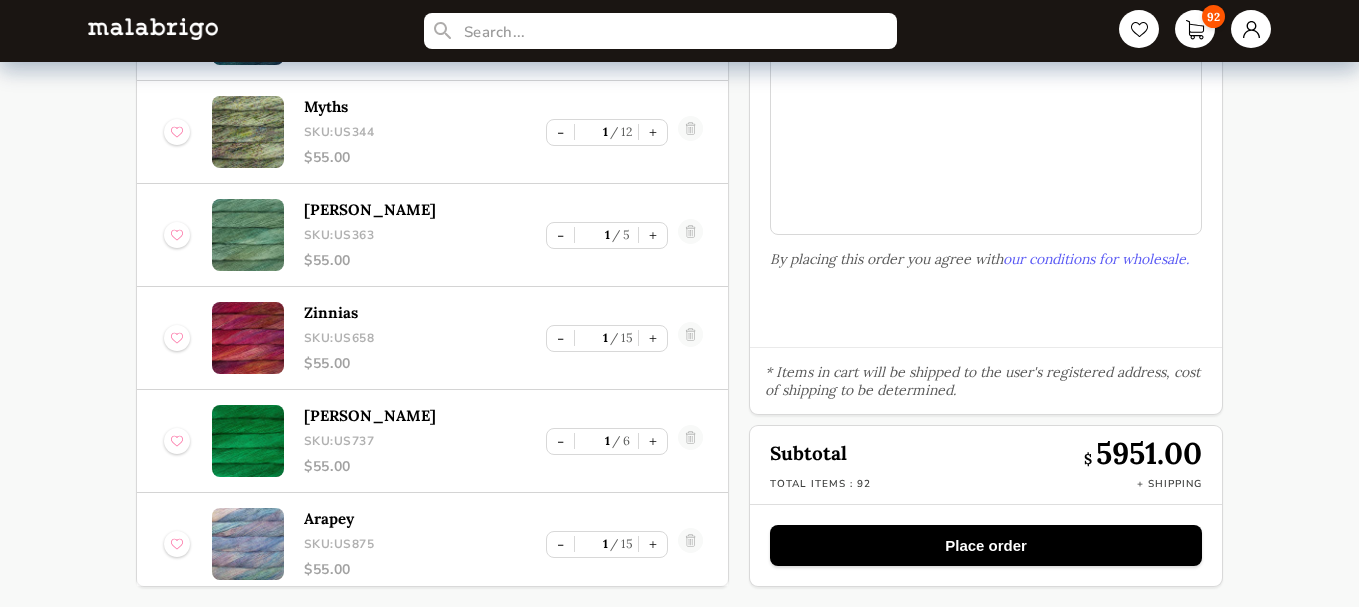 click on "Place order" at bounding box center [986, 545] 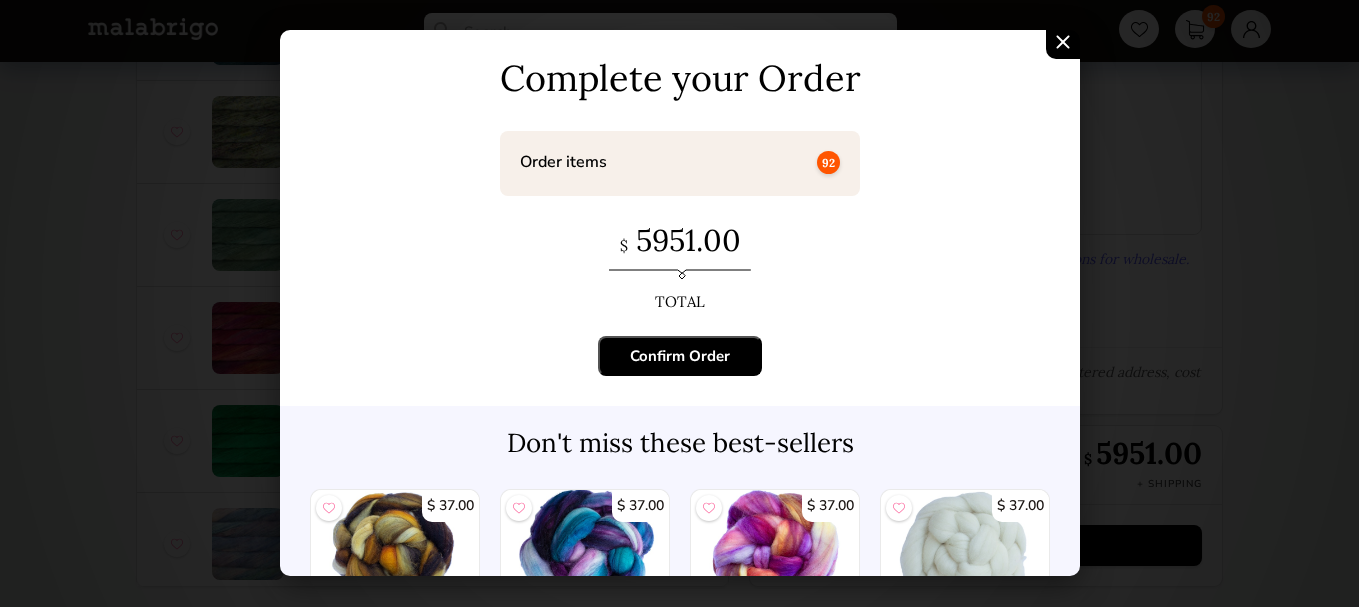 scroll, scrollTop: 0, scrollLeft: 0, axis: both 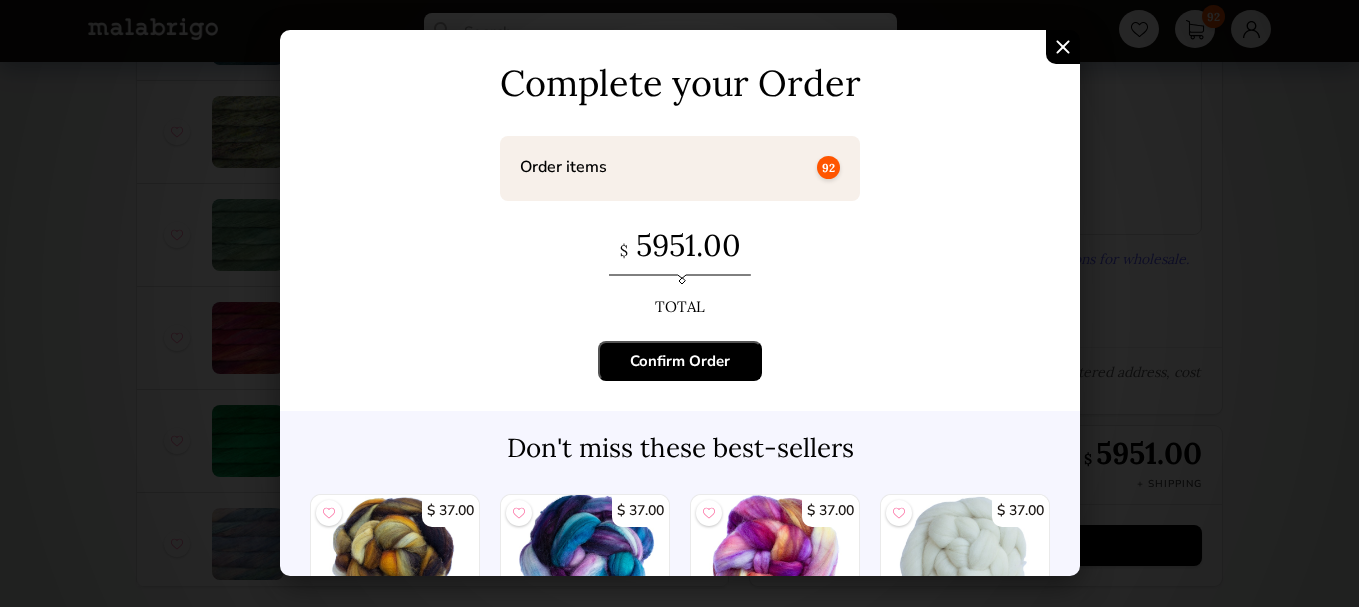 click on "Confirm Order" at bounding box center (680, 361) 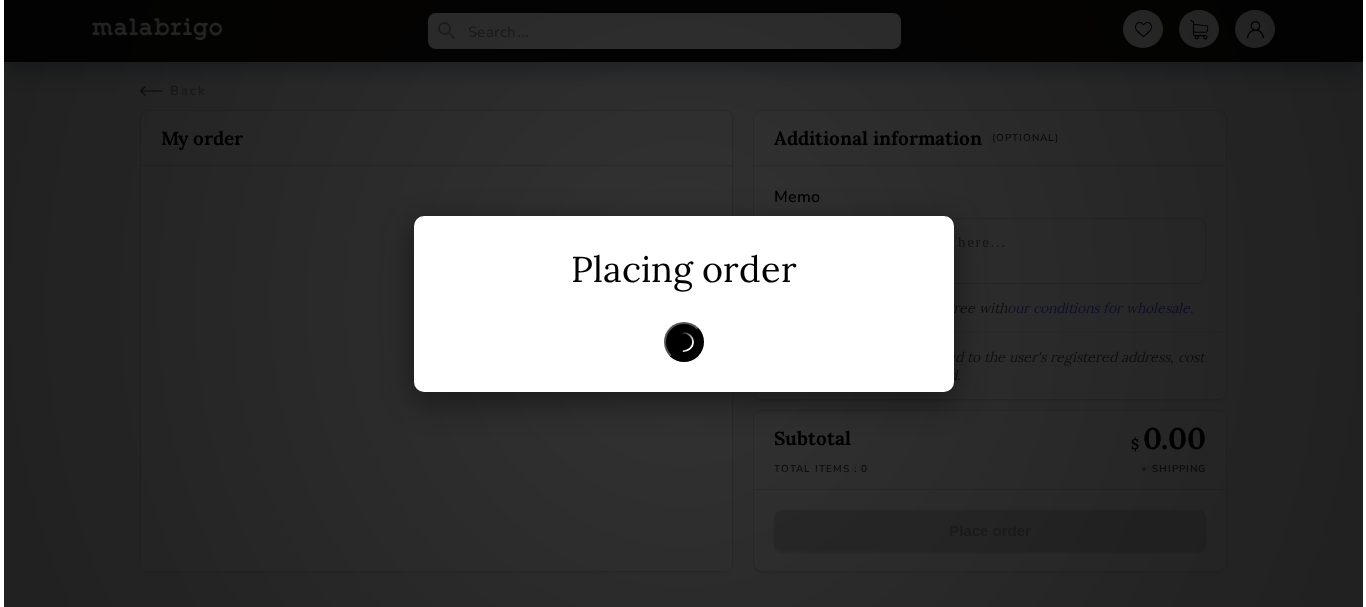 scroll, scrollTop: 0, scrollLeft: 0, axis: both 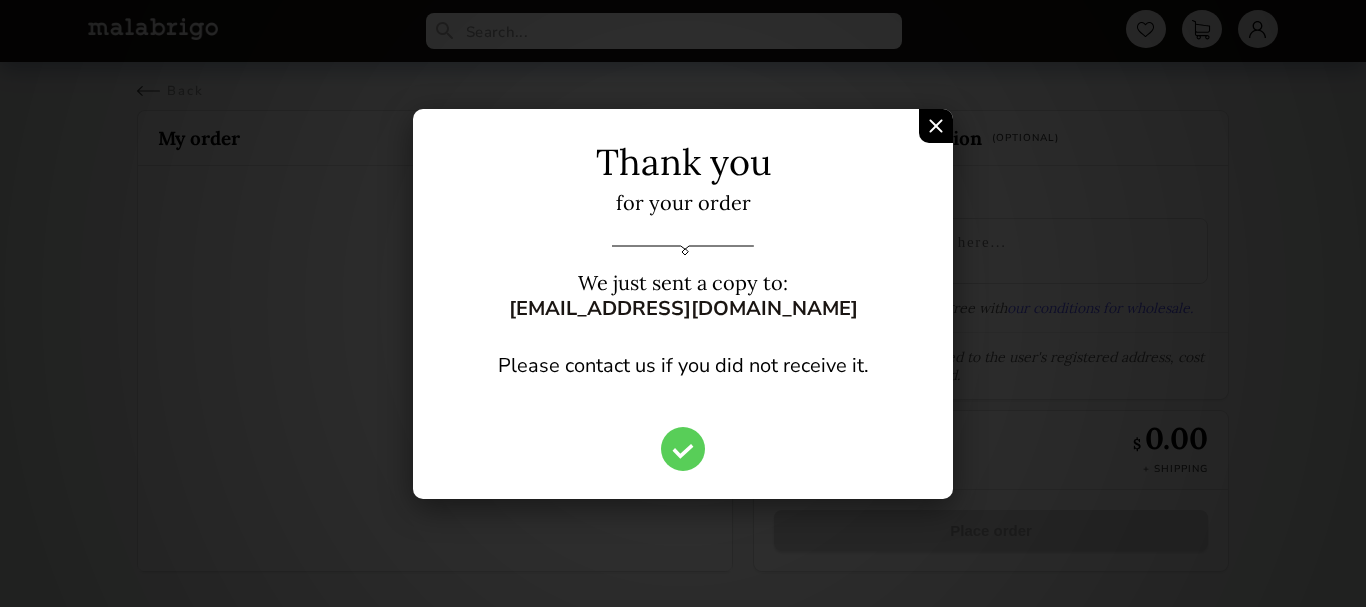 click at bounding box center [936, 126] 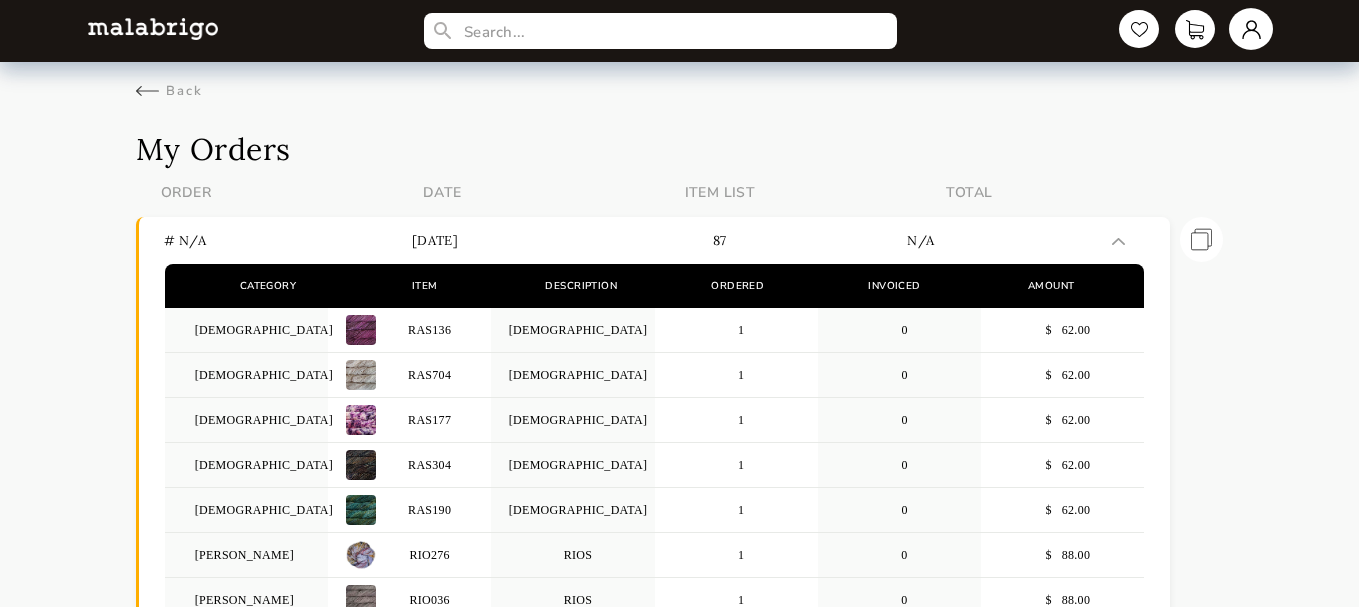 click at bounding box center [1251, 29] 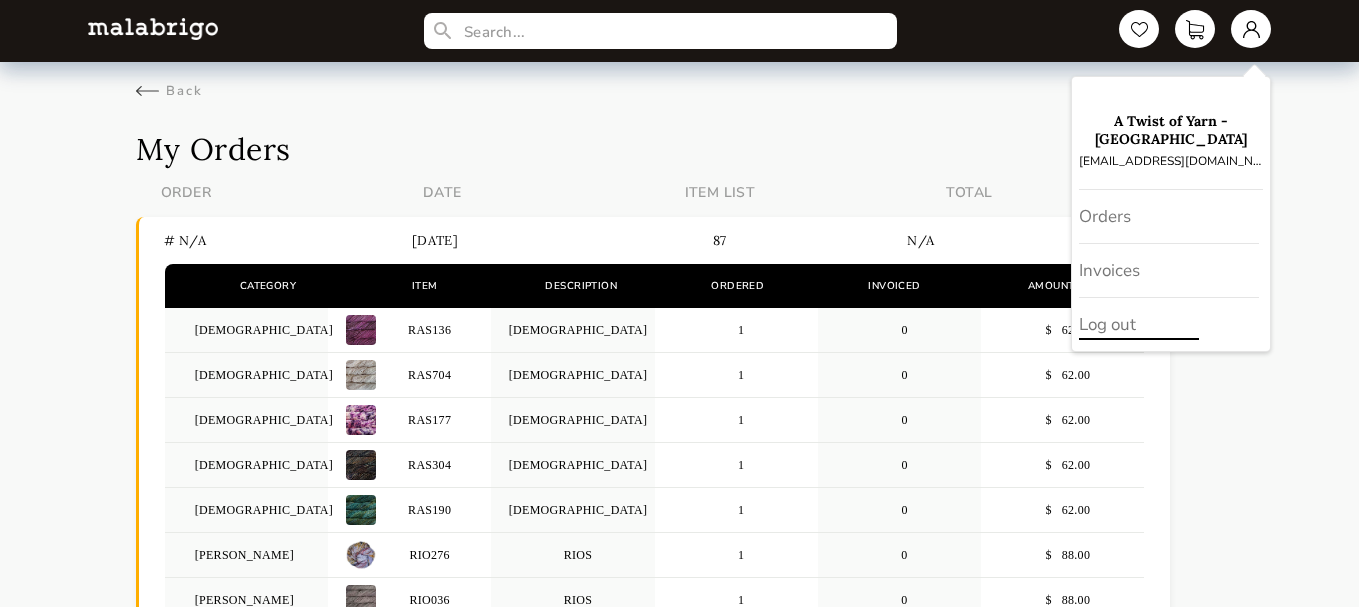 click on "Log out" at bounding box center [1171, 324] 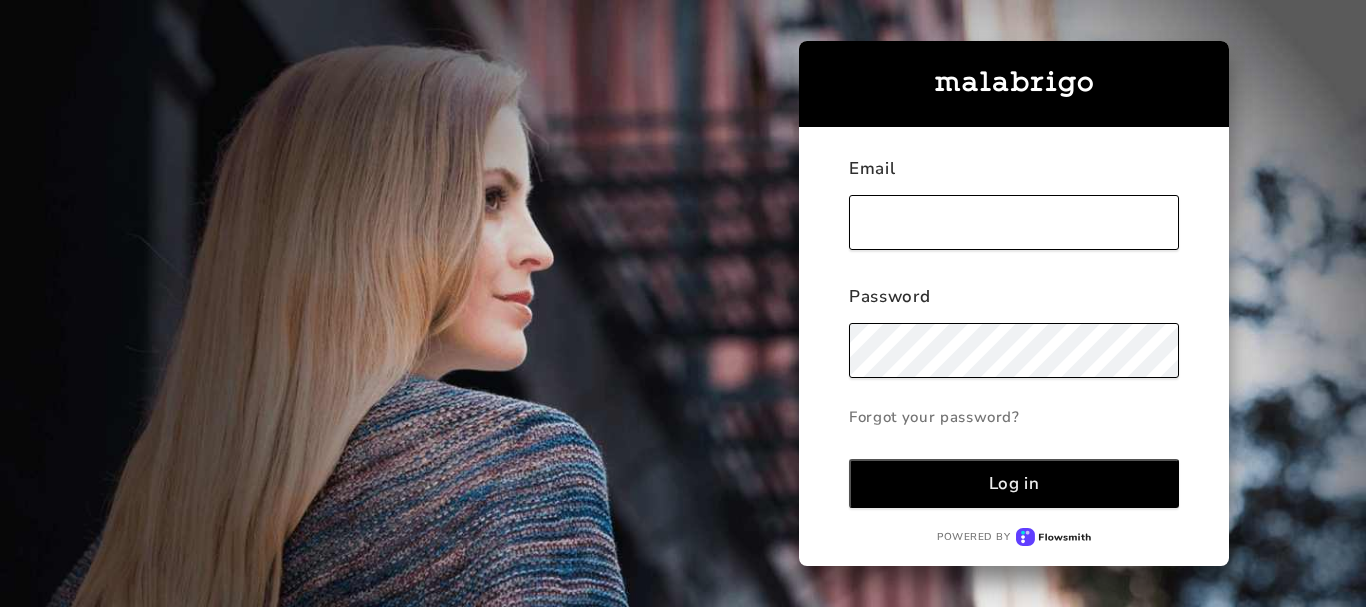 scroll, scrollTop: 0, scrollLeft: 0, axis: both 